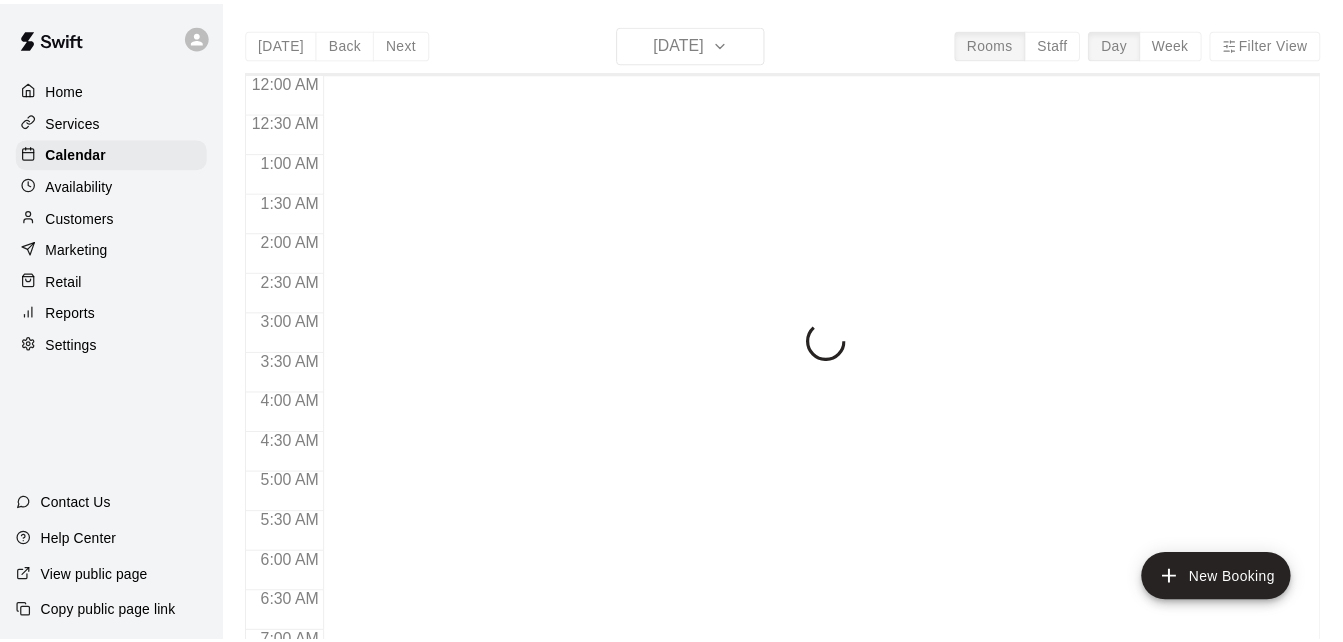 scroll, scrollTop: 0, scrollLeft: 0, axis: both 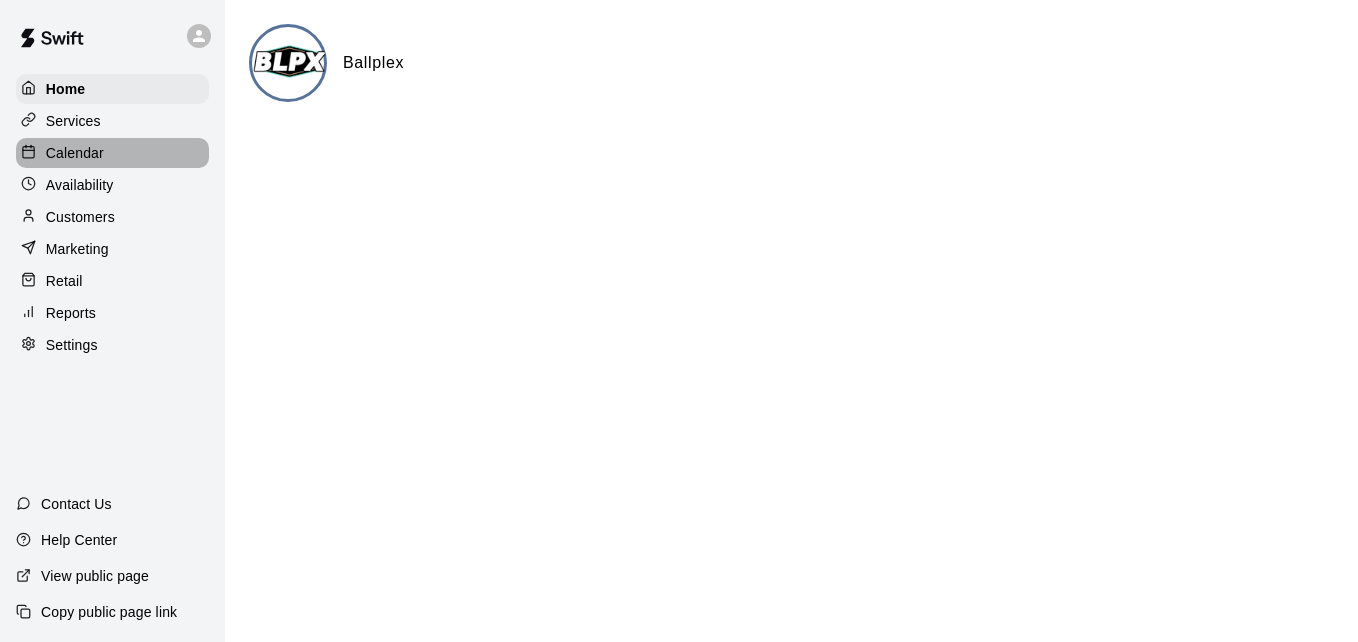 click on "Calendar" at bounding box center [112, 153] 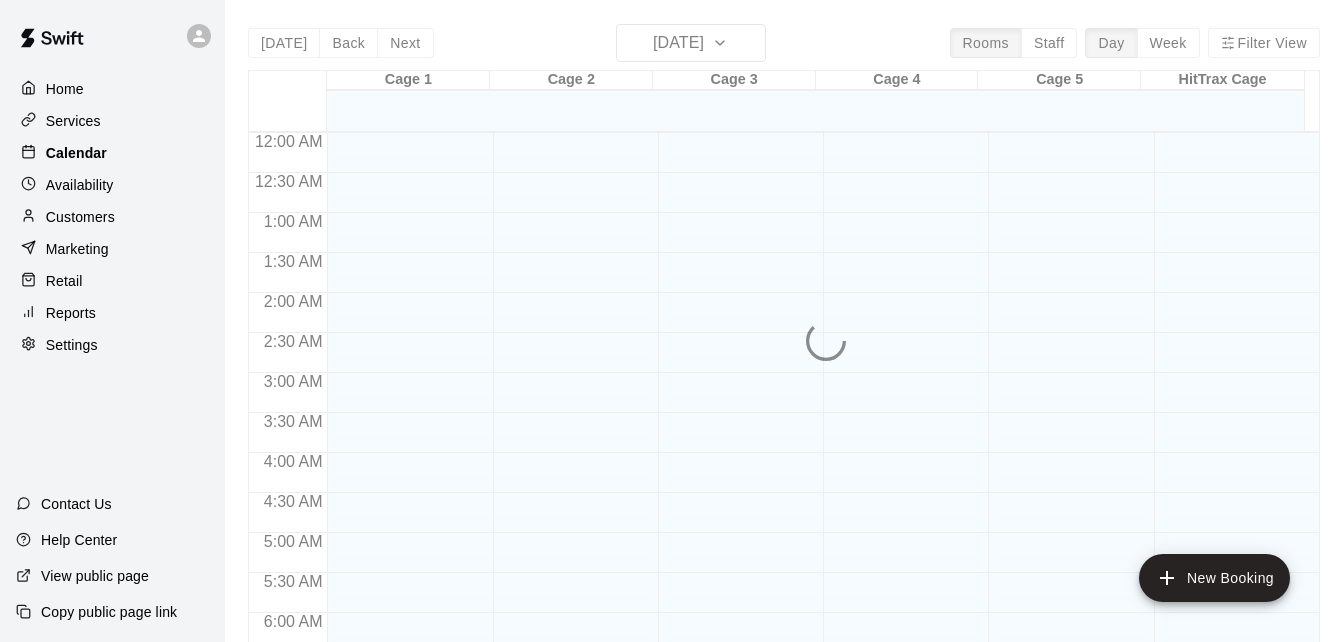 scroll, scrollTop: 1328, scrollLeft: 0, axis: vertical 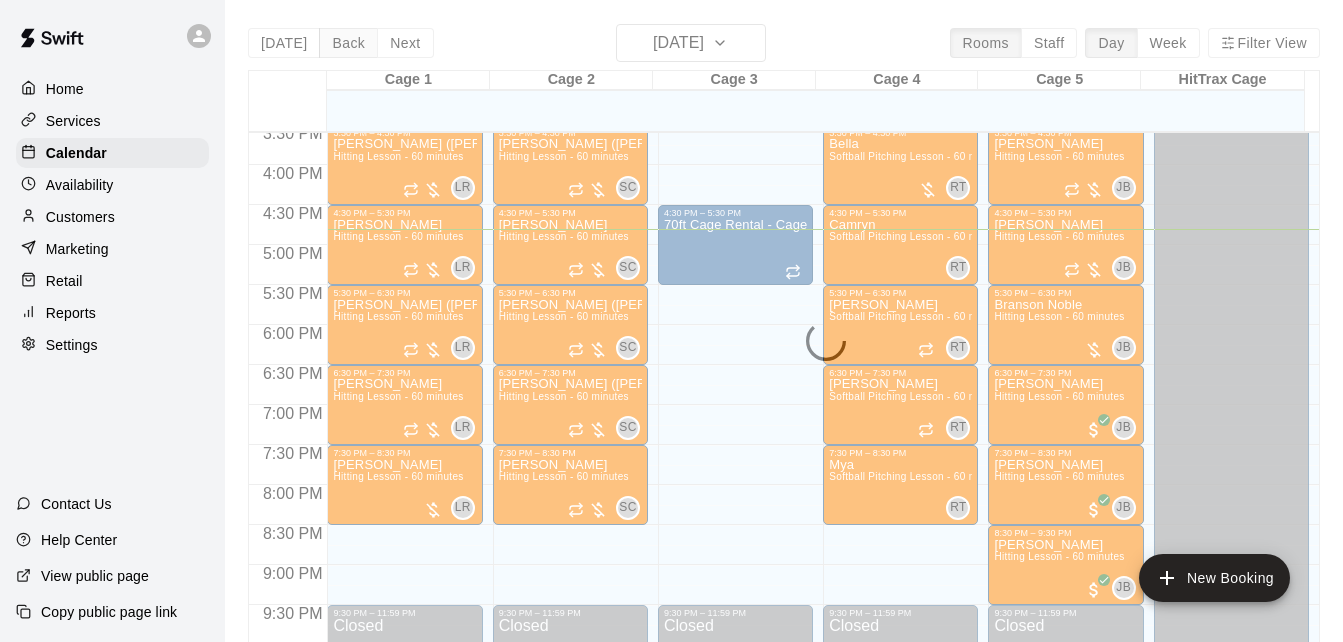 click on "[DATE] Back [DATE][DATE] Rooms Staff Day Week Filter View Cage 1 10 Thu Cage 2 10 Thu Cage 3 10 Thu Cage 4 10 Thu Cage 5 10 Thu HitTrax Cage 10 Thu 12:00 AM 12:30 AM 1:00 AM 1:30 AM 2:00 AM 2:30 AM 3:00 AM 3:30 AM 4:00 AM 4:30 AM 5:00 AM 5:30 AM 6:00 AM 6:30 AM 7:00 AM 7:30 AM 8:00 AM 8:30 AM 9:00 AM 9:30 AM 10:00 AM 10:30 AM 11:00 AM 11:30 AM 12:00 PM 12:30 PM 1:00 PM 1:30 PM 2:00 PM 2:30 PM 3:00 PM 3:30 PM 4:00 PM 4:30 PM 5:00 PM 5:30 PM 6:00 PM 6:30 PM 7:00 PM 7:30 PM 8:00 PM 8:30 PM 9:00 PM 9:30 PM 10:00 PM 10:30 PM 11:00 PM 11:30 PM 12:00 AM – 12:30 PM Closed 2:30 PM – 3:30 PM [PERSON_NAME] Catching Lesson - 60 minutes LR 0 3:30 PM – 4:30 PM [PERSON_NAME] ([PERSON_NAME]) [PERSON_NAME]  Hitting Lesson - 60 minutes LR 0 4:30 PM – 5:30 PM [PERSON_NAME] Hitting Lesson - 60 minutes LR 0 5:30 PM – 6:30 PM [PERSON_NAME] ([PERSON_NAME]) [PERSON_NAME] Hitting Lesson - 60 minutes LR 0 6:30 PM – 7:30 PM [PERSON_NAME] Hitting Lesson - 60 minutes LR 0 7:30 PM – 8:30 PM [PERSON_NAME] Hitting Lesson - 60 minutes LR 0 9:30 PM – 11:59 PM 0" at bounding box center [784, 345] 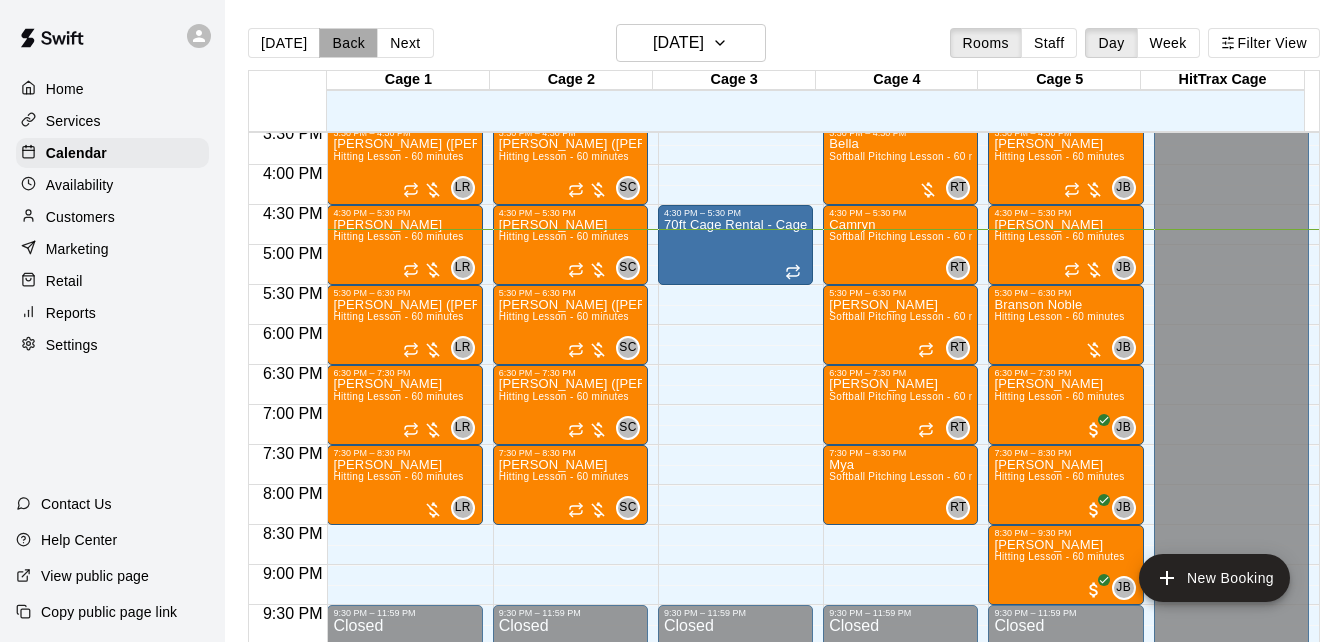 click on "Back" at bounding box center (348, 43) 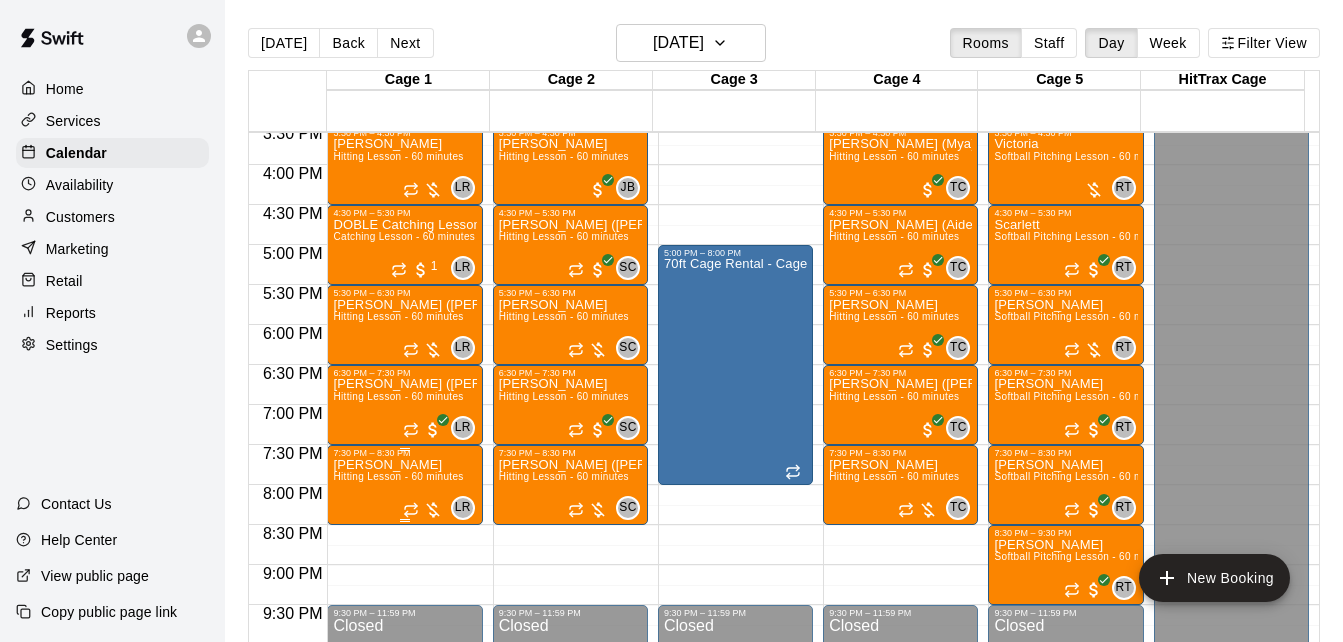 click on "[PERSON_NAME]" at bounding box center (398, 465) 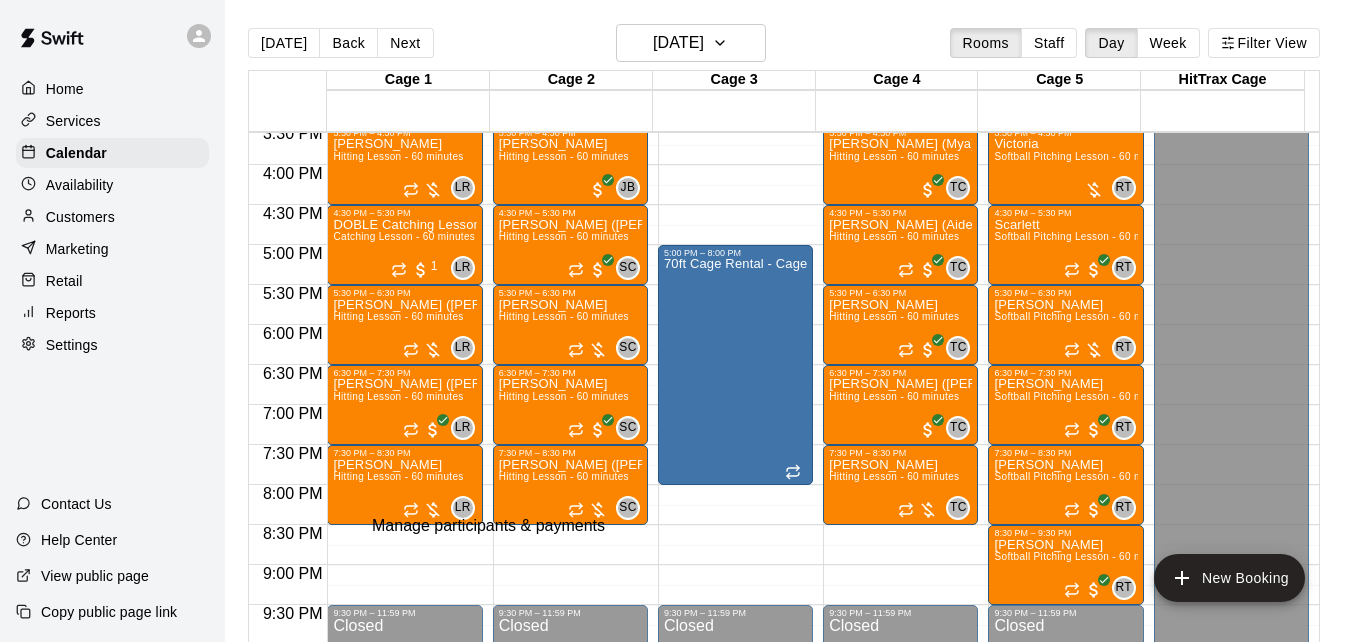 click at bounding box center [35, 688] 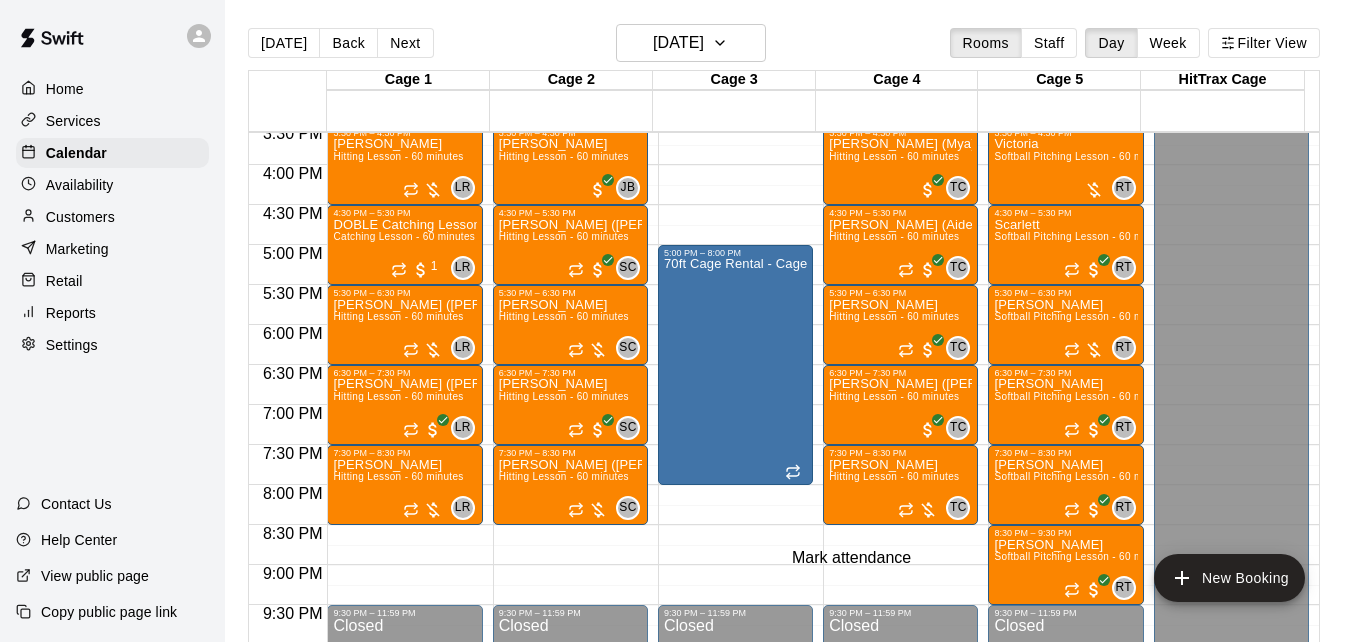 click 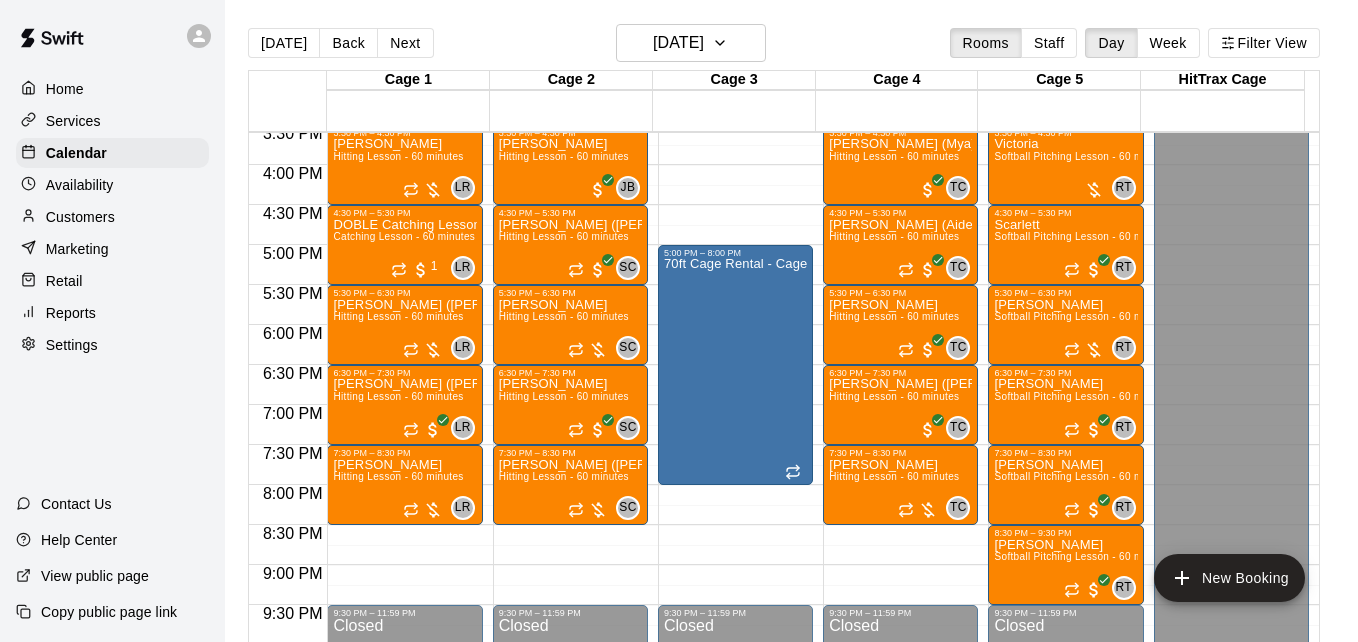 click on "[PERSON_NAME] attended" at bounding box center [671, 10018] 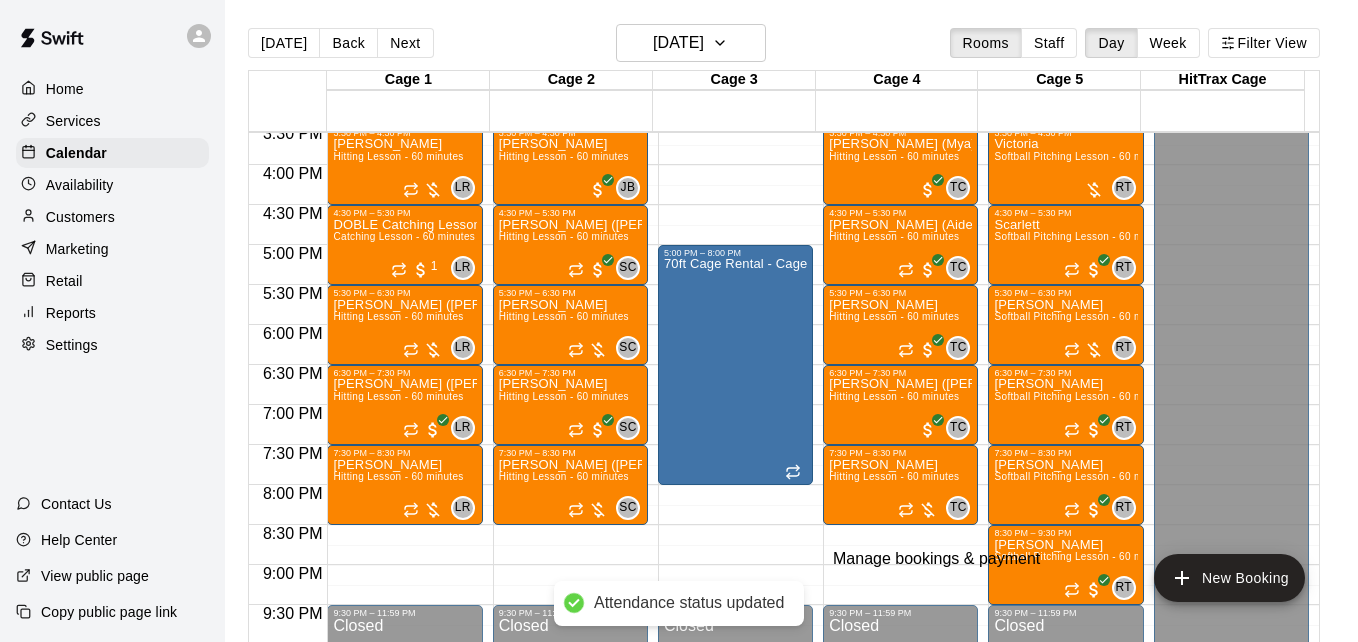 click 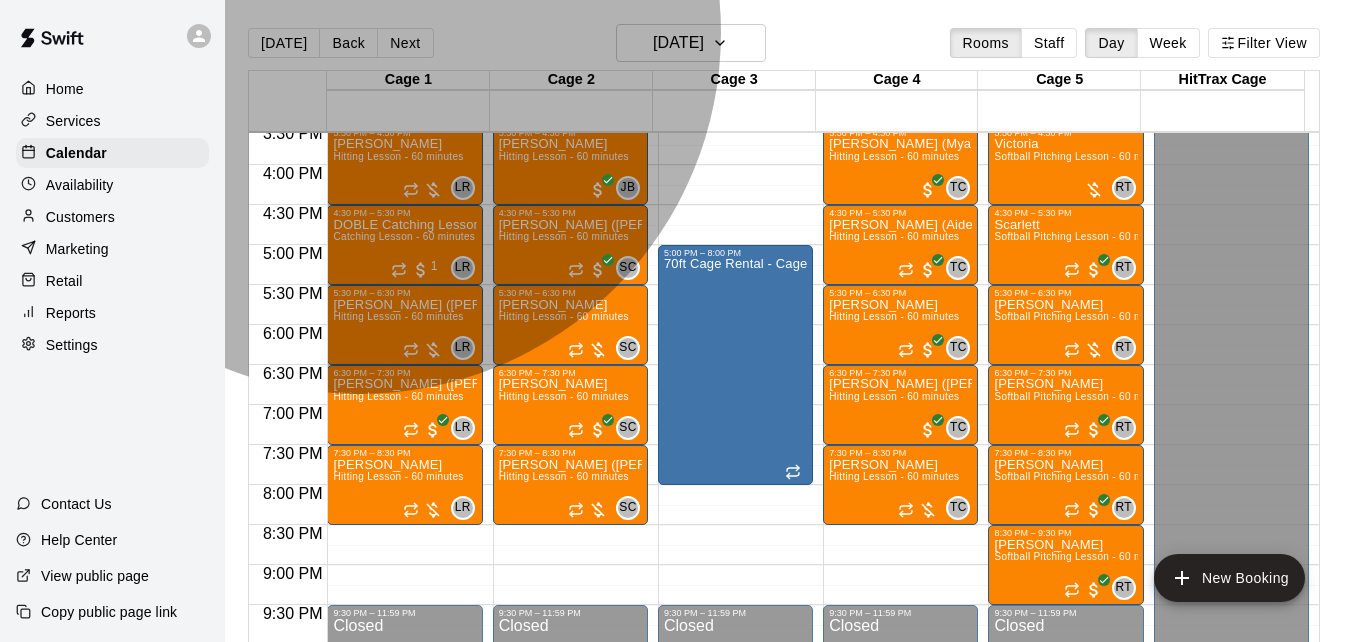 click on "[DATE], July 09: 06:30 PM (Current) Unpaid" at bounding box center [120, 10311] 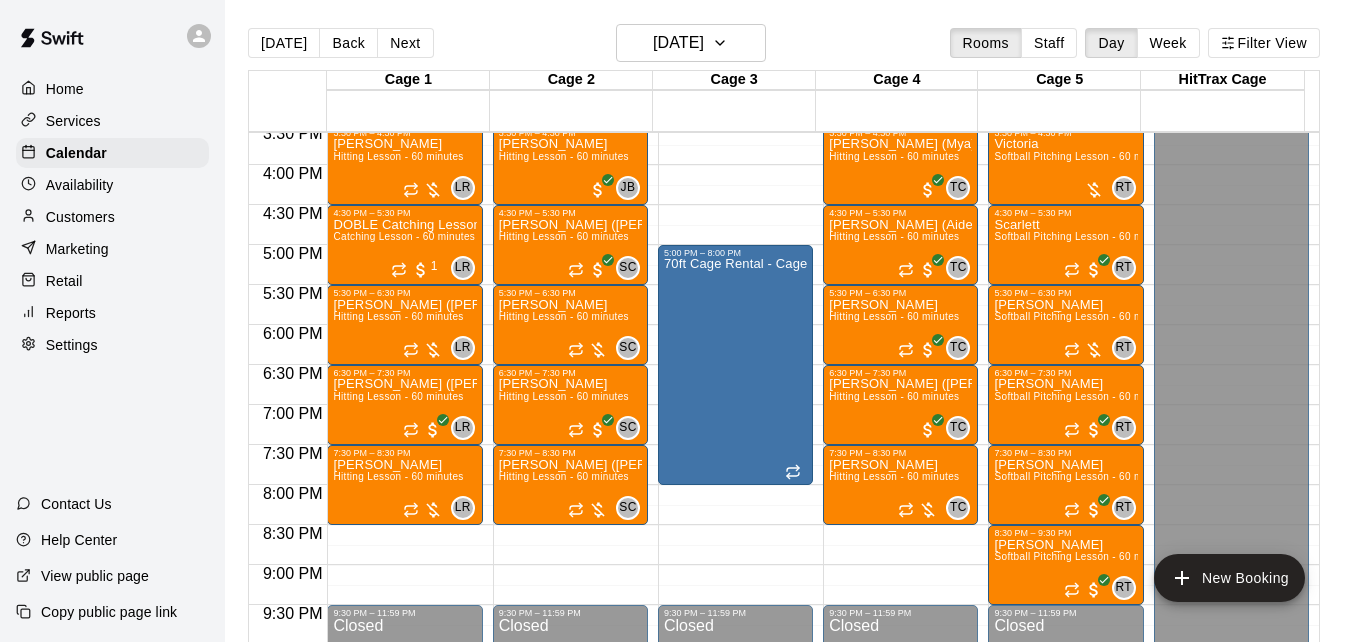 click on "**" at bounding box center [71, 10917] 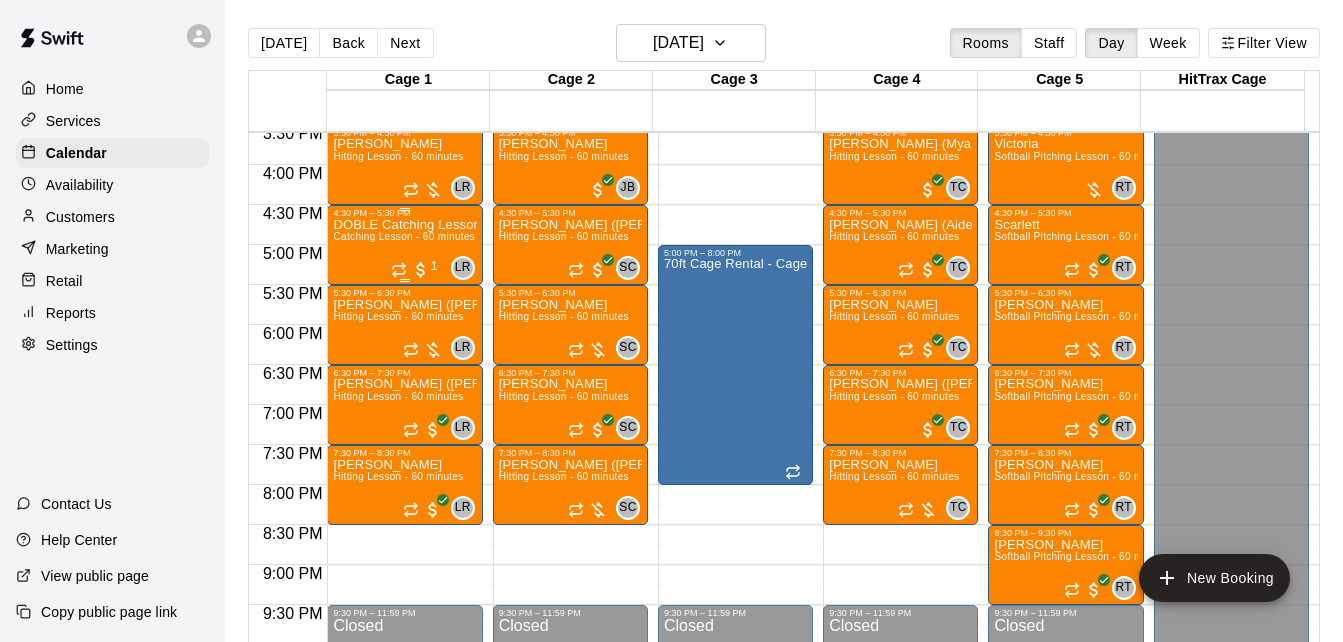 click on "DOBLE Catching Lesson - 60 minutes Catching Lesson - 60 minutes" at bounding box center (404, 539) 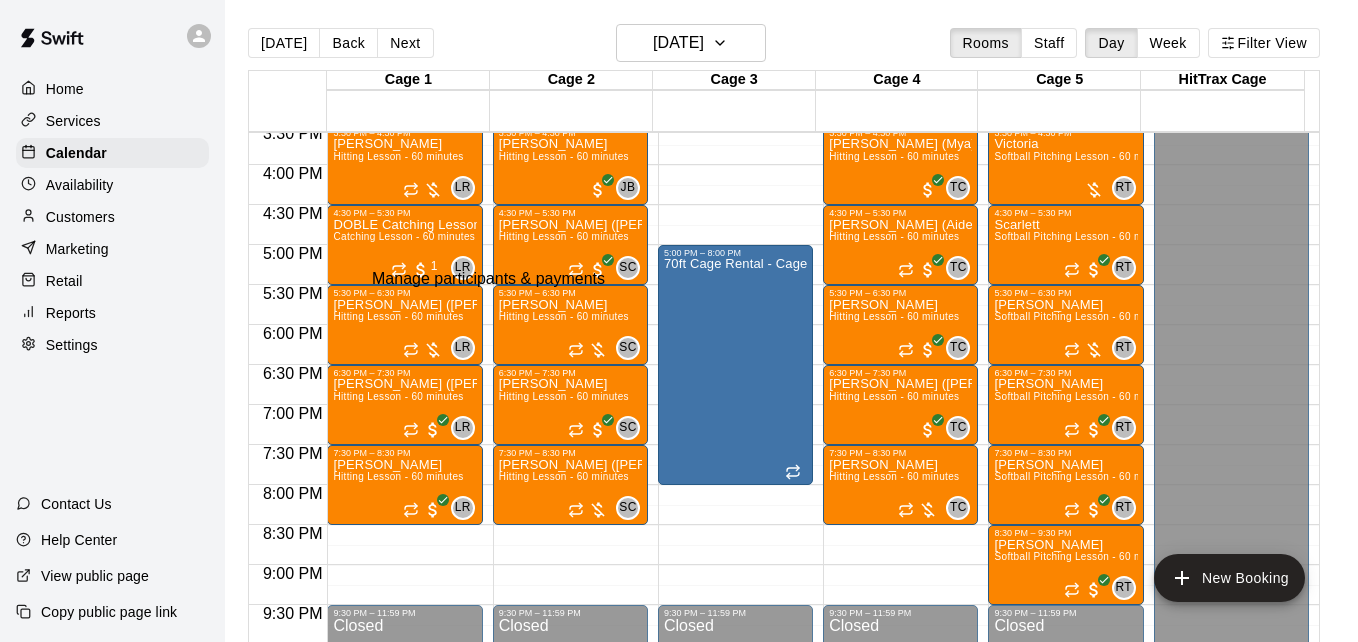 click at bounding box center [35, 688] 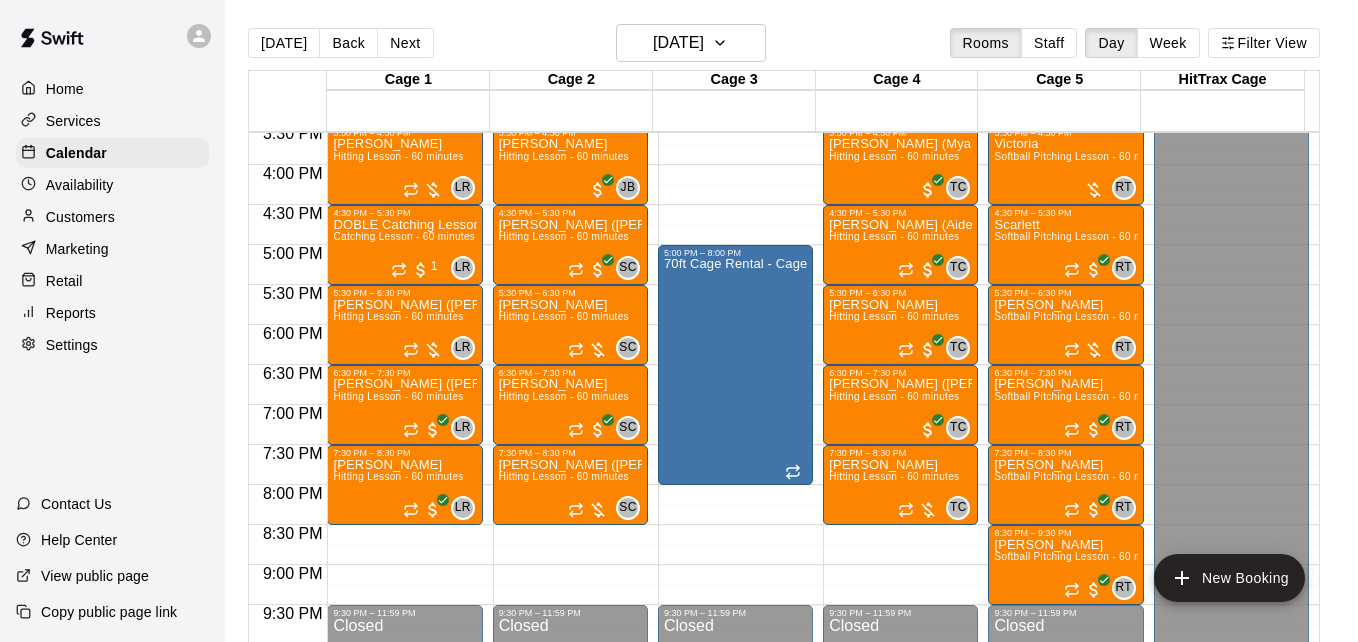 scroll, scrollTop: 80, scrollLeft: 0, axis: vertical 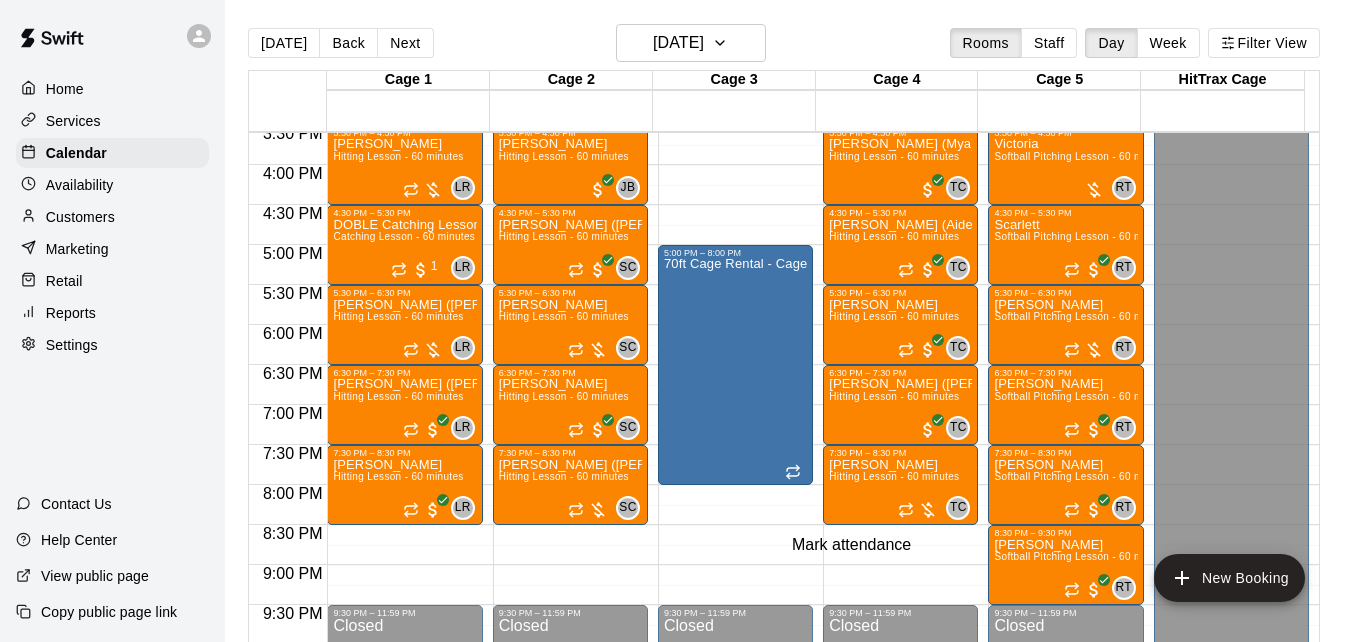 click 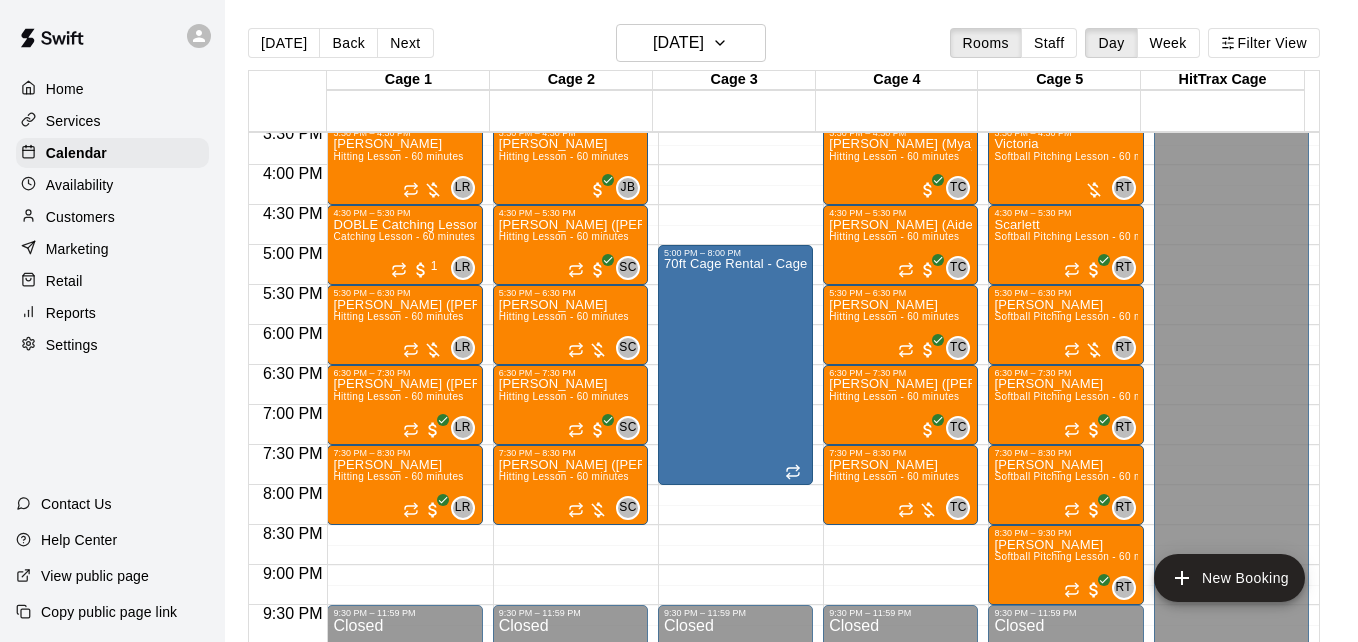 click on "[PERSON_NAME] attended" at bounding box center [671, 12476] 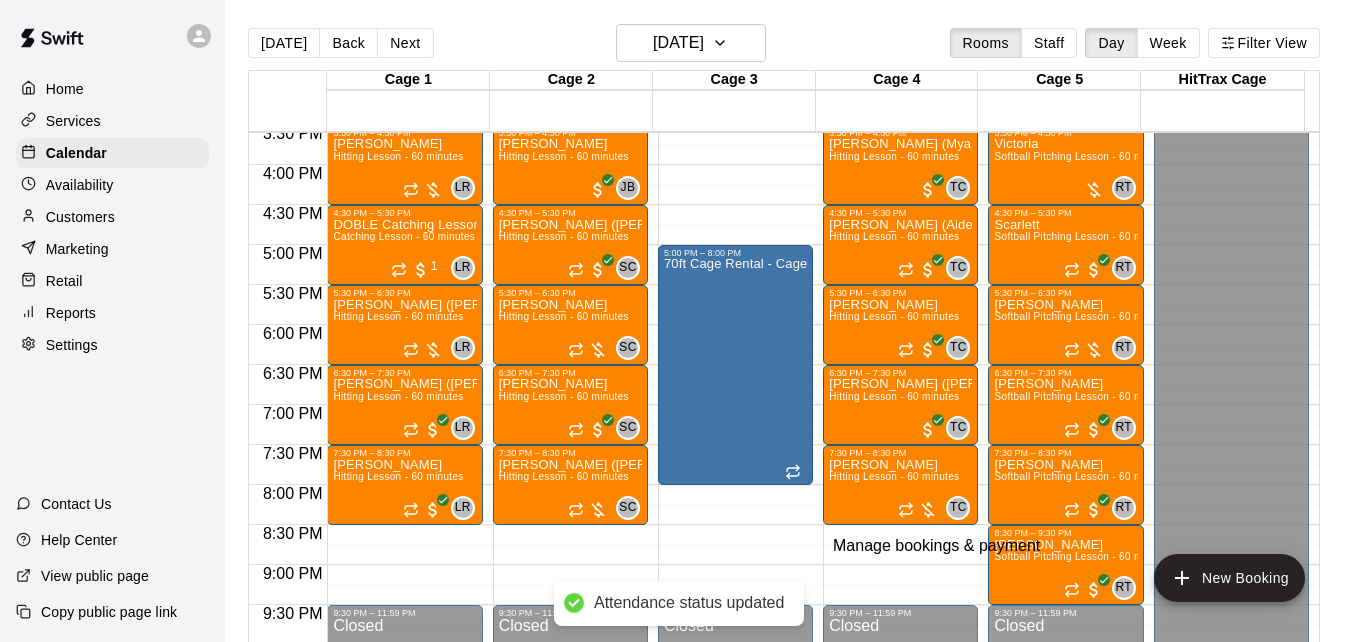click 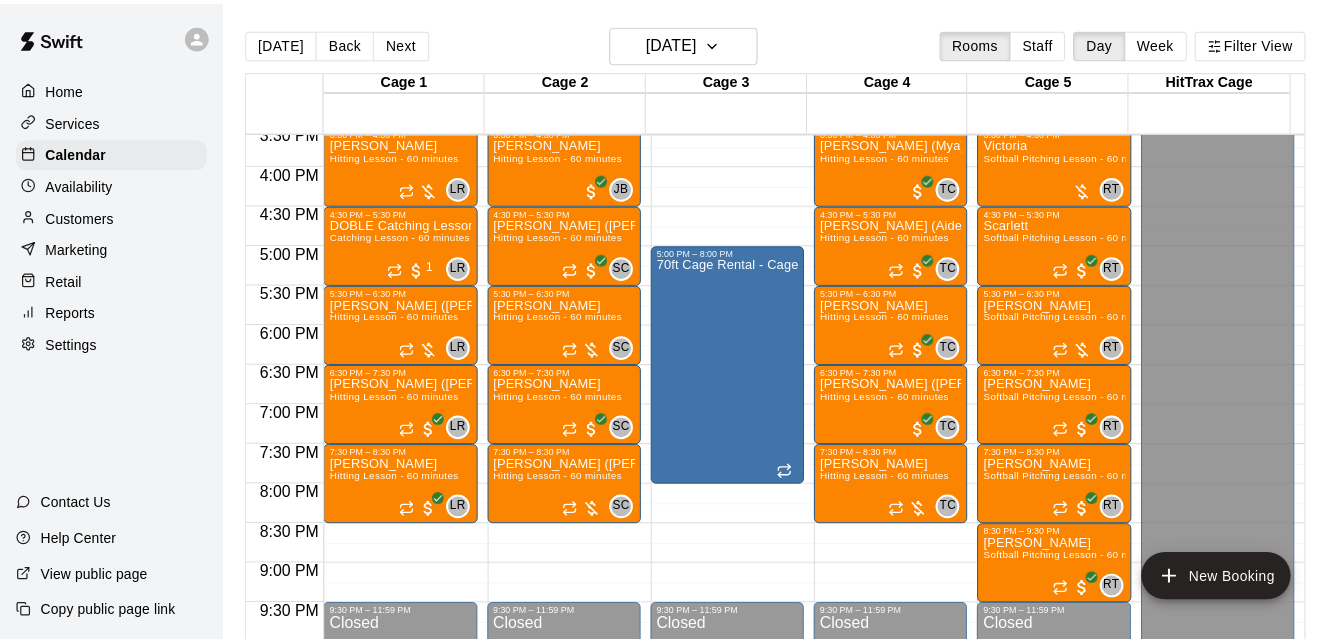 scroll, scrollTop: 120, scrollLeft: 0, axis: vertical 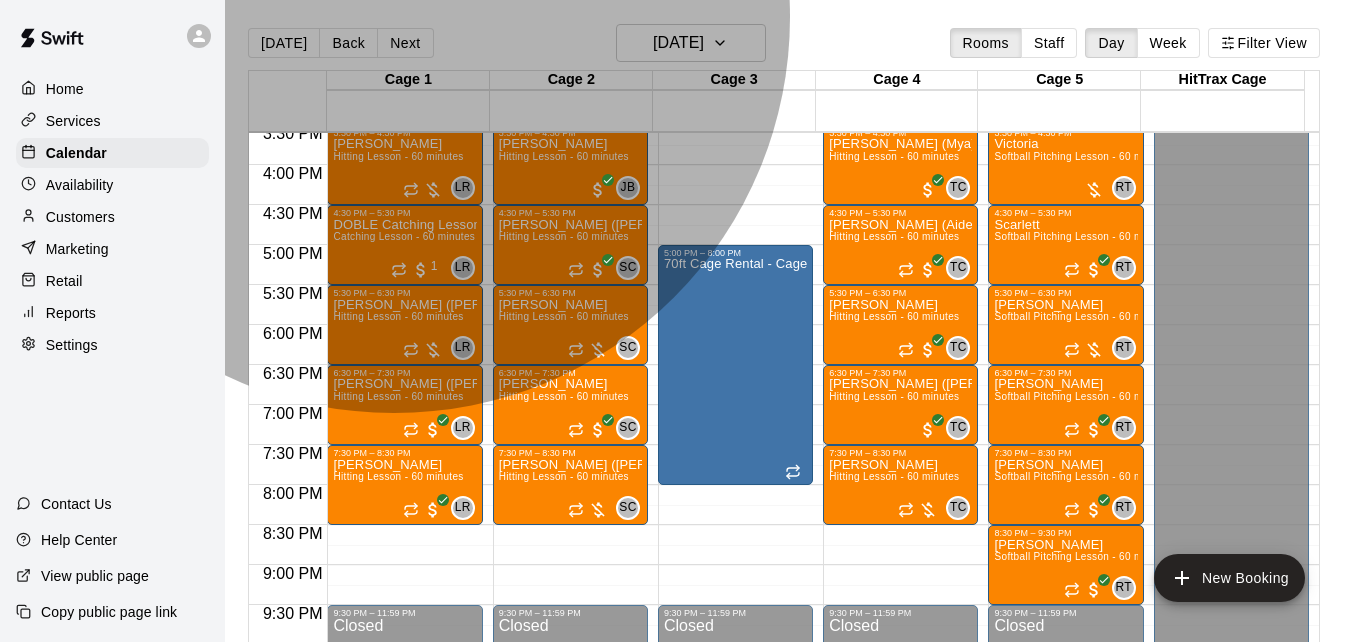 click on "[DATE], July 09: 03:30 PM (Current) Unpaid" at bounding box center (120, 12813) 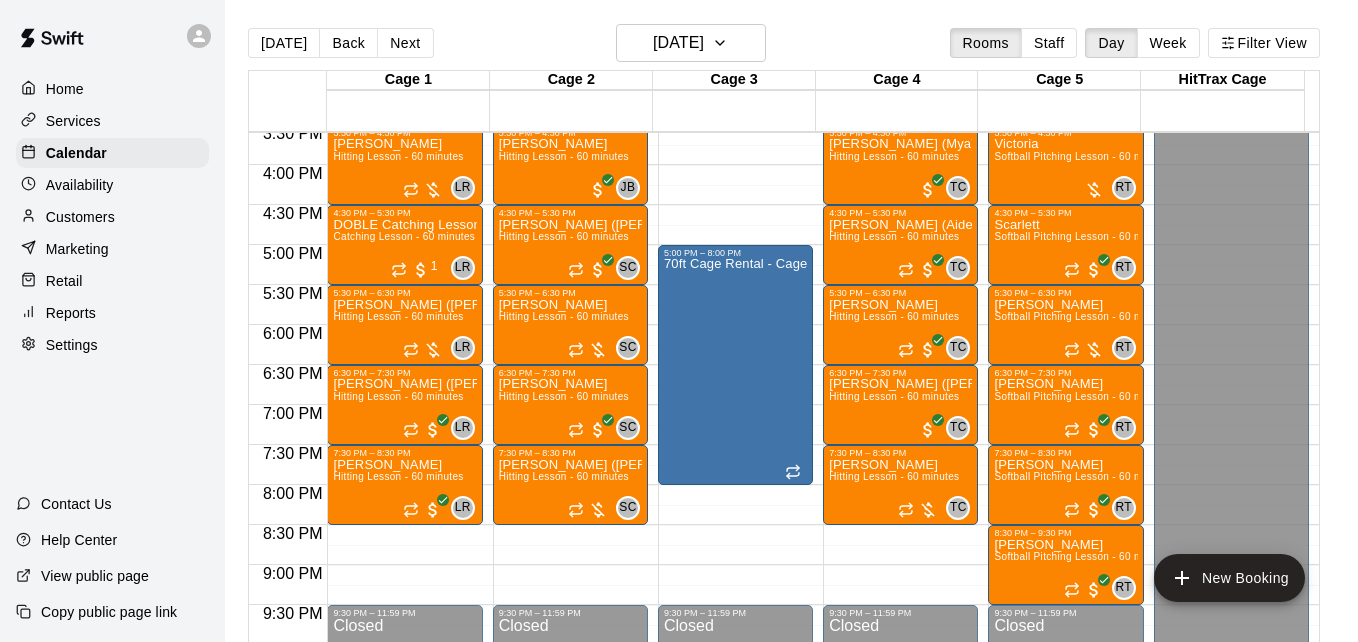click on "**" at bounding box center (71, 13419) 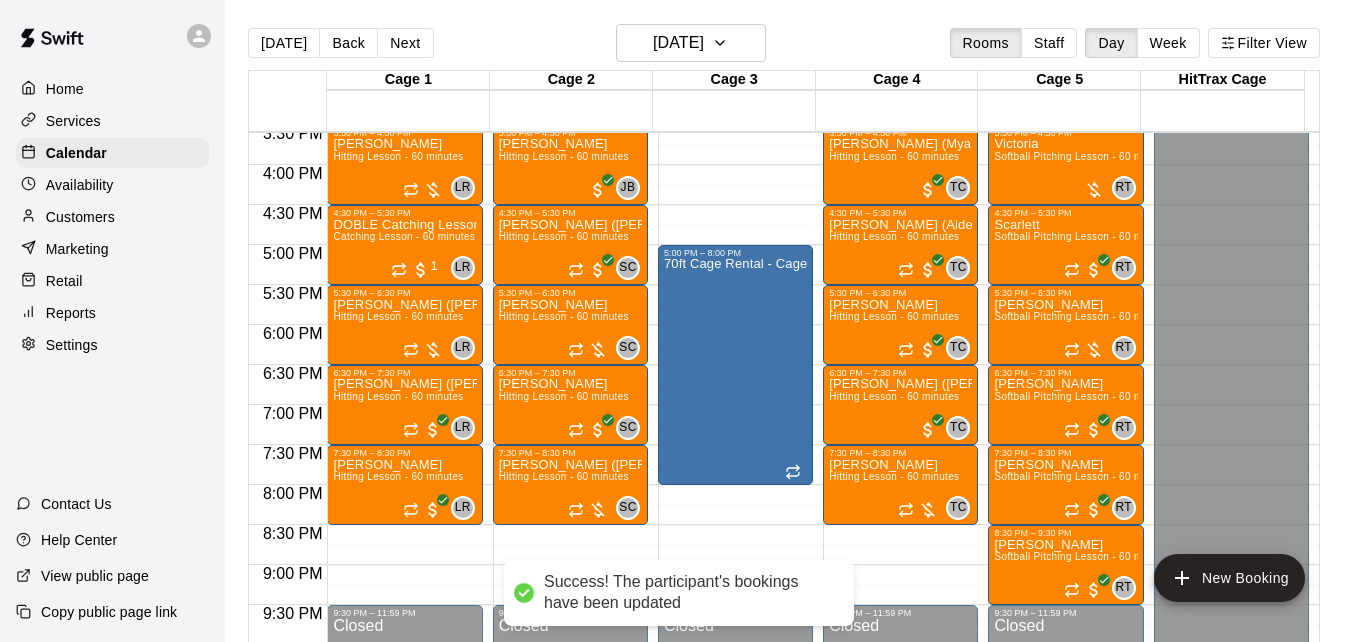 click on "Done" at bounding box center [24, 12433] 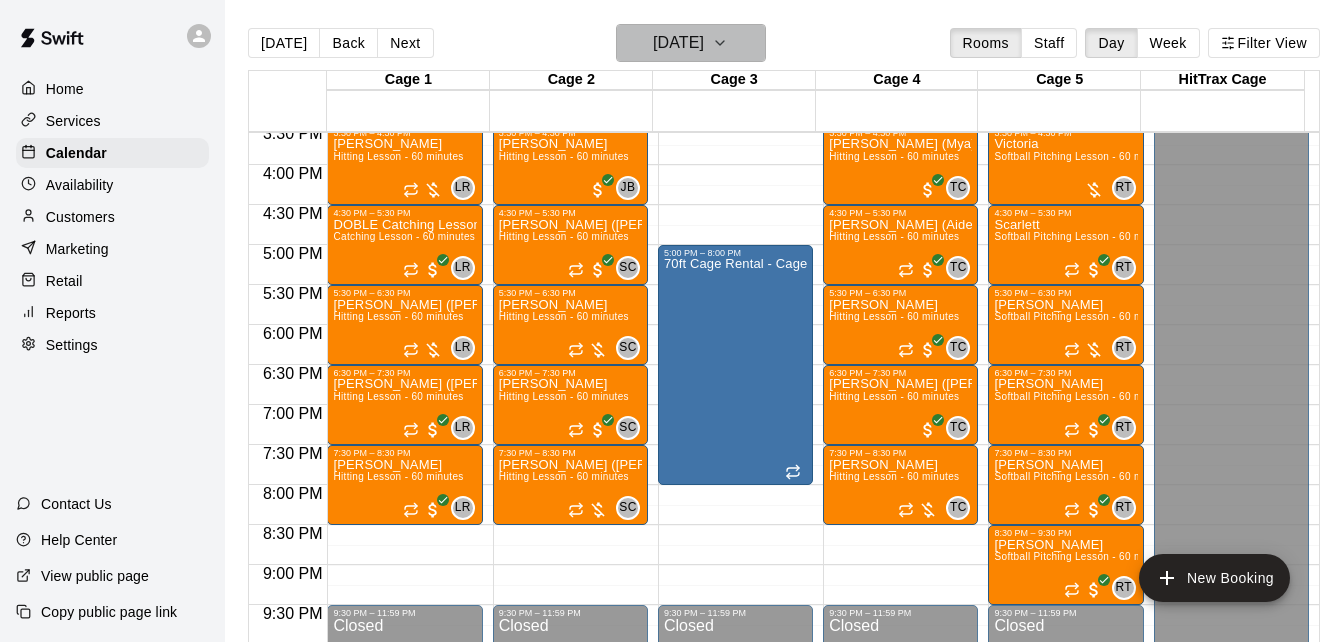 click 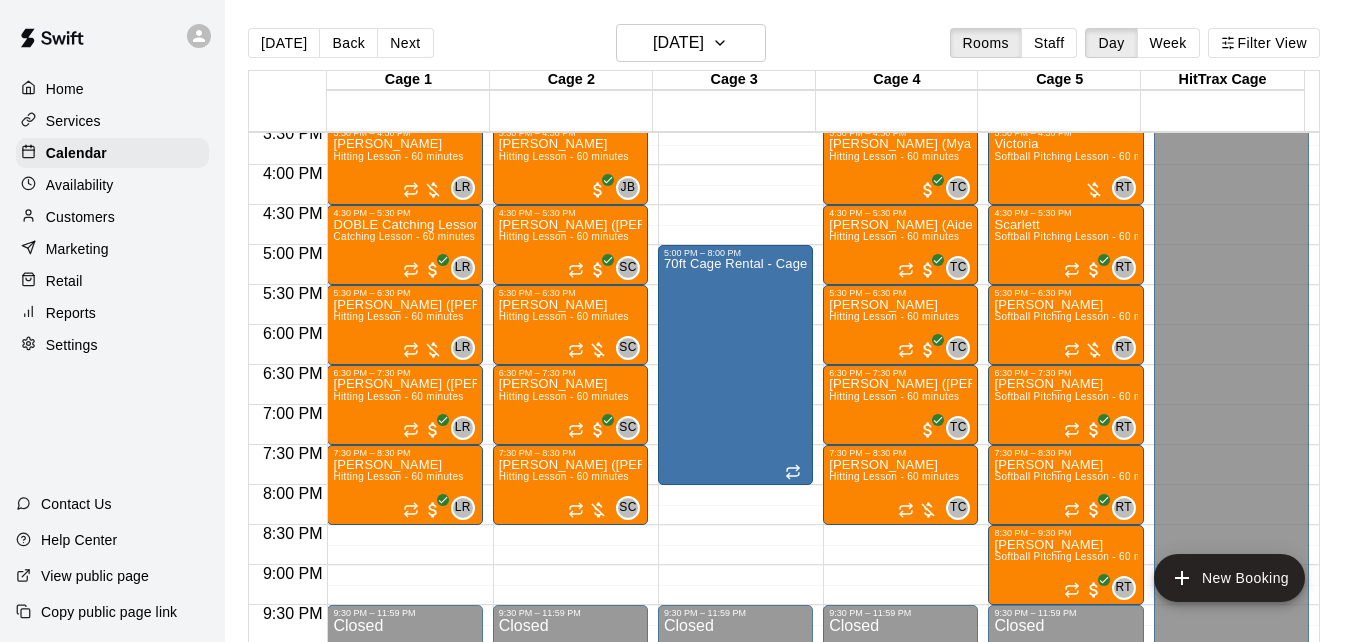 click on "7" at bounding box center (34, 804) 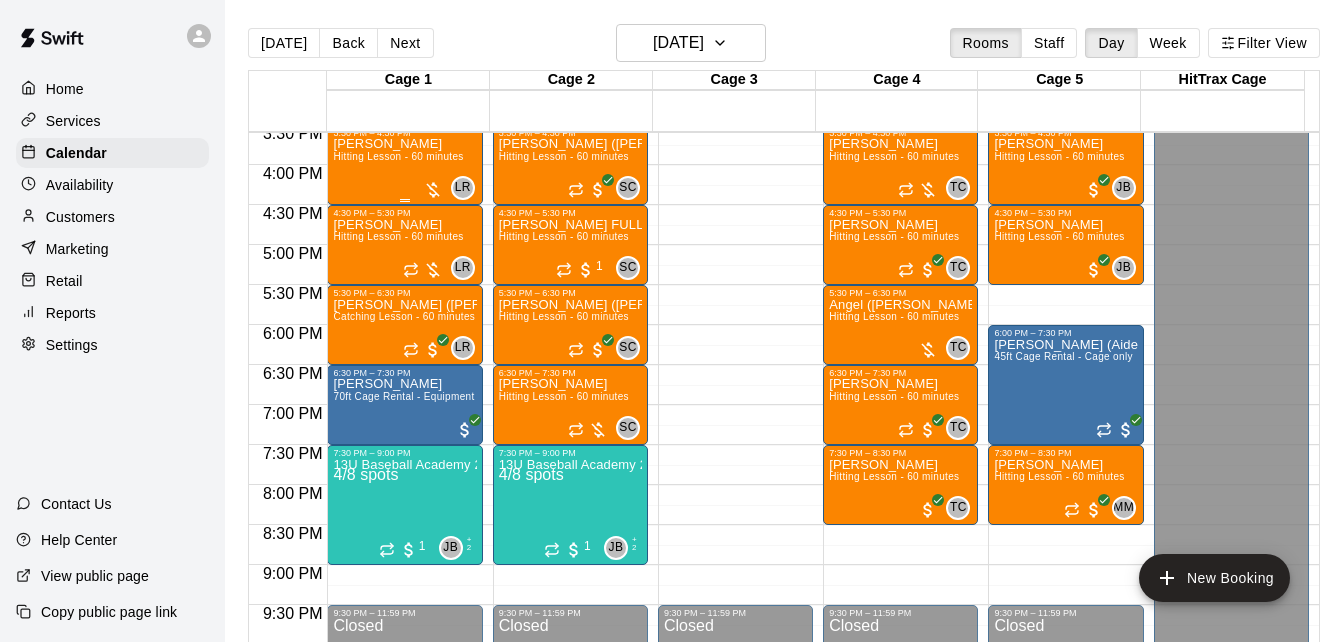 click on "Hitting Lesson - 60 minutes" at bounding box center [398, 156] 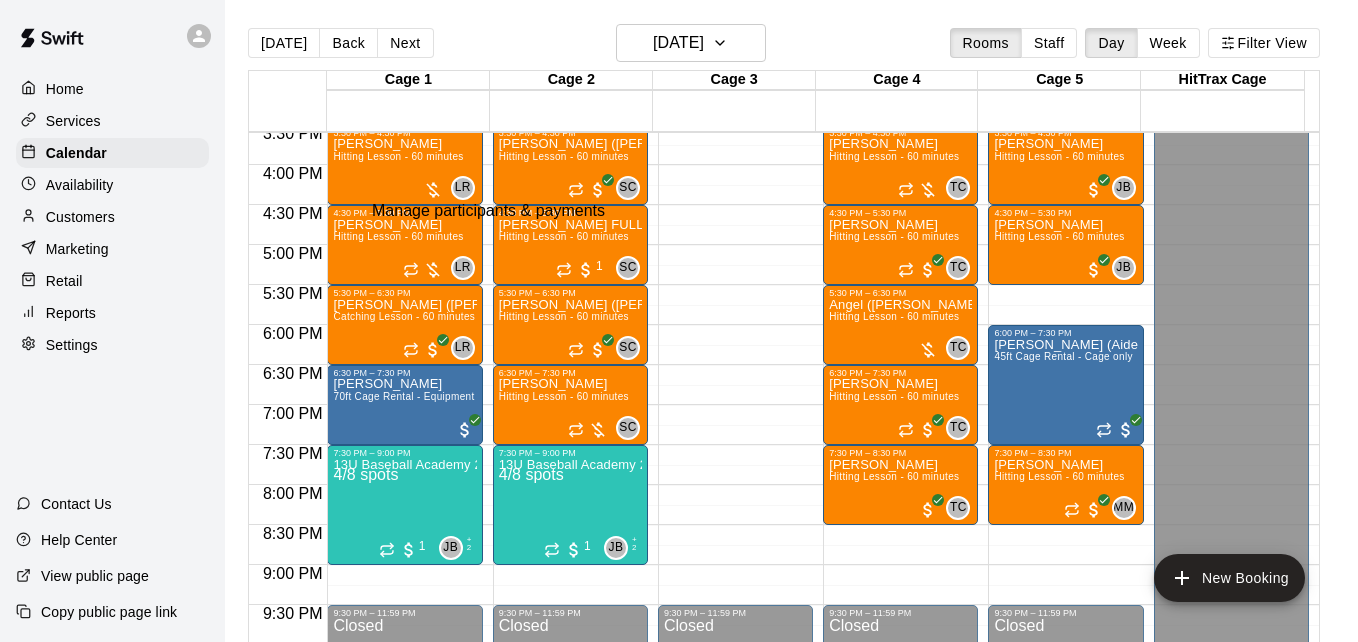 click at bounding box center (35, 688) 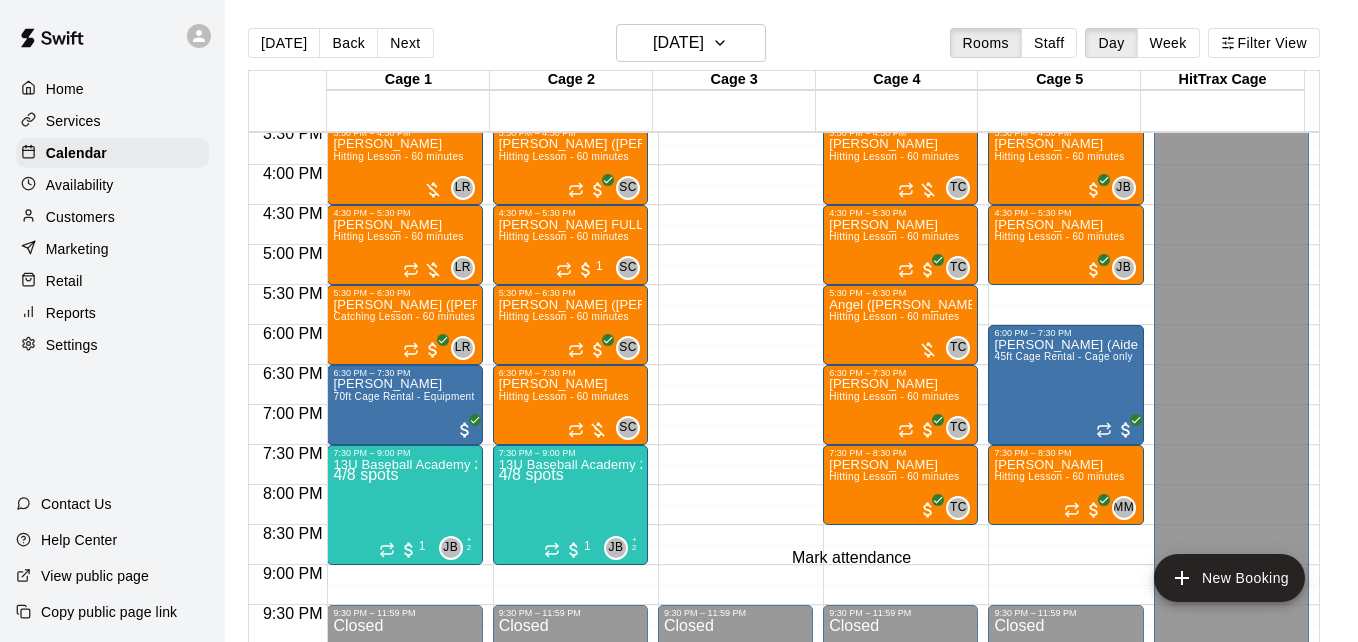 click 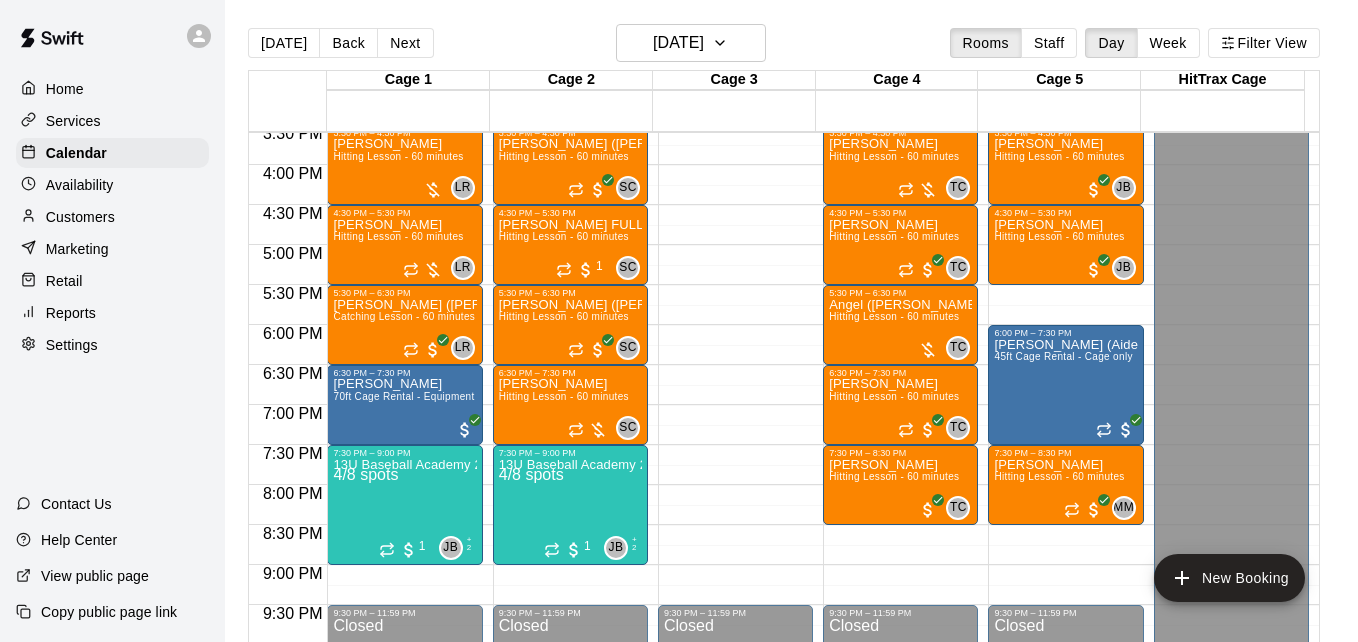 click on "[PERSON_NAME] attended" at bounding box center [671, 10018] 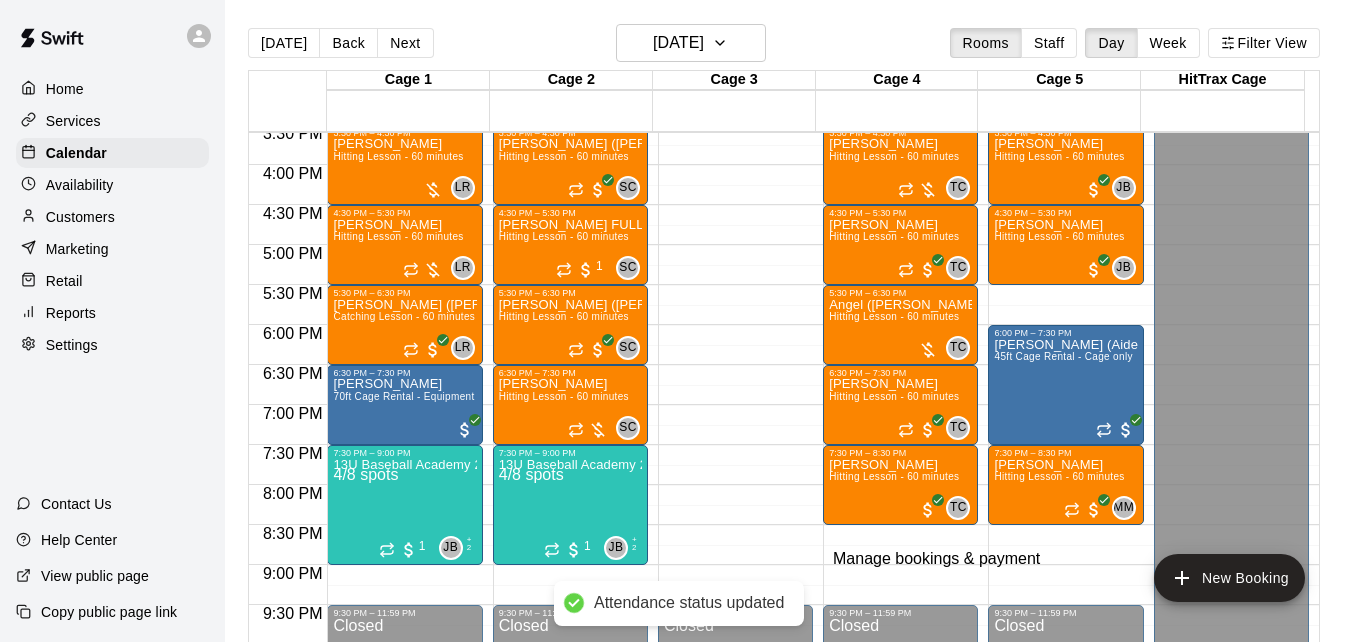 click 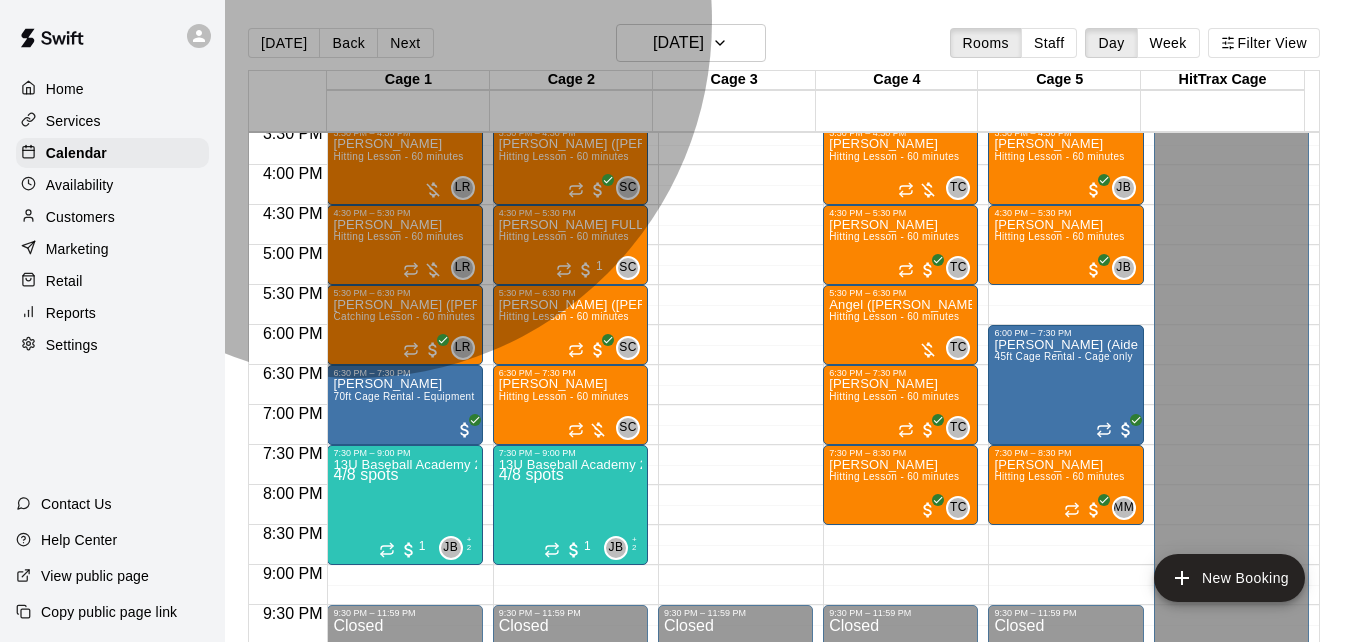 click on "[DATE], July 07: 02:30 PM (Current) Unpaid" at bounding box center [120, 10176] 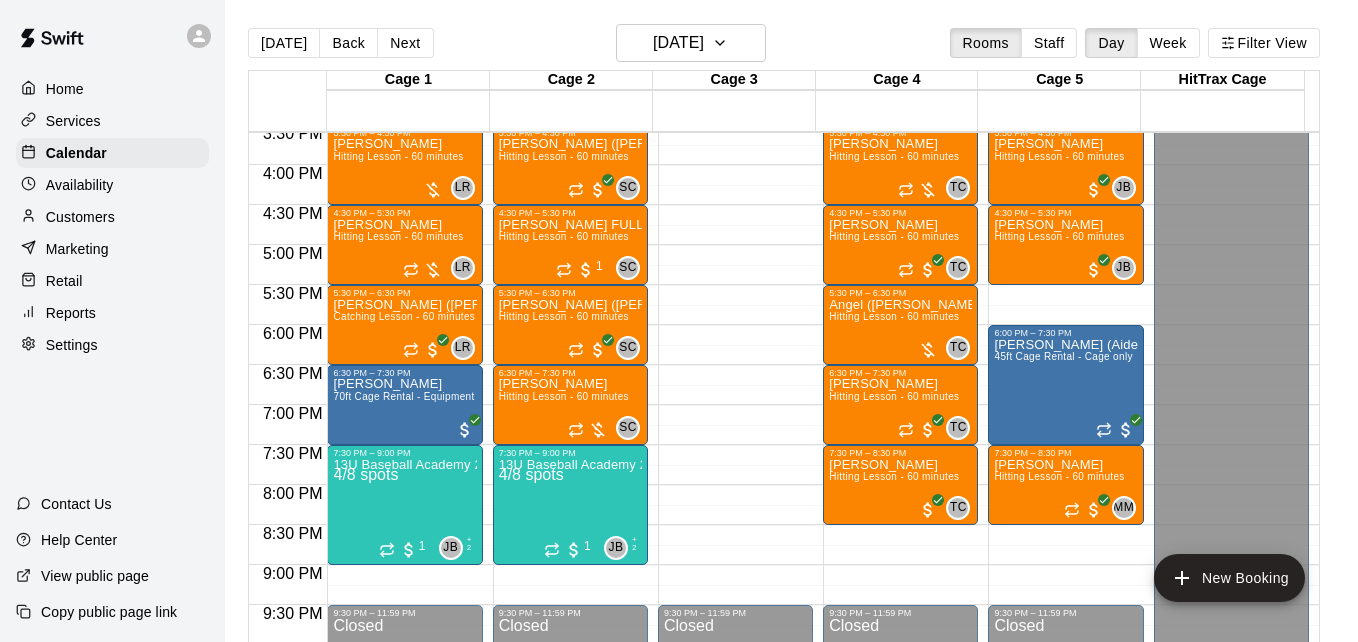click on "**" at bounding box center (71, 10467) 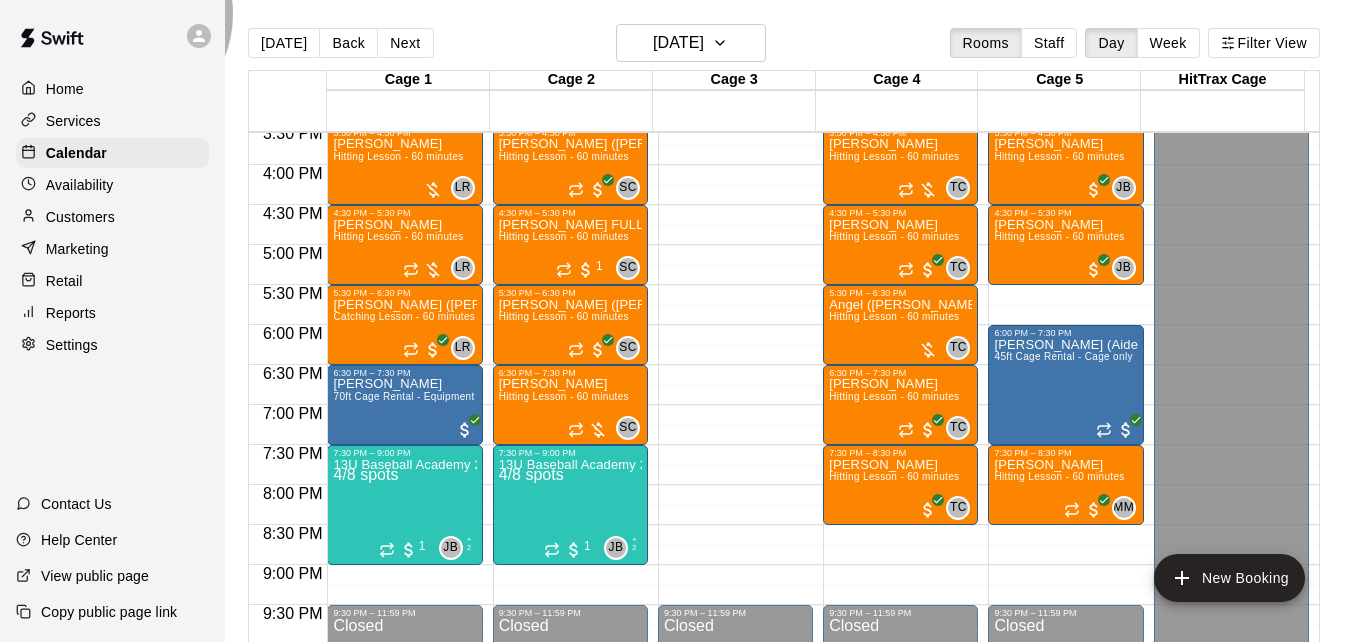 click on "Pay & apply changes" at bounding box center (128, 13922) 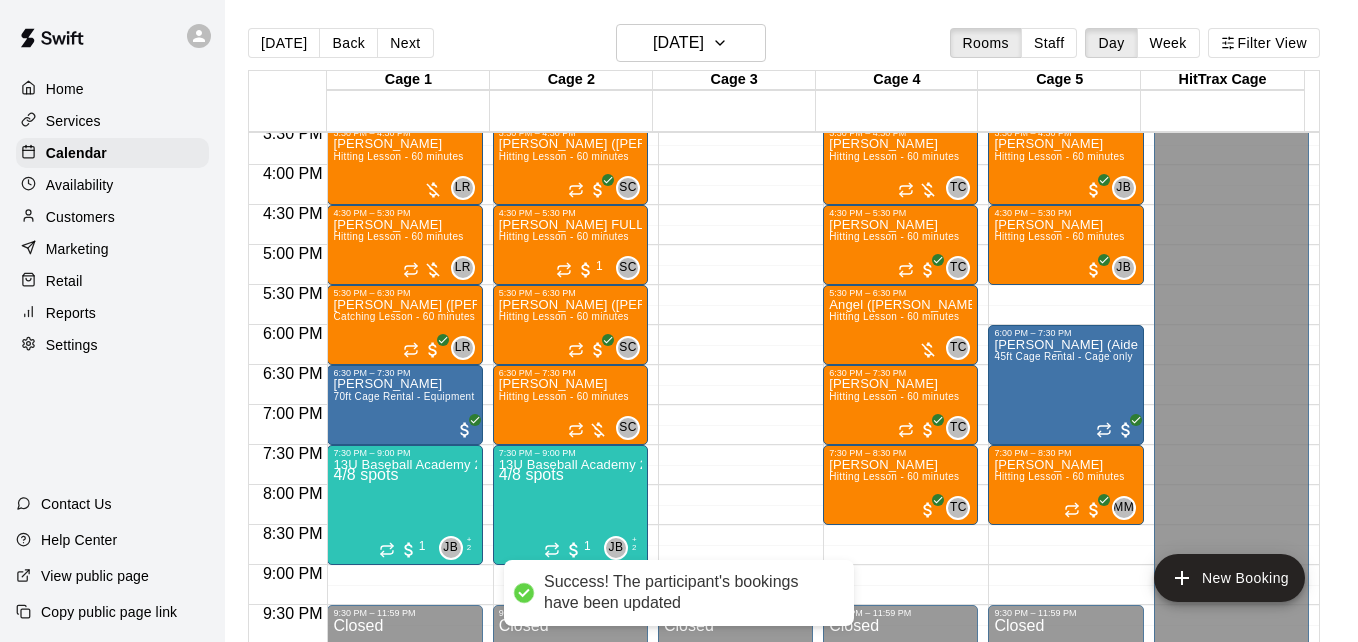 click on "Done" at bounding box center [24, 9975] 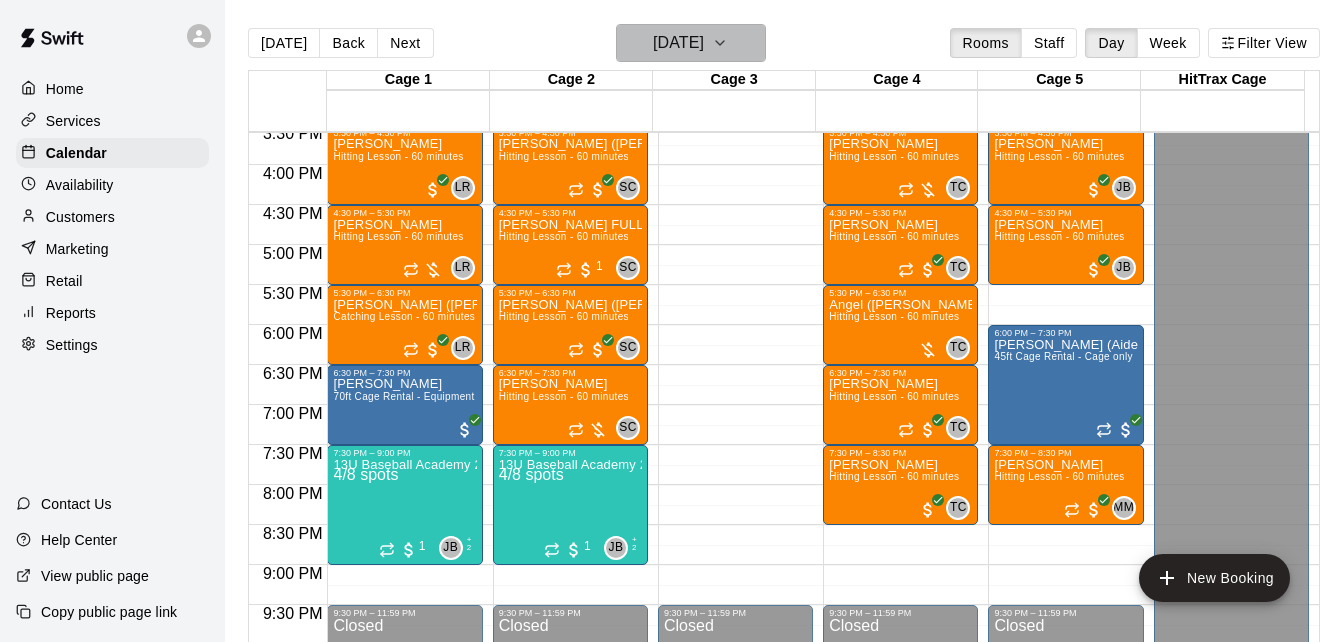 click 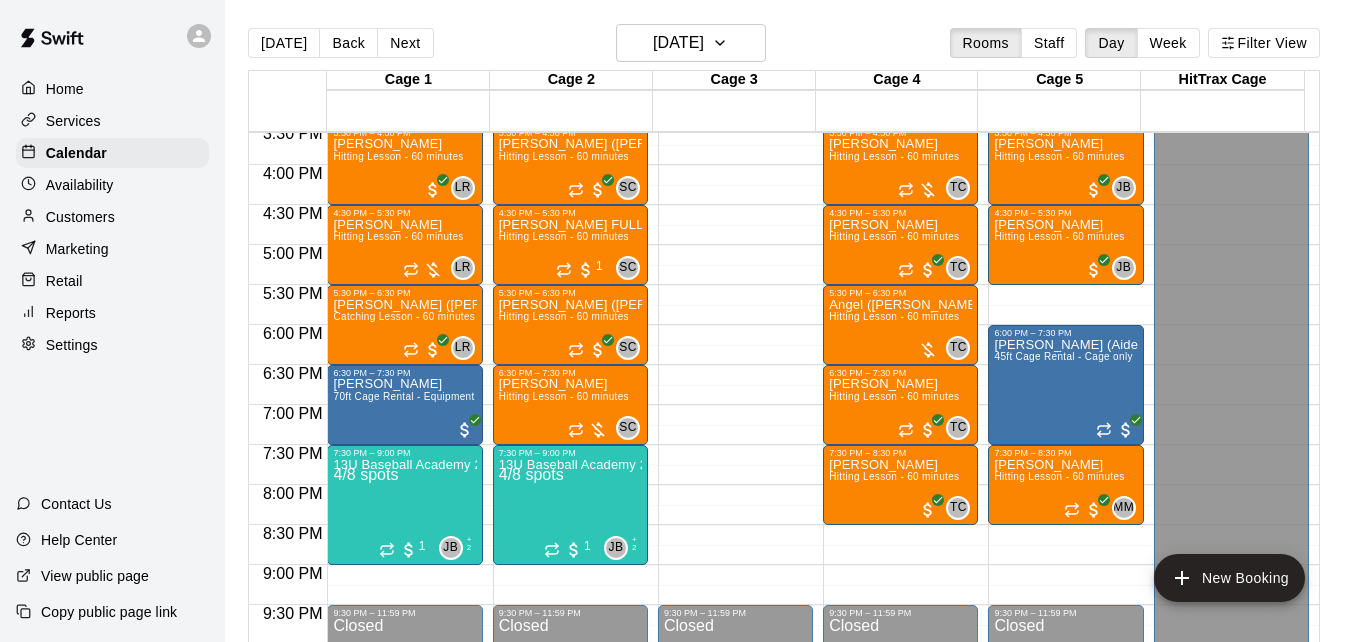 click on "1" at bounding box center [11, 783] 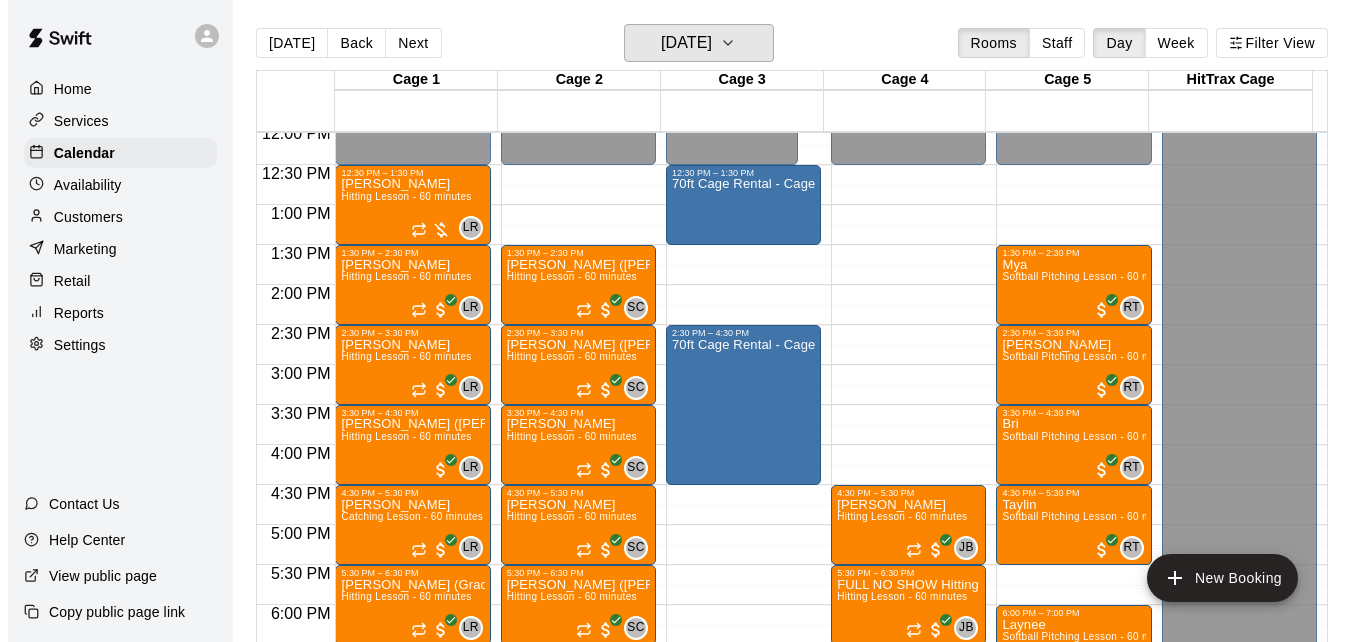 scroll, scrollTop: 928, scrollLeft: 0, axis: vertical 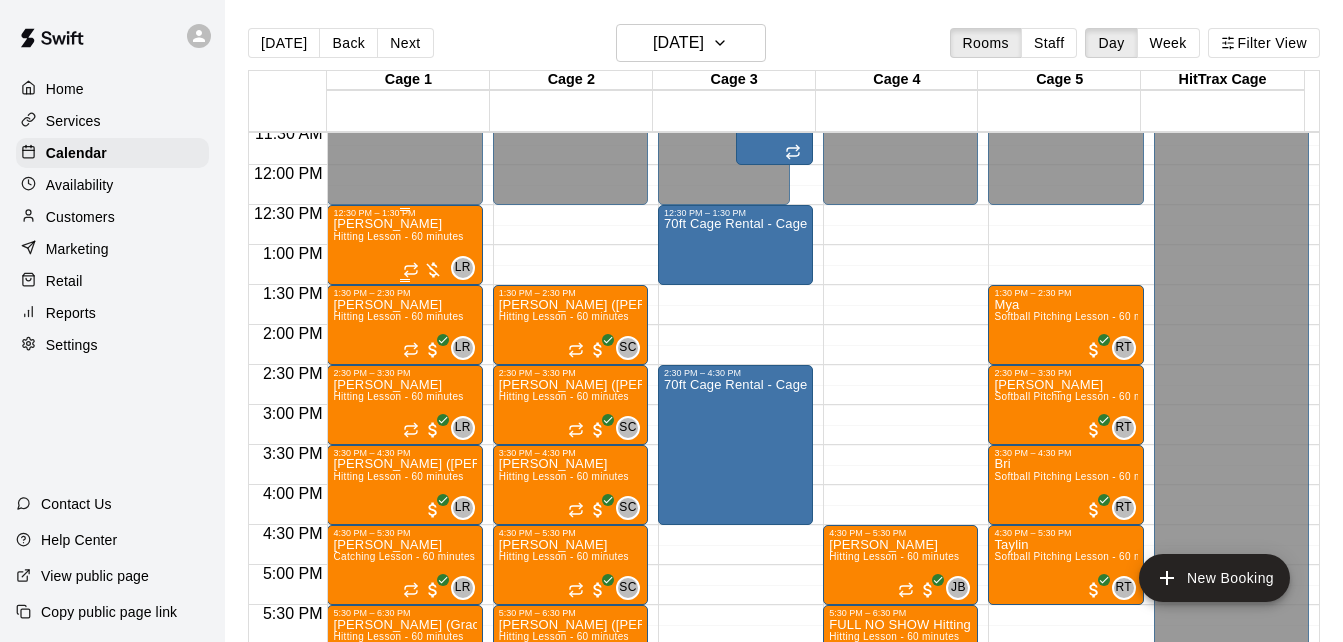 click on "Hitting Lesson - 60 minutes" at bounding box center [398, 236] 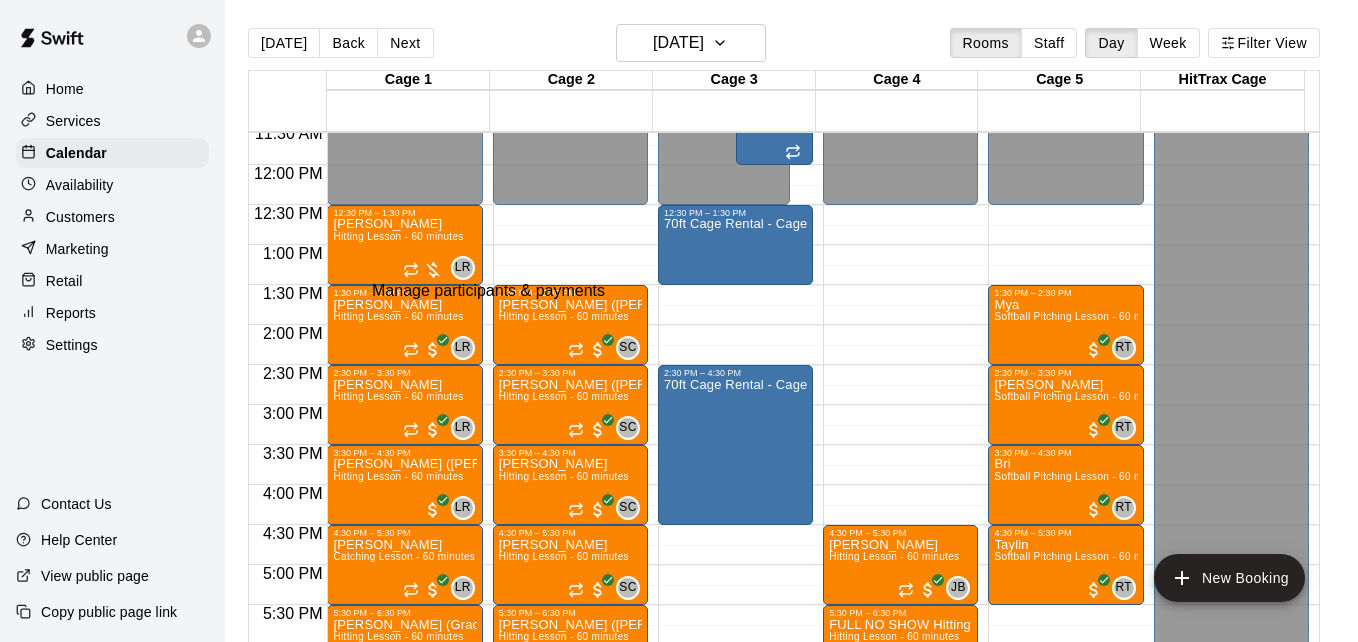 click at bounding box center (35, 688) 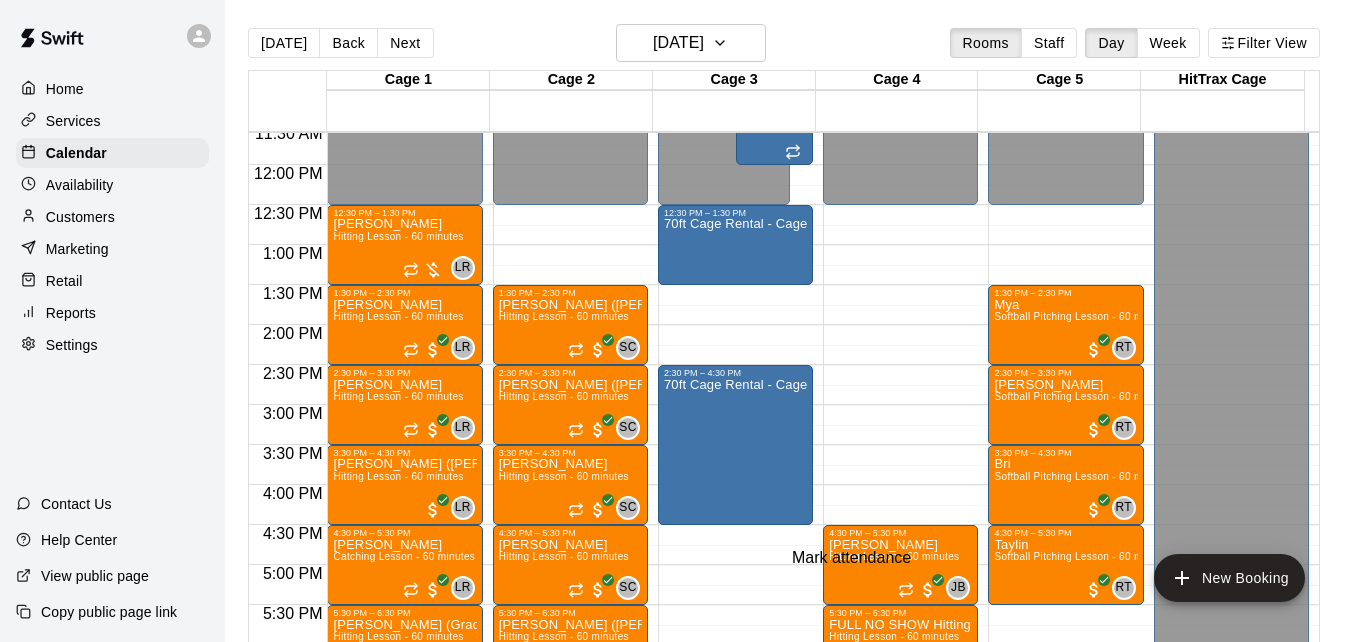 click at bounding box center [17, 9951] 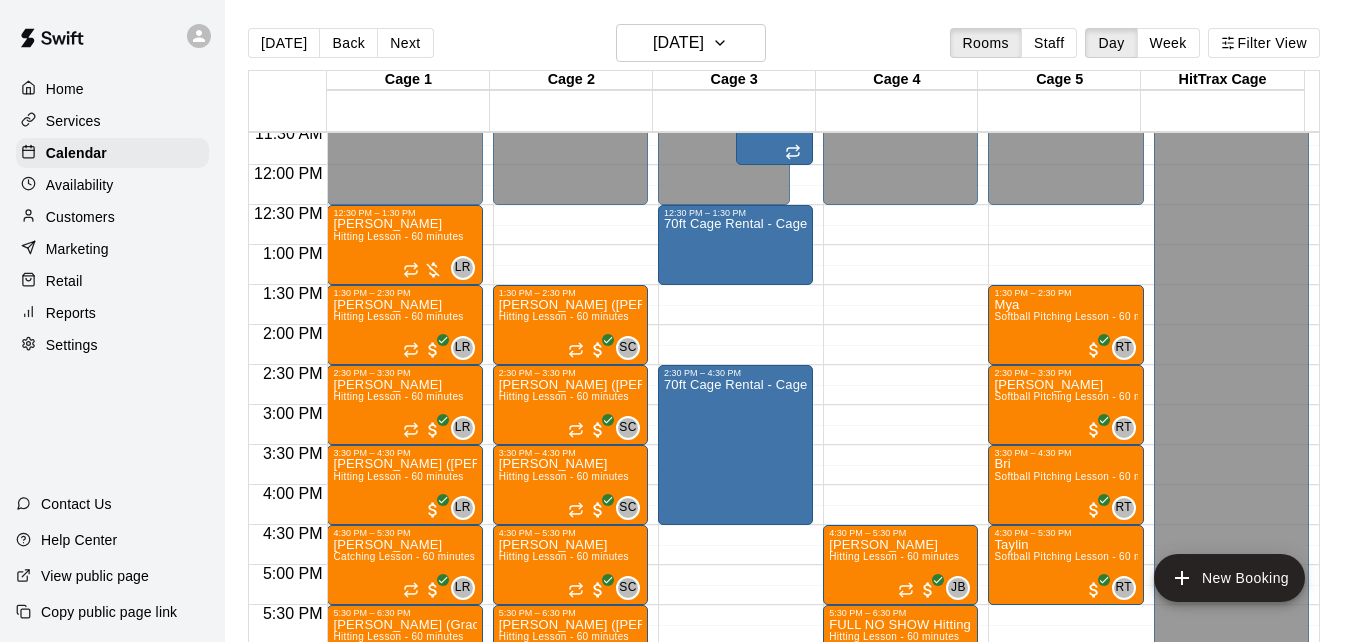 click on "[PERSON_NAME] attended" at bounding box center [671, 10007] 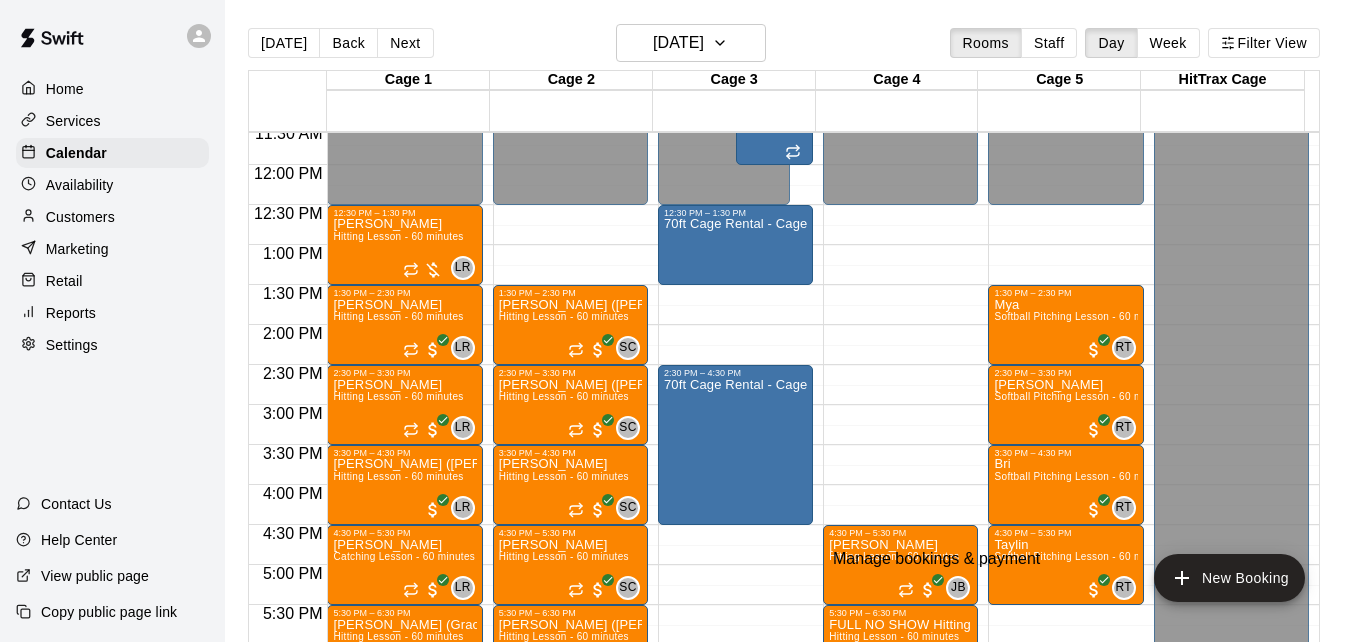 click 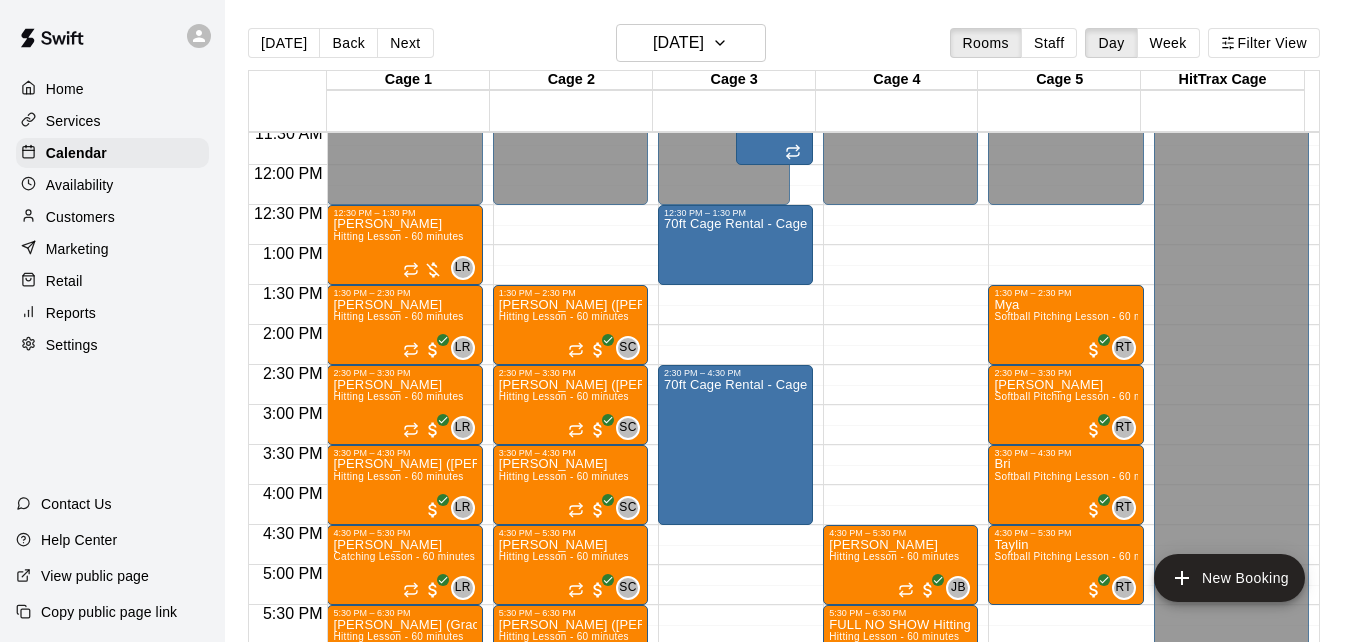 scroll, scrollTop: 80, scrollLeft: 0, axis: vertical 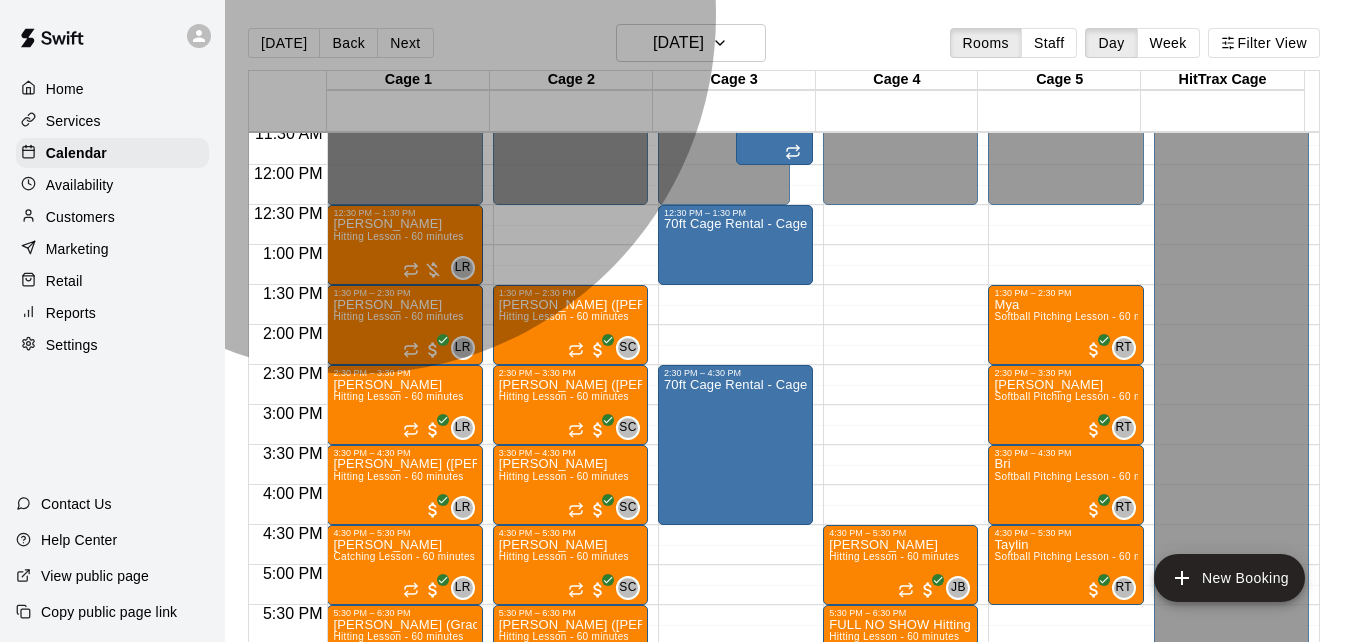 click on "[DATE], July 01: 11:30 AM (Current) Unpaid" at bounding box center [120, 10356] 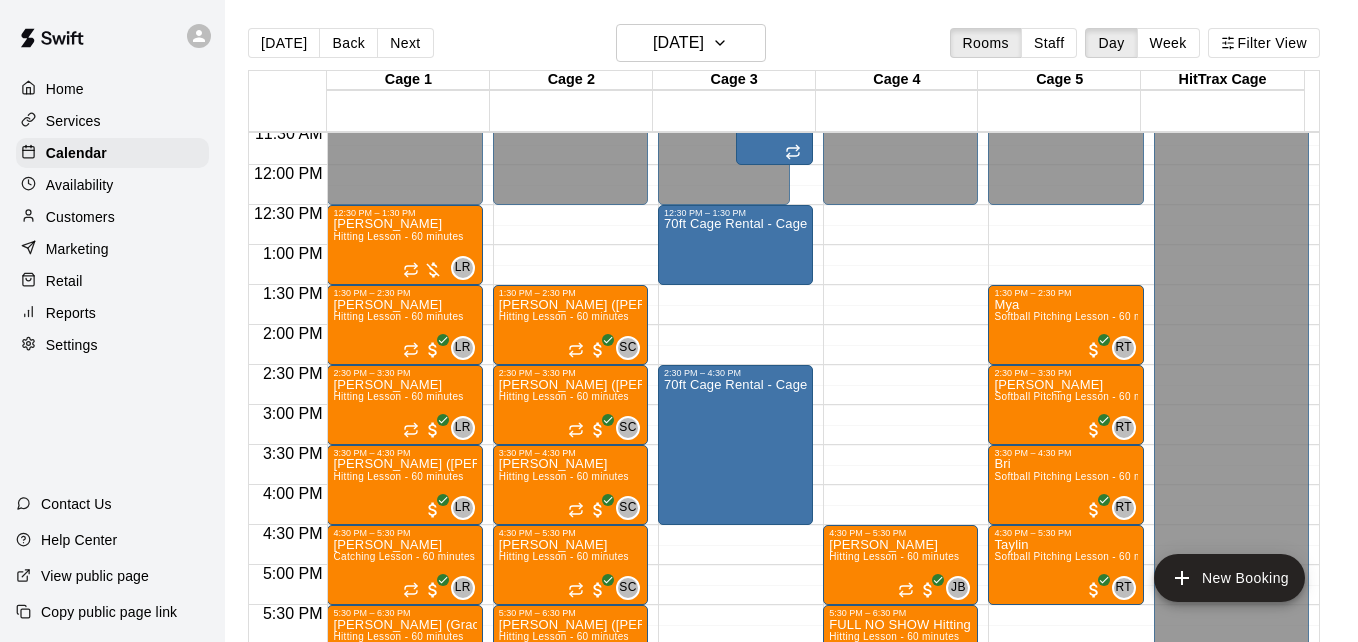 click on "**" at bounding box center [71, 11007] 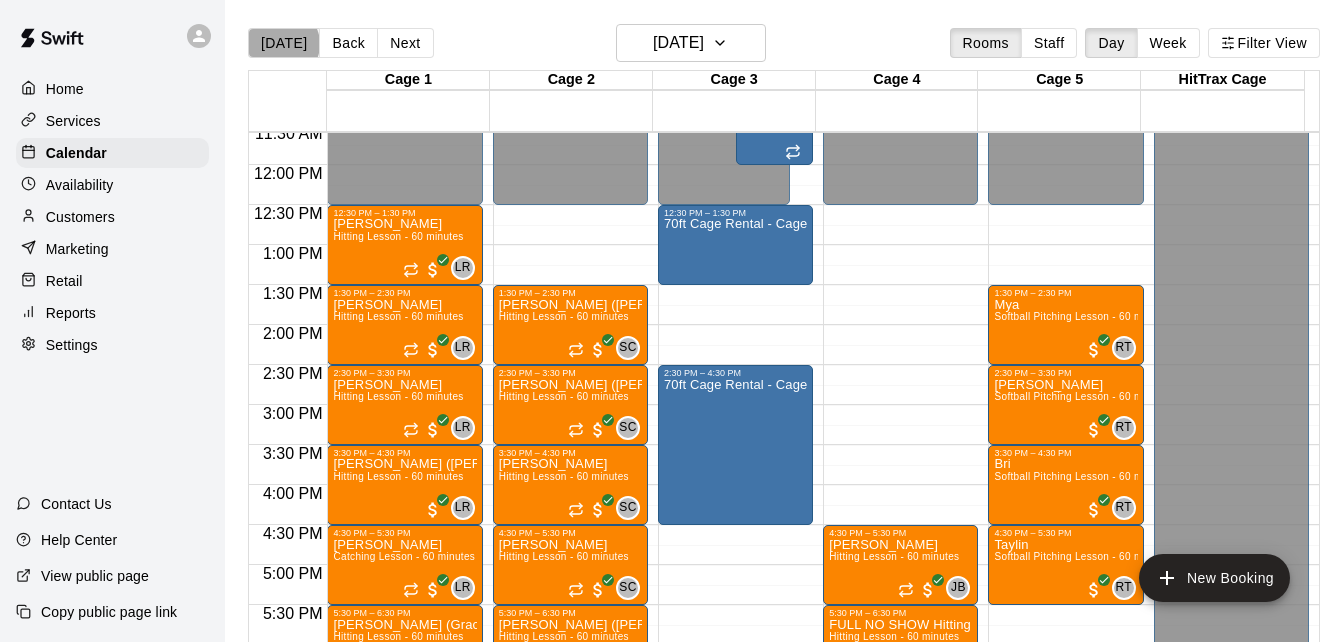 click on "[DATE]" at bounding box center [284, 43] 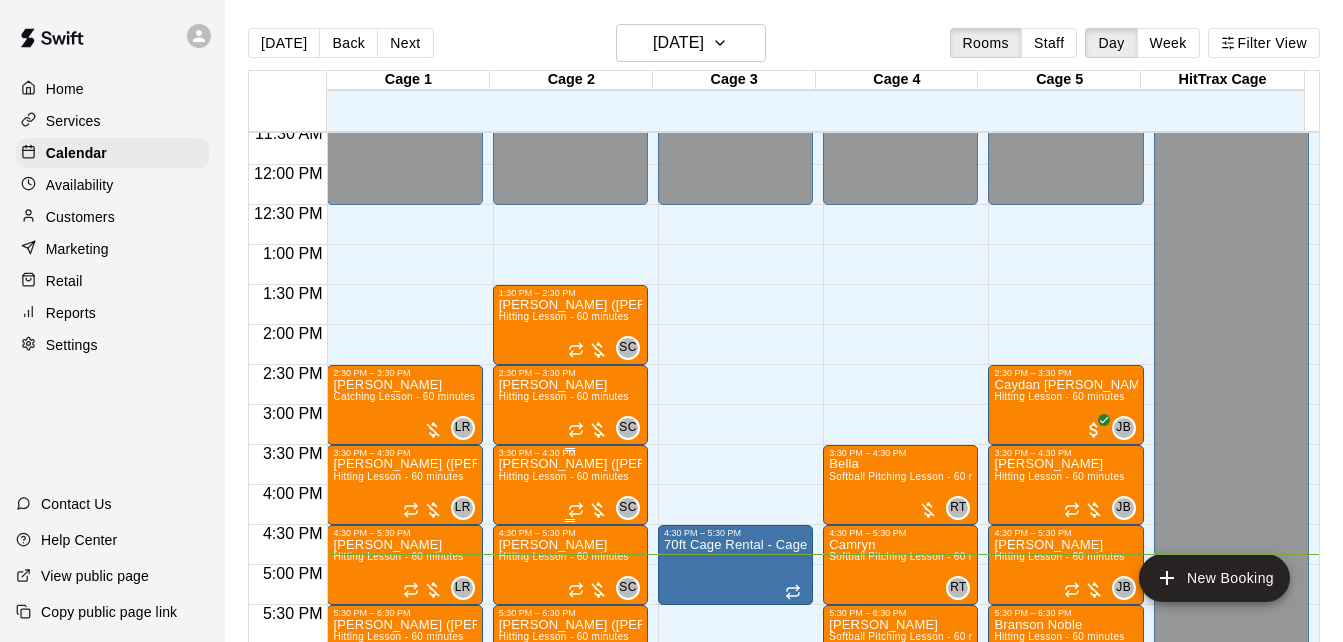 click on "Hitting Lesson - 60 minutes" at bounding box center (564, 476) 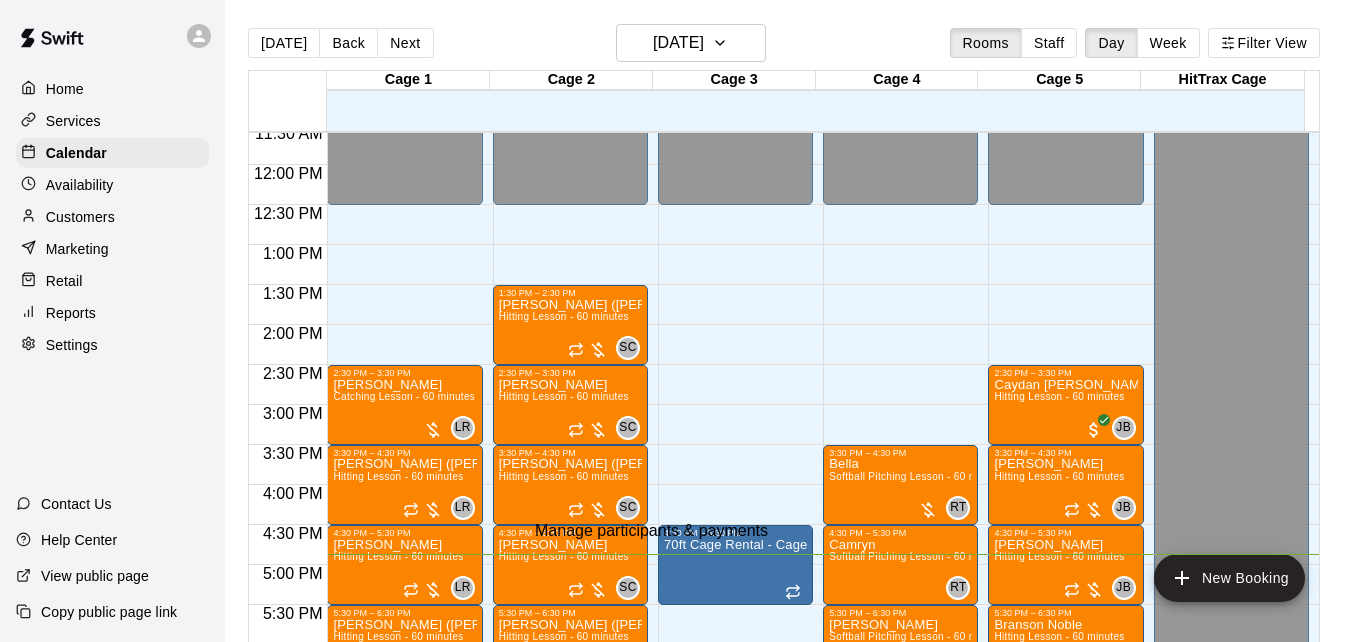 click at bounding box center (35, 688) 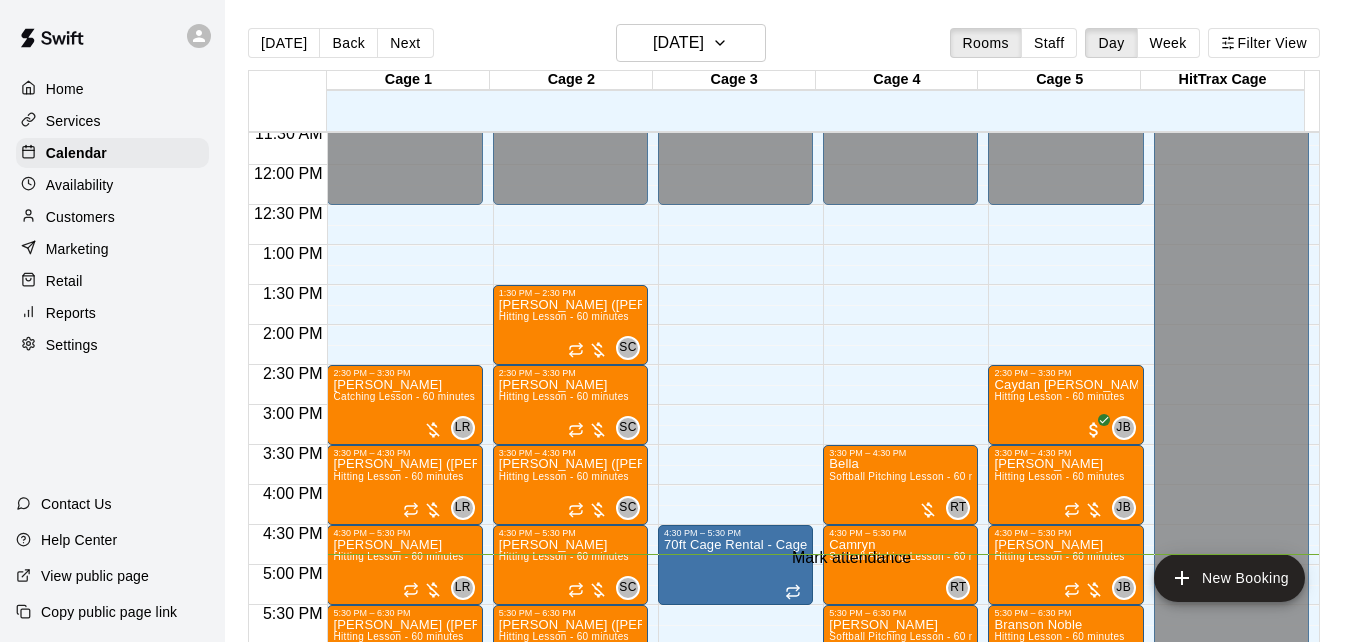 click 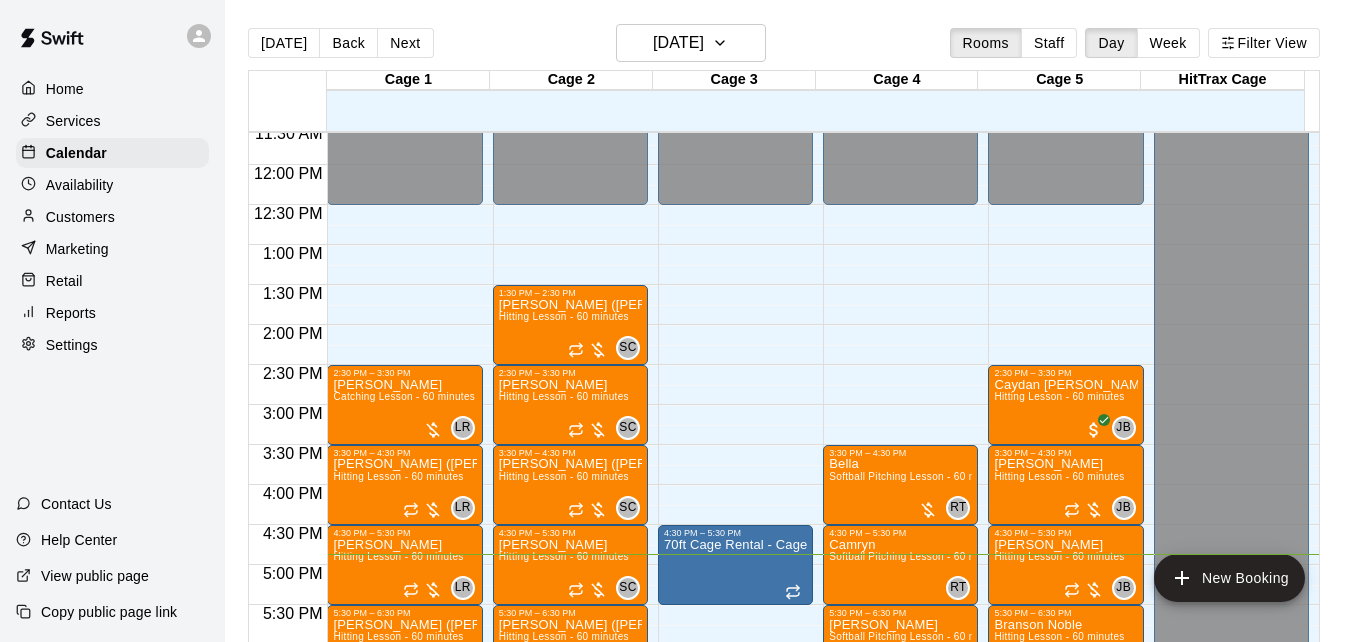 click on "[PERSON_NAME] attended" at bounding box center (671, 10018) 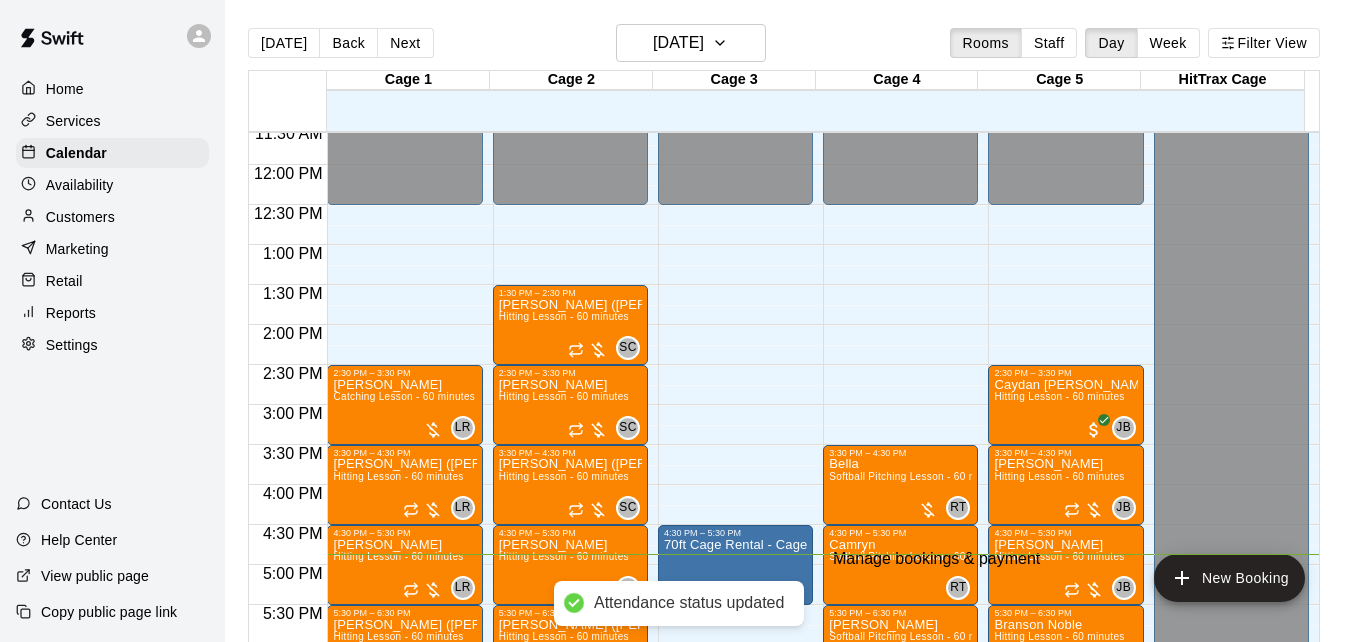 click 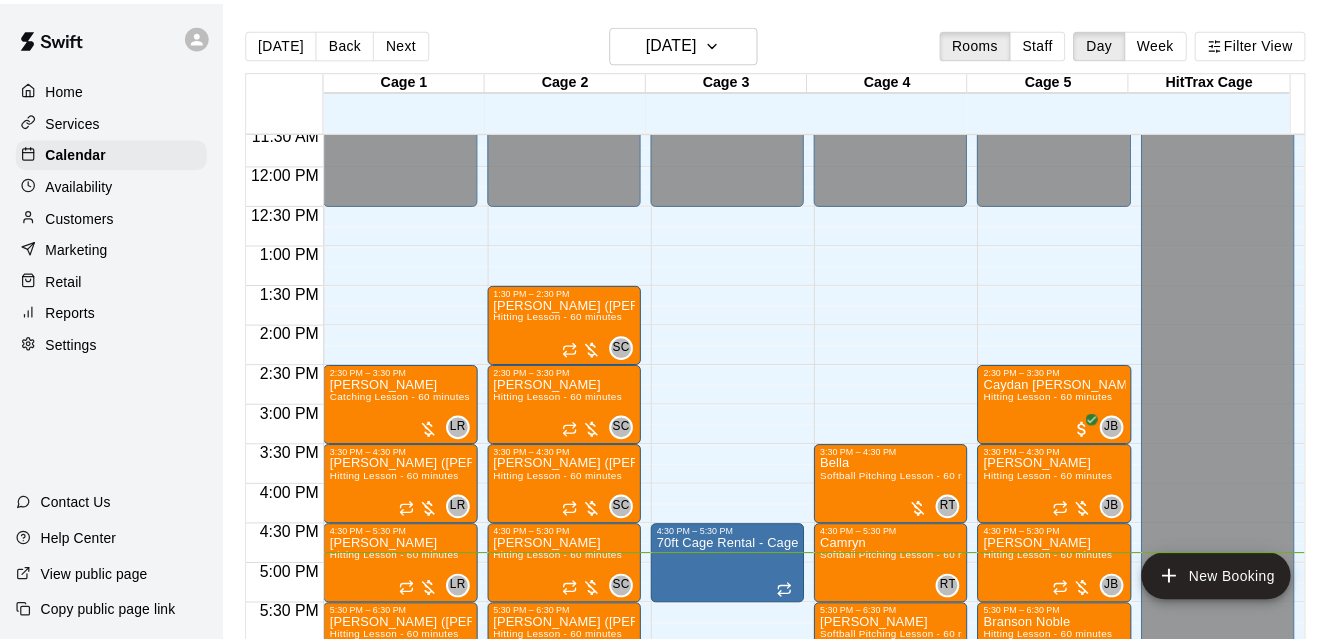 scroll, scrollTop: 120, scrollLeft: 0, axis: vertical 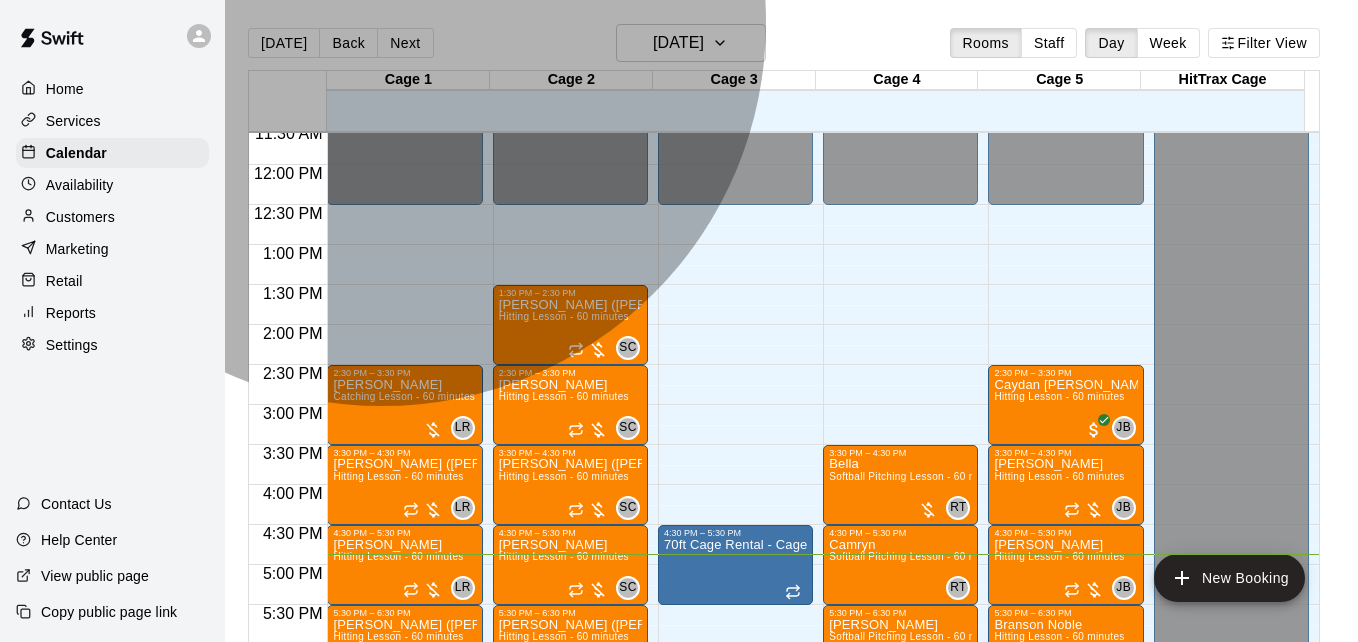 click on "[DATE], July 10: 02:30 PM (Current) Unpaid" at bounding box center [120, 10428] 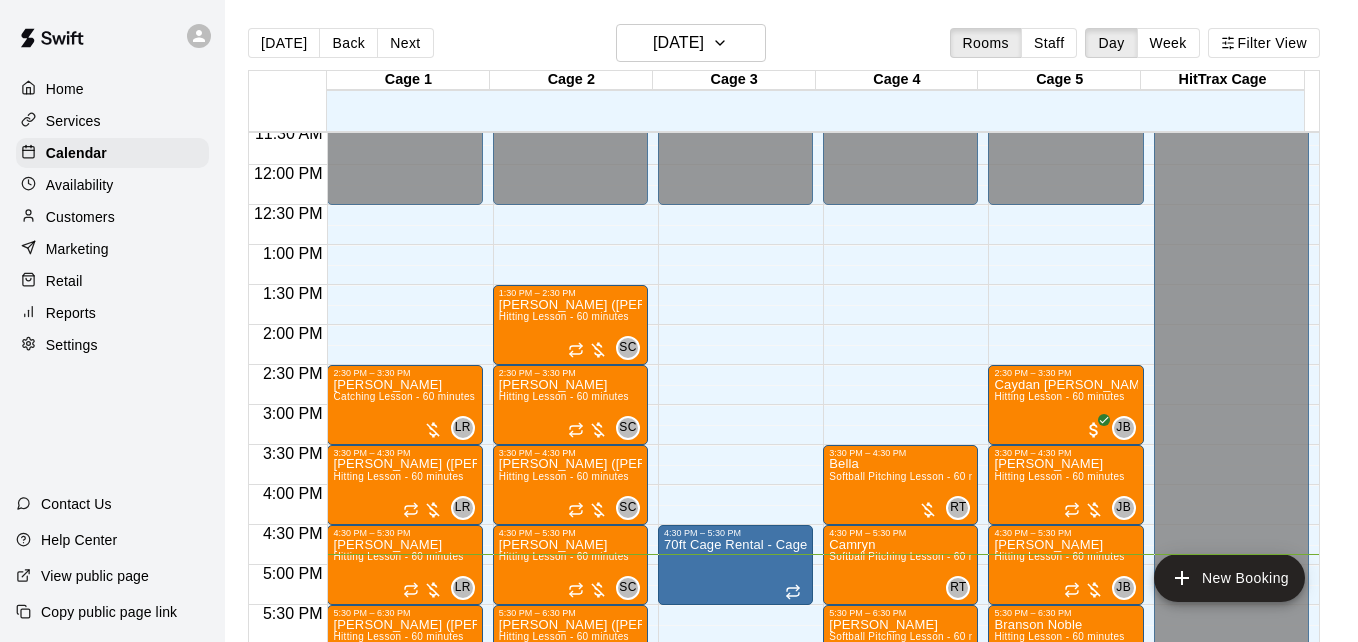 click on "**" at bounding box center [71, 11844] 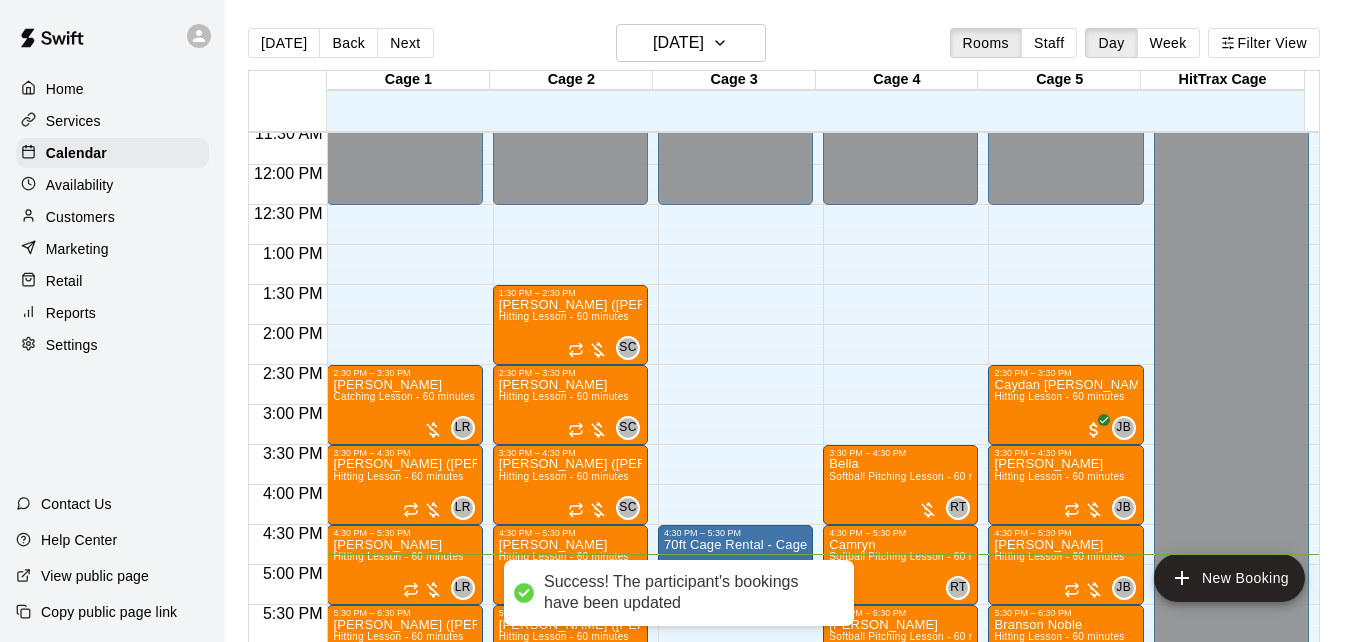 click on "Done" at bounding box center (24, 9975) 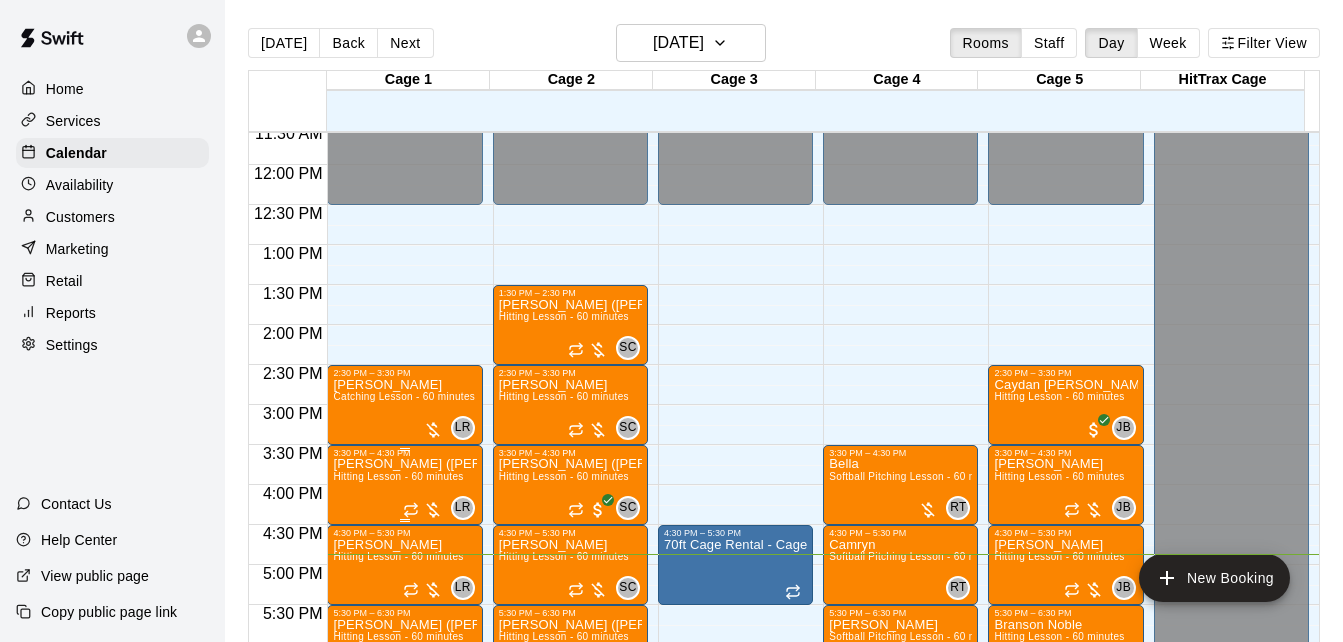 click on "[PERSON_NAME] ([PERSON_NAME]) [PERSON_NAME]" at bounding box center (404, 464) 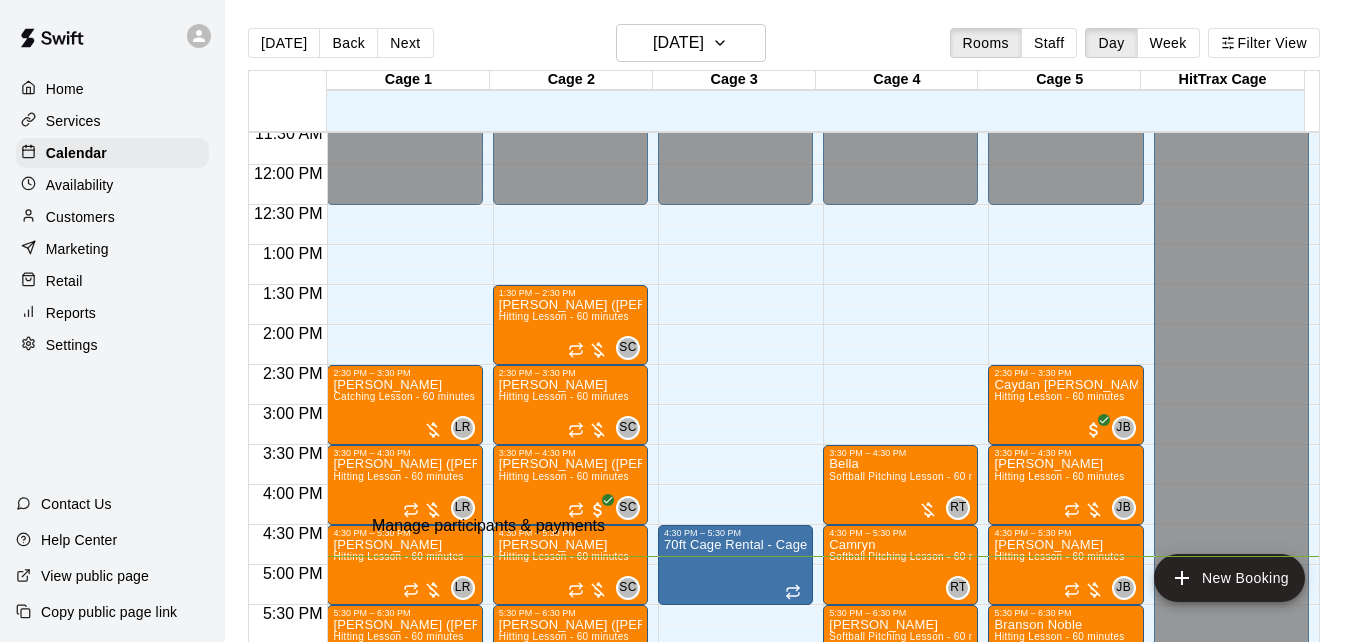 click at bounding box center [35, 688] 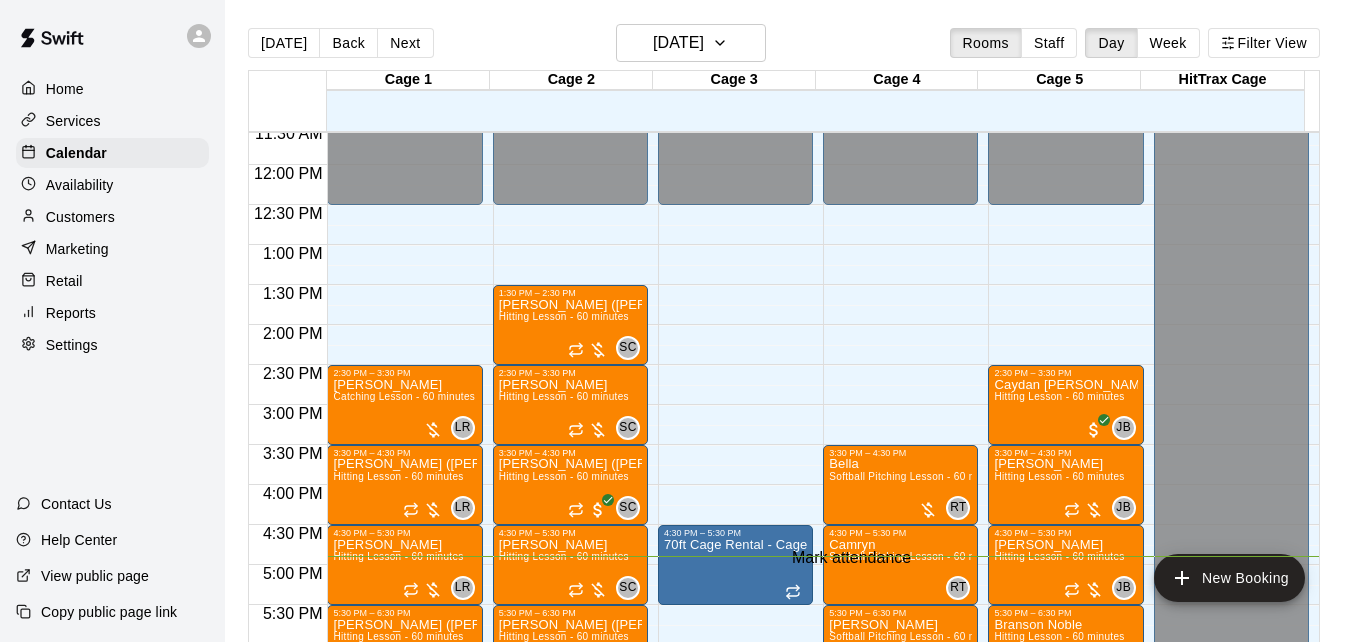 click 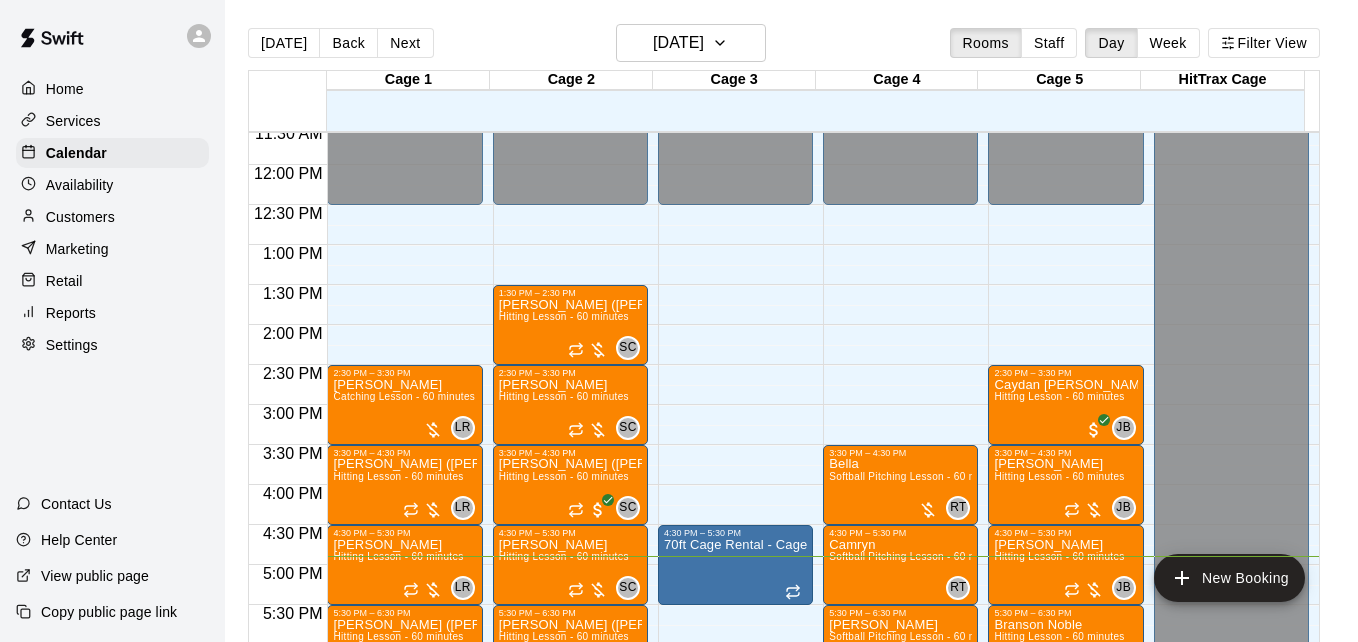 click on "[PERSON_NAME] attended" at bounding box center (671, 10018) 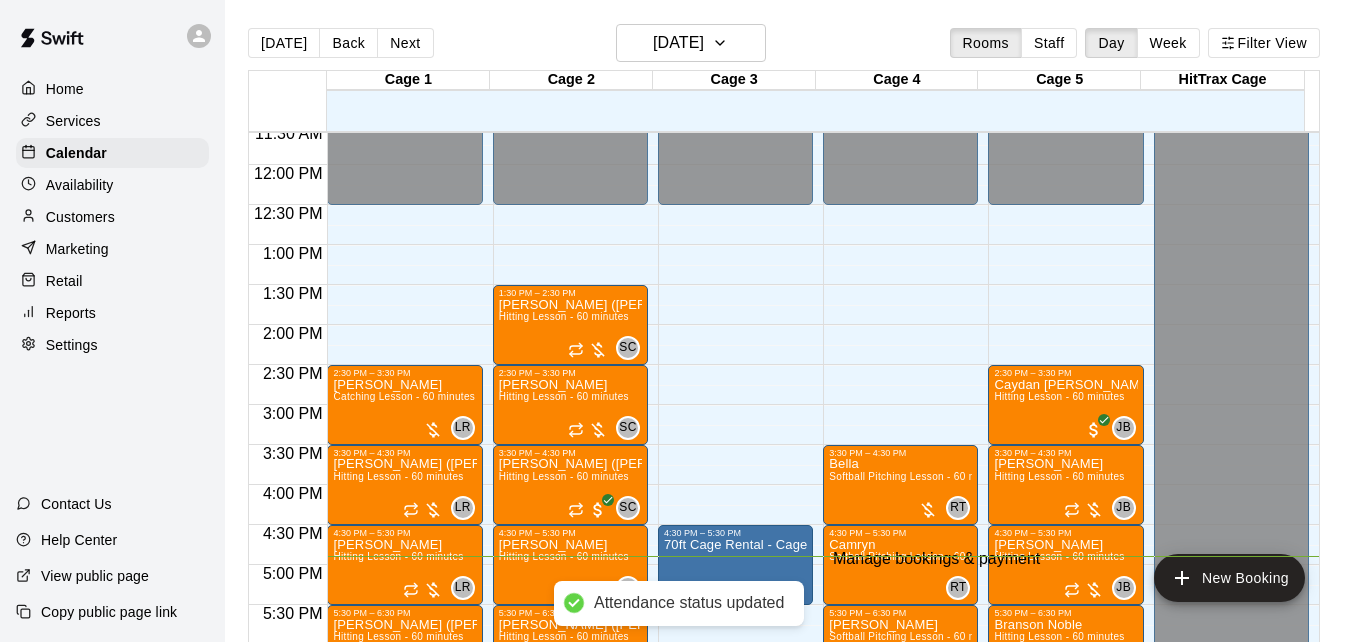 click 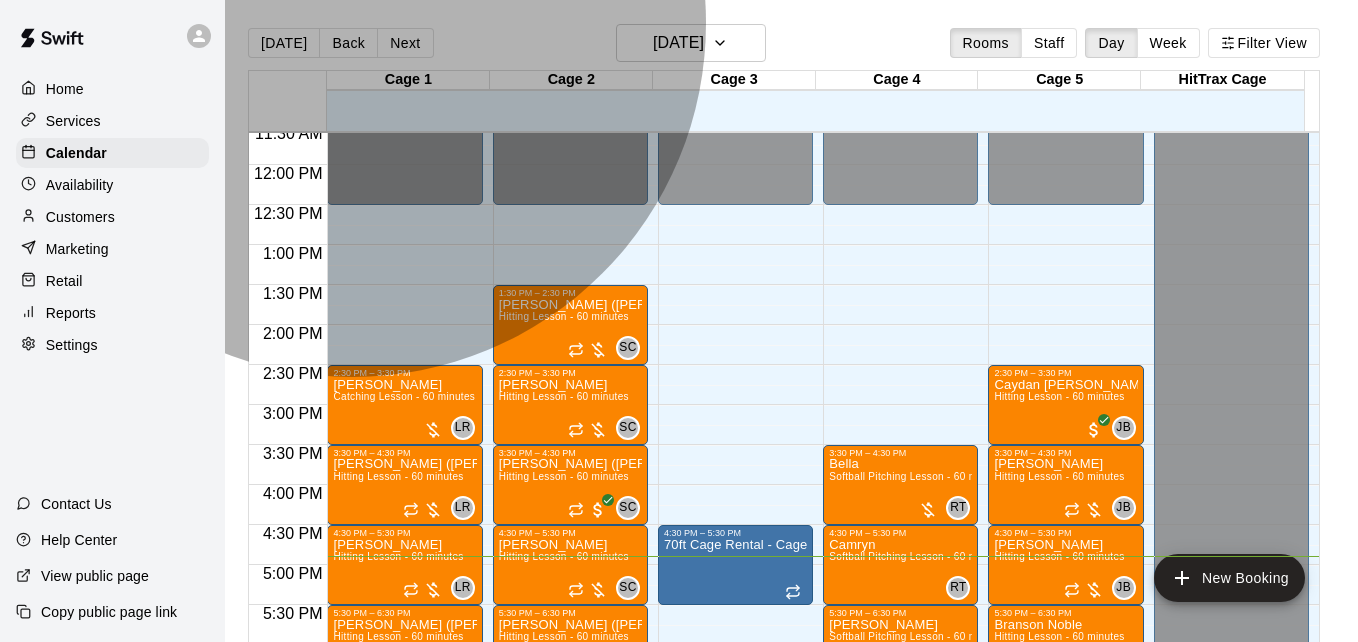 click on "[DATE], July 10: 02:30 PM (Current) Unpaid" at bounding box center (120, 10266) 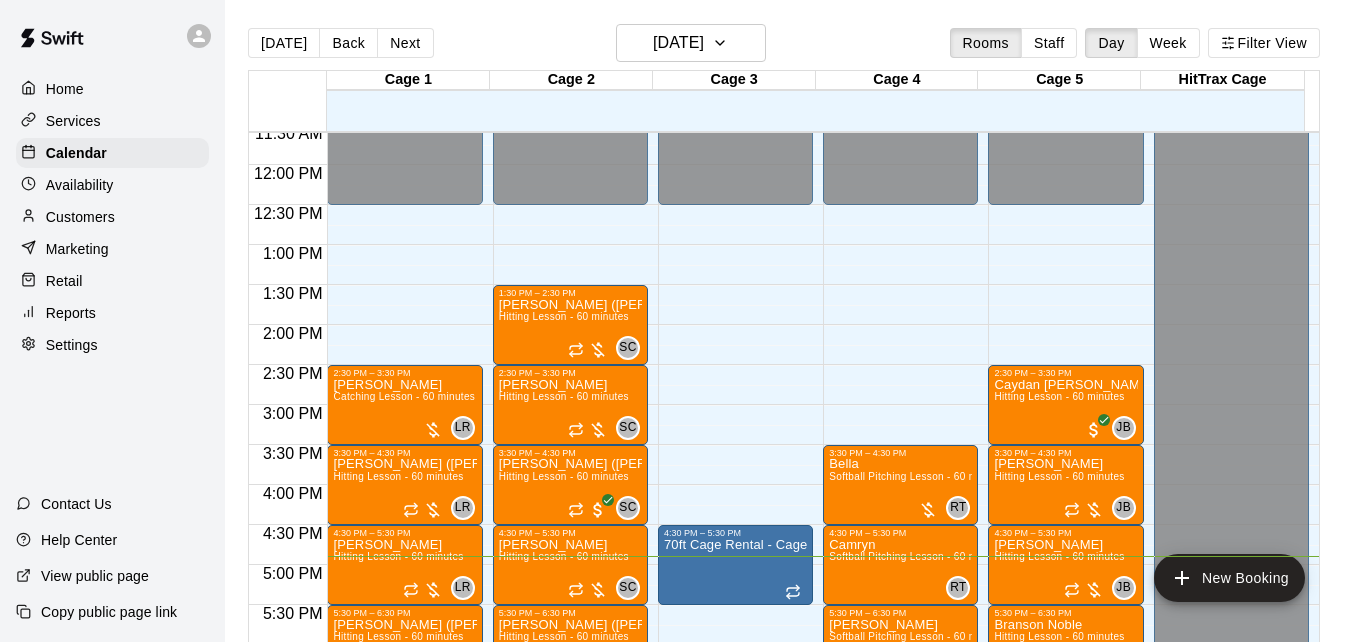 click on "**" at bounding box center (71, 10872) 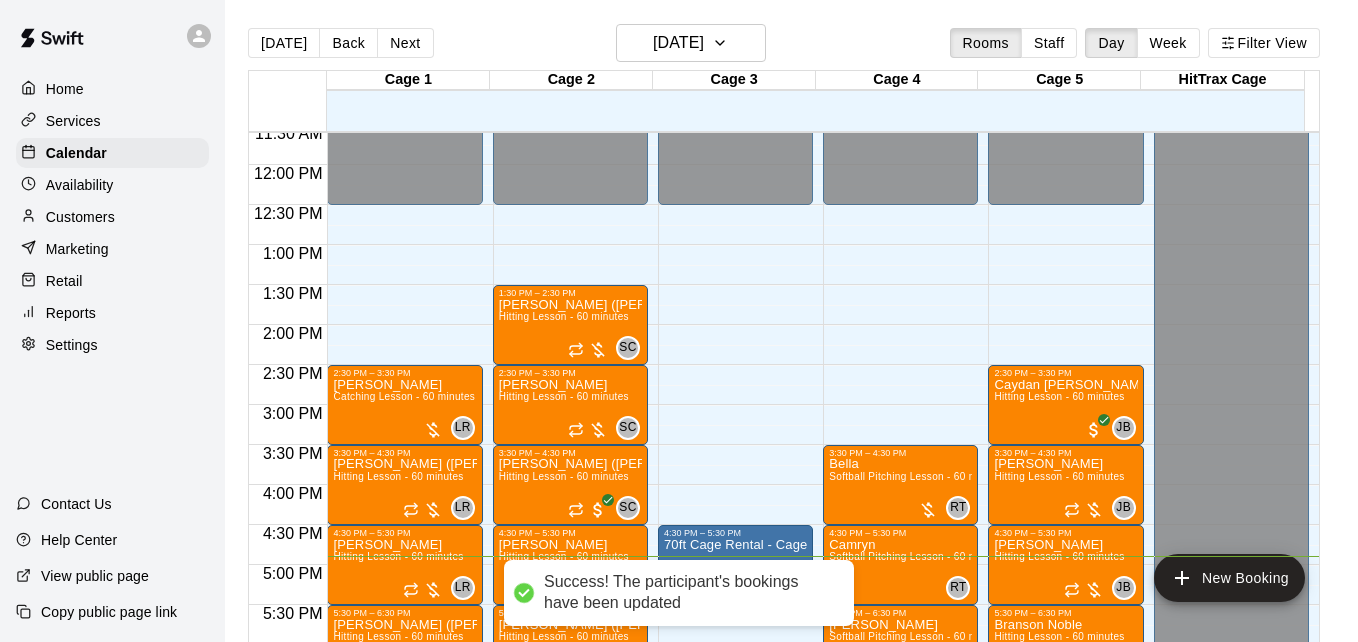 click on "Done" at bounding box center [24, 9975] 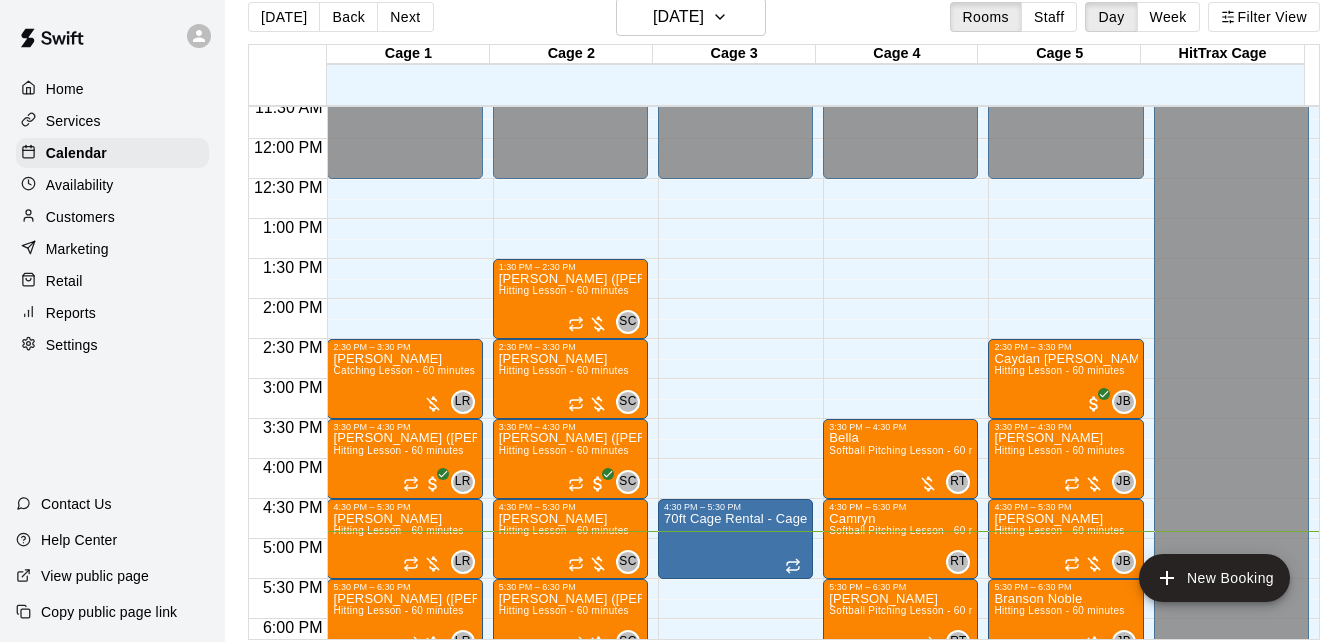 scroll, scrollTop: 32, scrollLeft: 0, axis: vertical 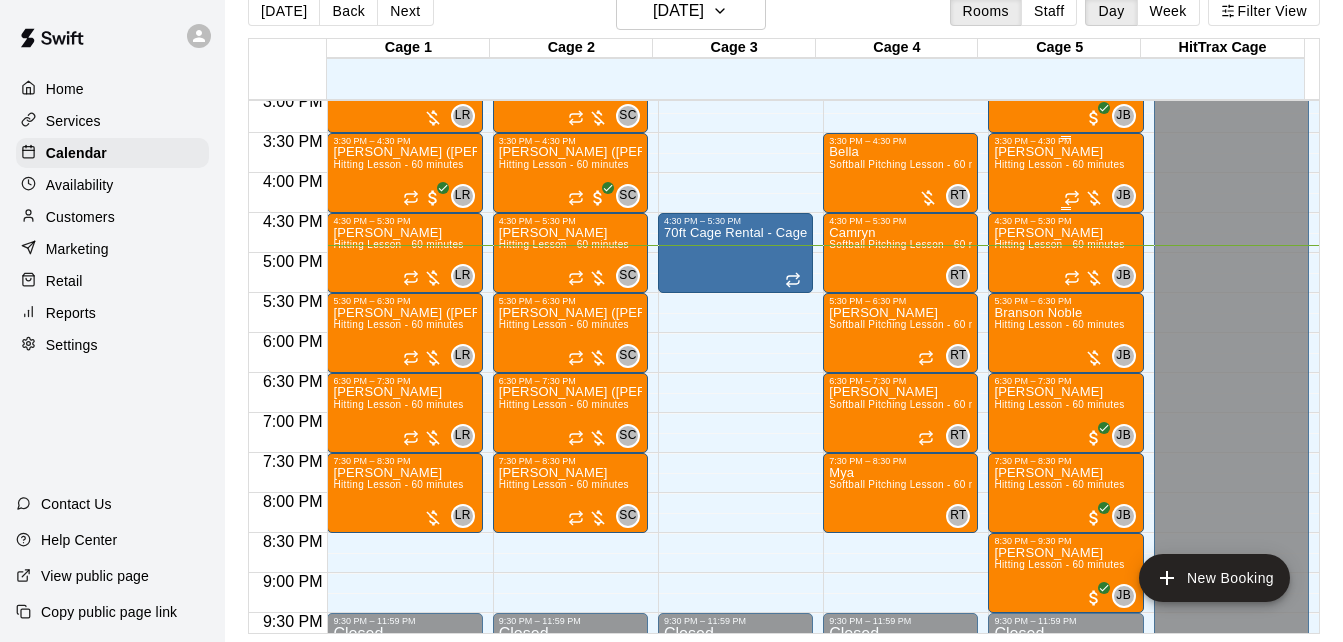 click on "[PERSON_NAME]" at bounding box center [1059, 152] 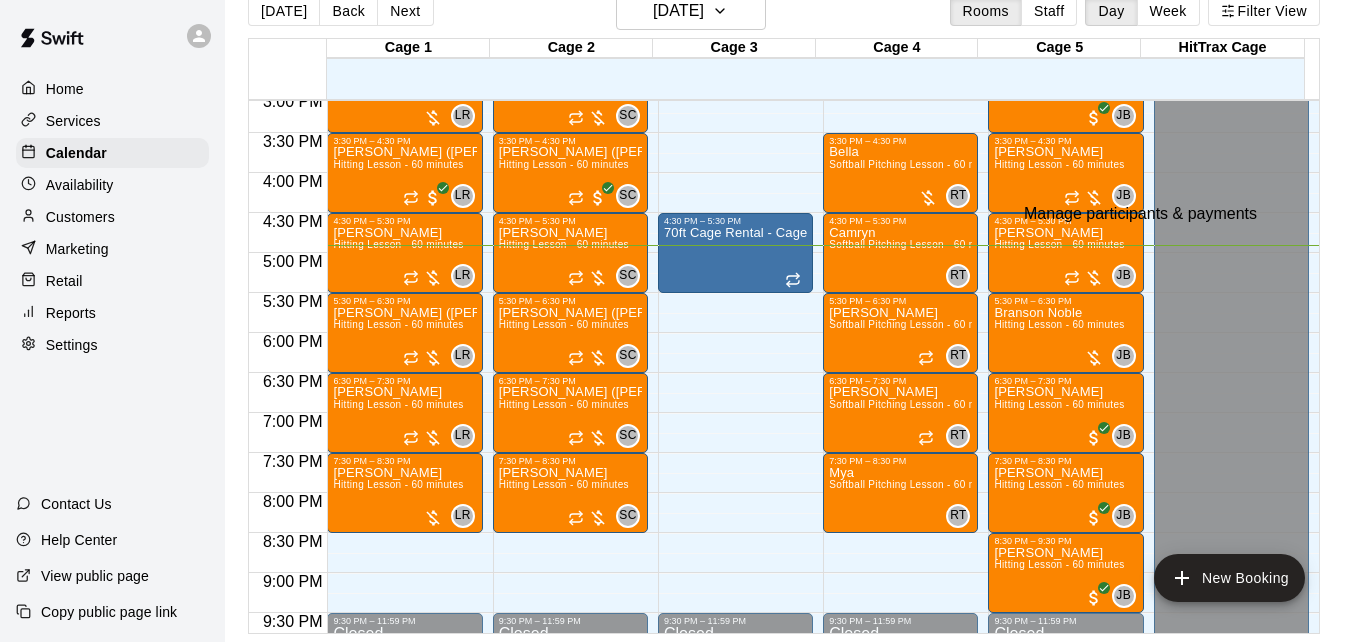 click at bounding box center (35, 656) 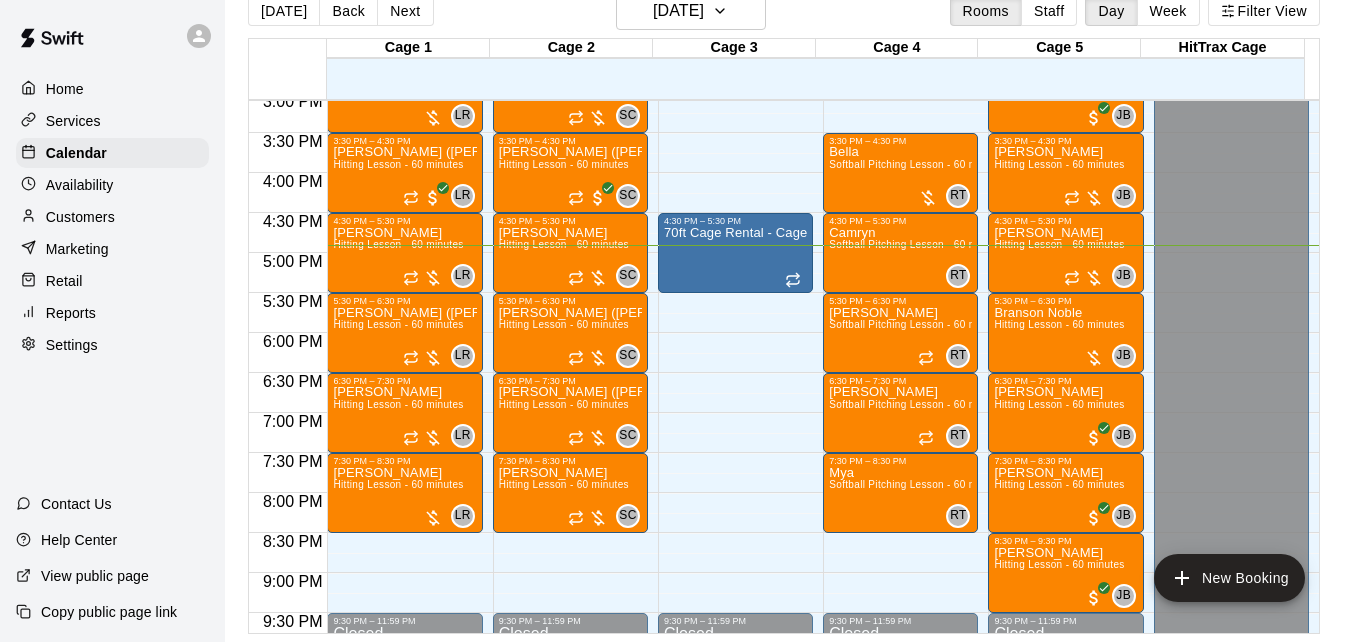 click on "[PERSON_NAME]" at bounding box center (66, 8531) 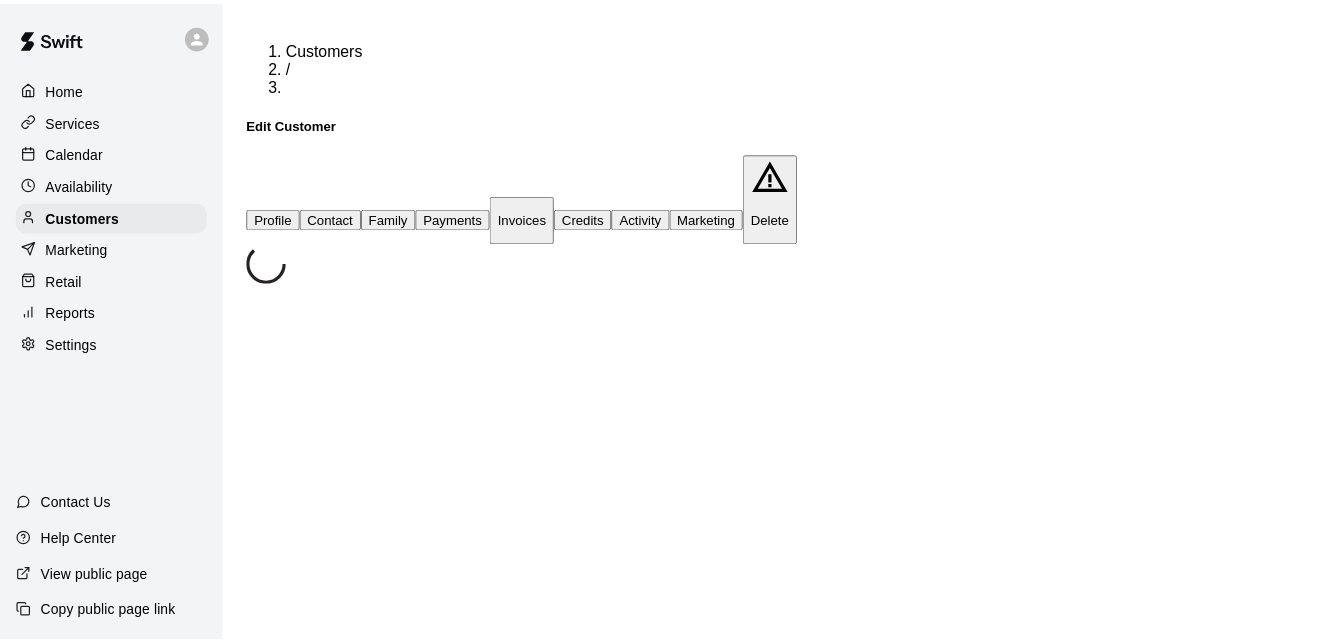 scroll, scrollTop: 0, scrollLeft: 0, axis: both 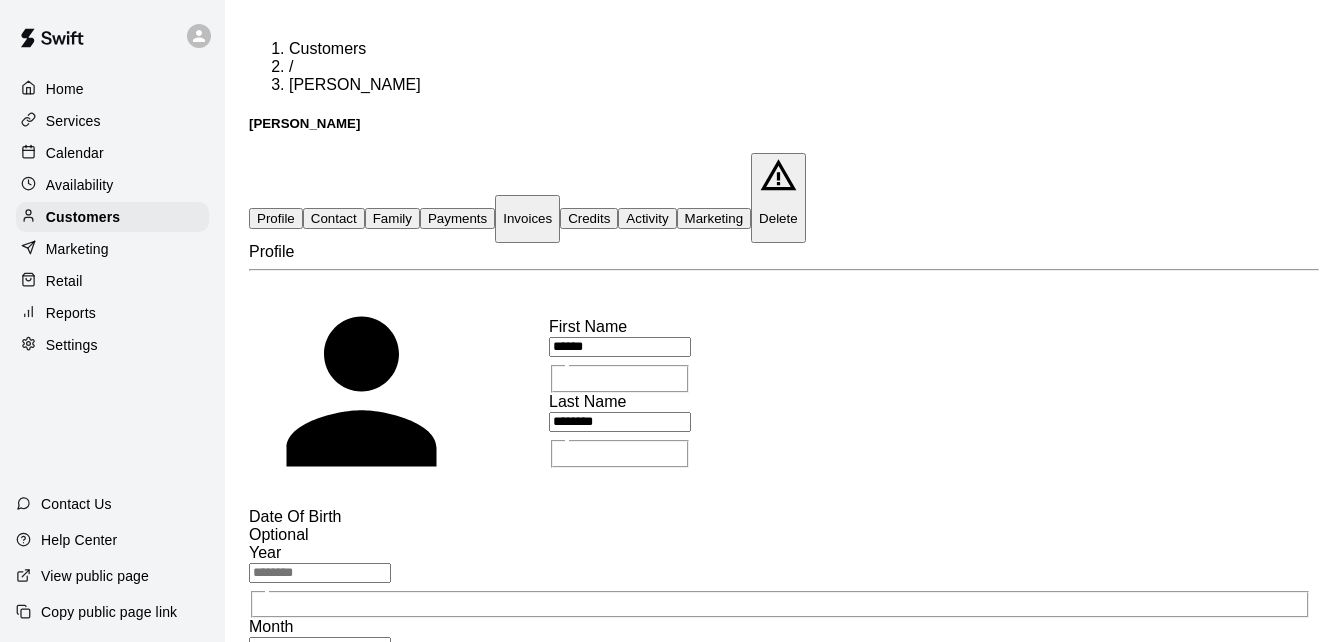 click on "Family" at bounding box center [392, 218] 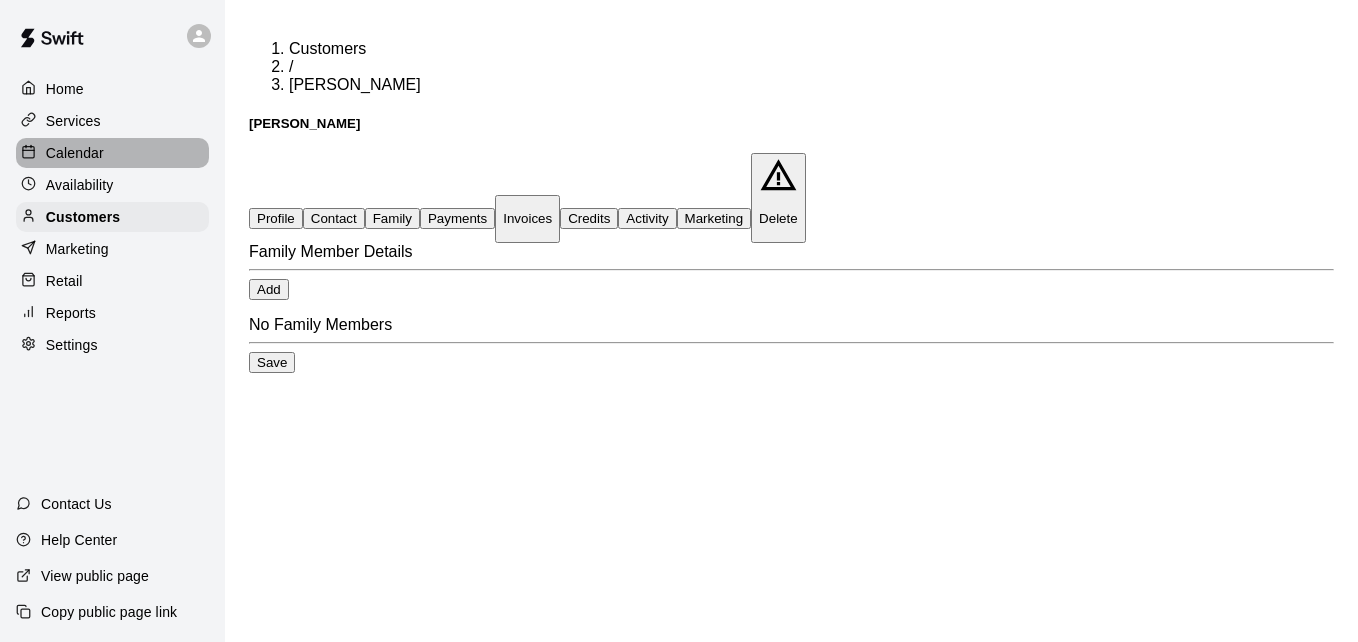 click on "Calendar" at bounding box center (112, 153) 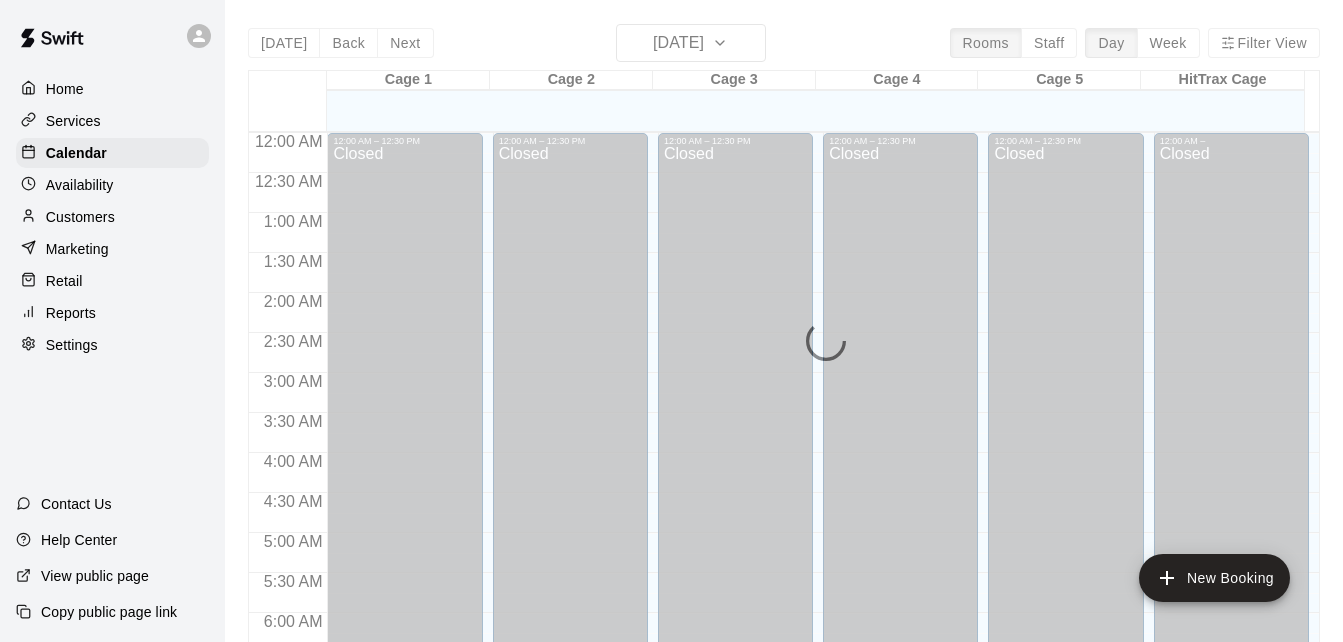 scroll, scrollTop: 1328, scrollLeft: 0, axis: vertical 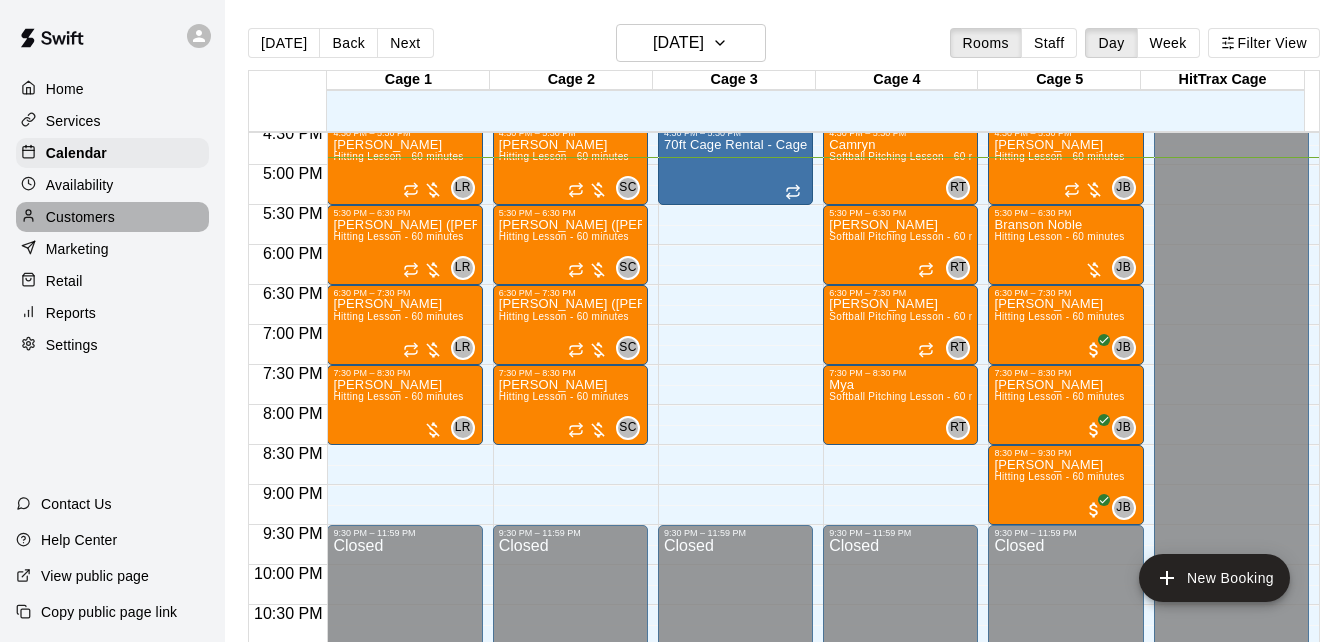 click on "Customers" at bounding box center (112, 217) 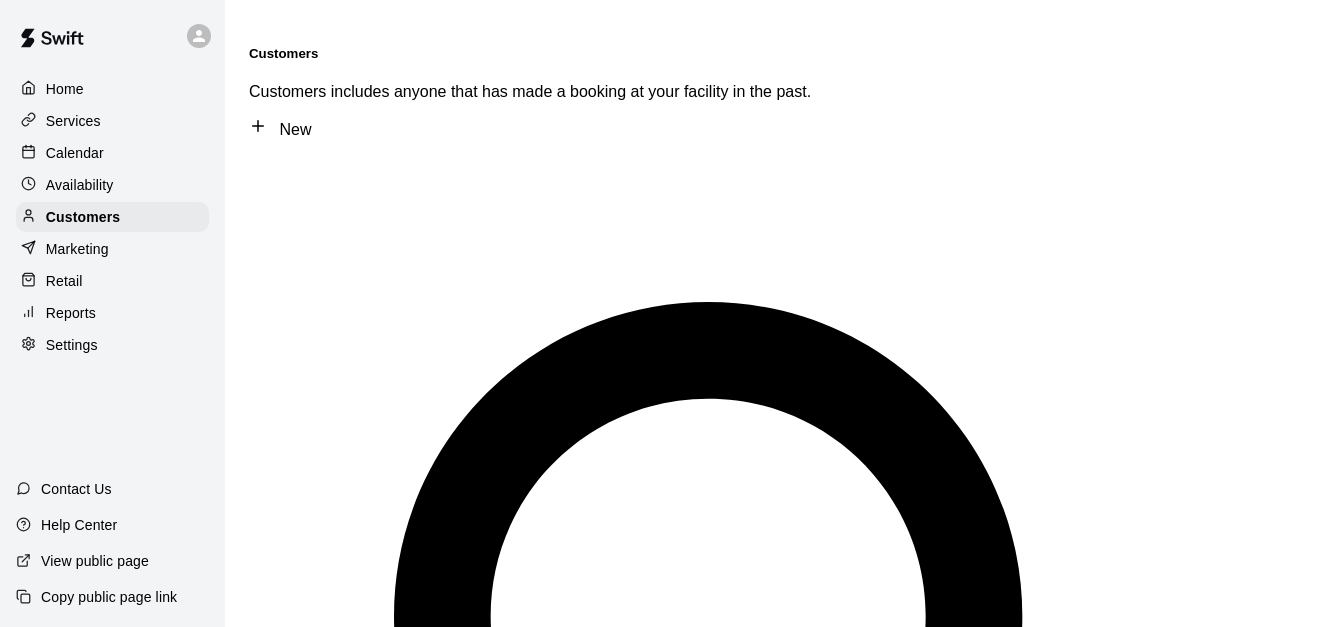 click at bounding box center [320, 1332] 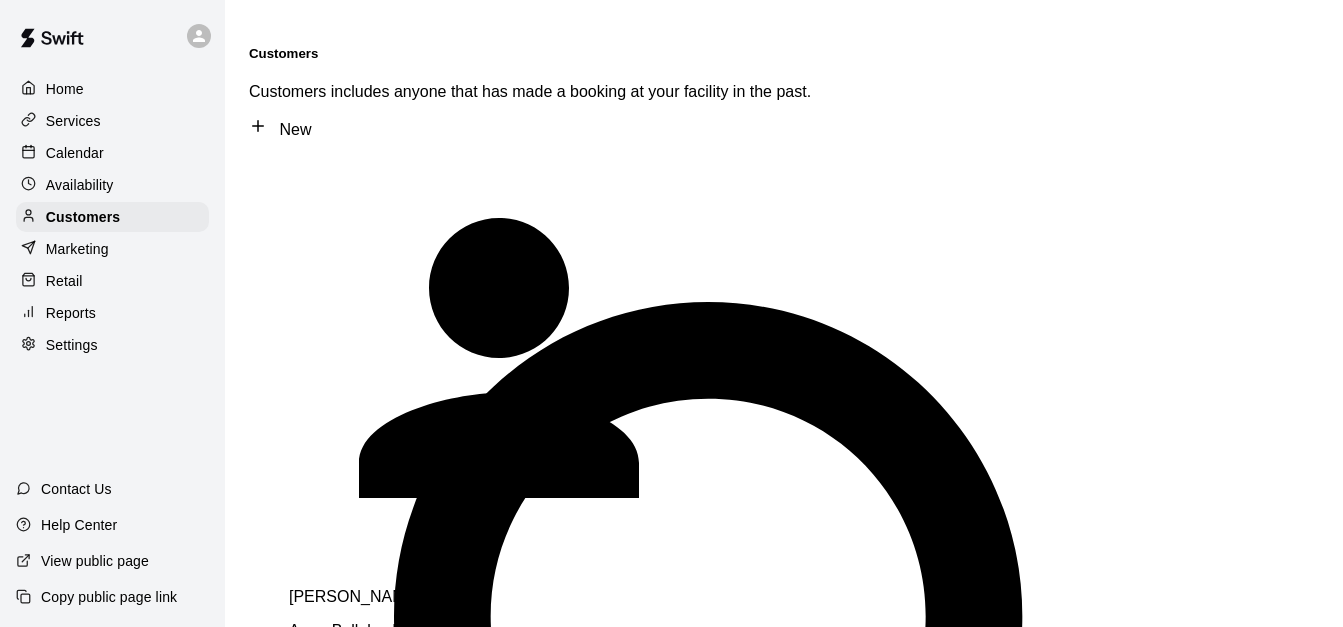 type on "*" 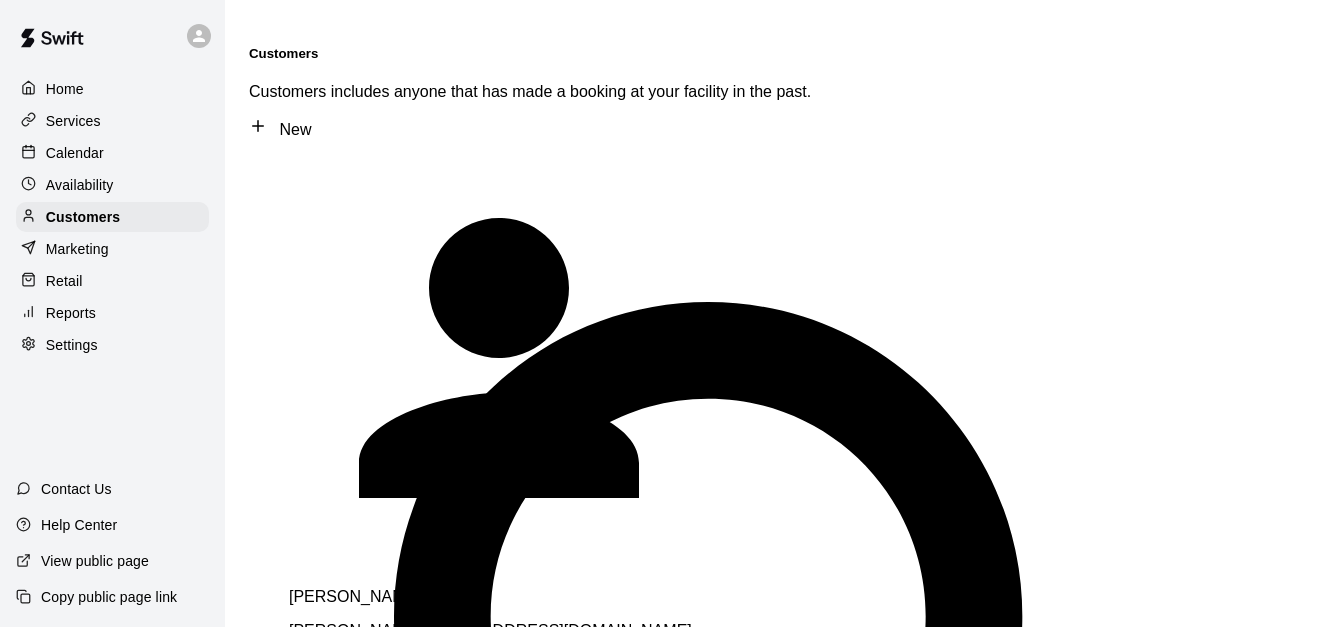 click on "********" at bounding box center (320, 1332) 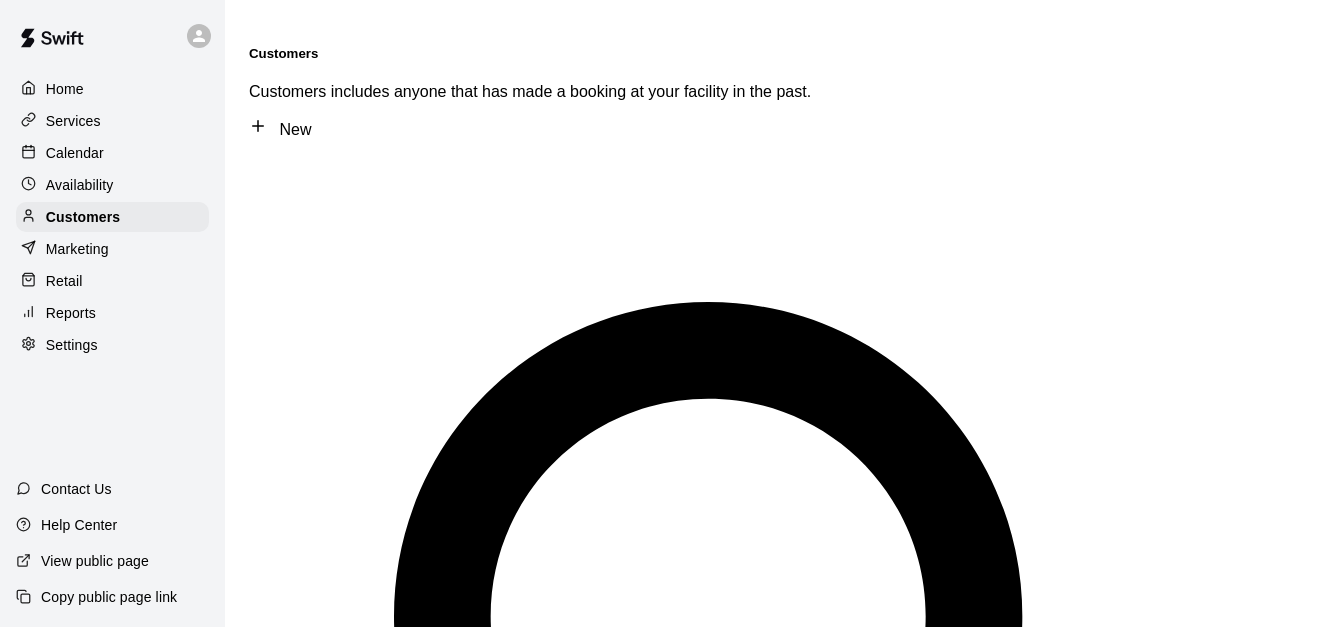 click on "********" at bounding box center (320, 1332) 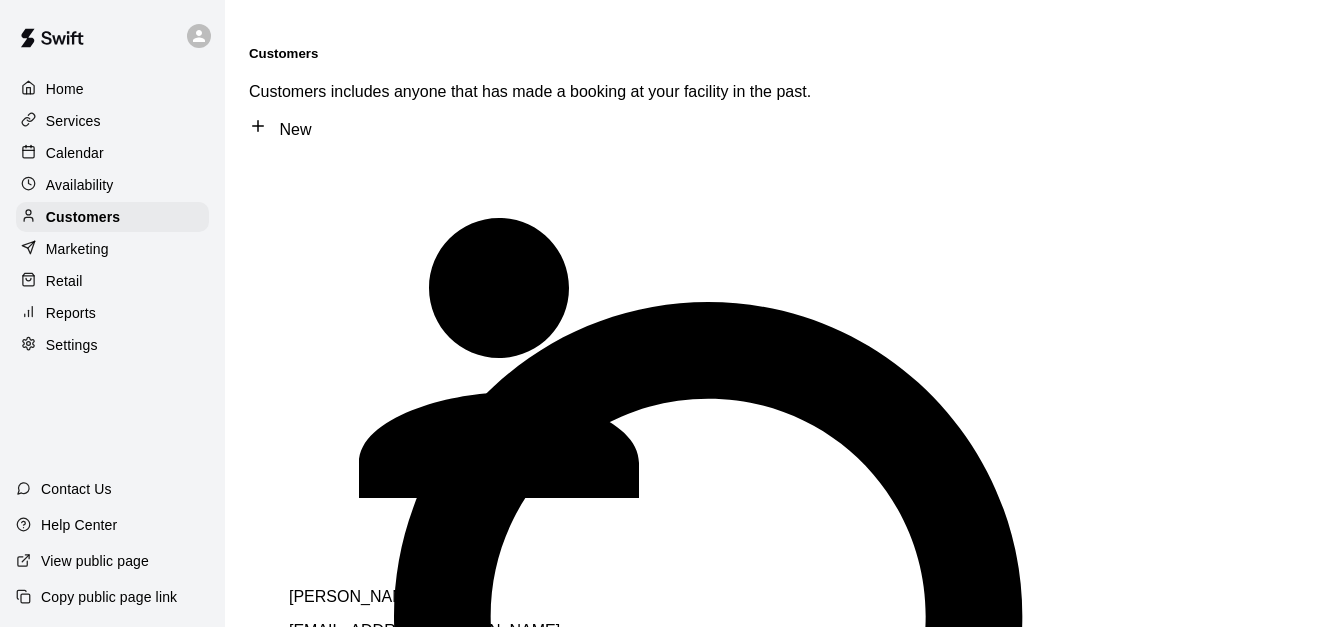 click on "[PERSON_NAME] [EMAIL_ADDRESS][DOMAIN_NAME]" at bounding box center (569, 1598) 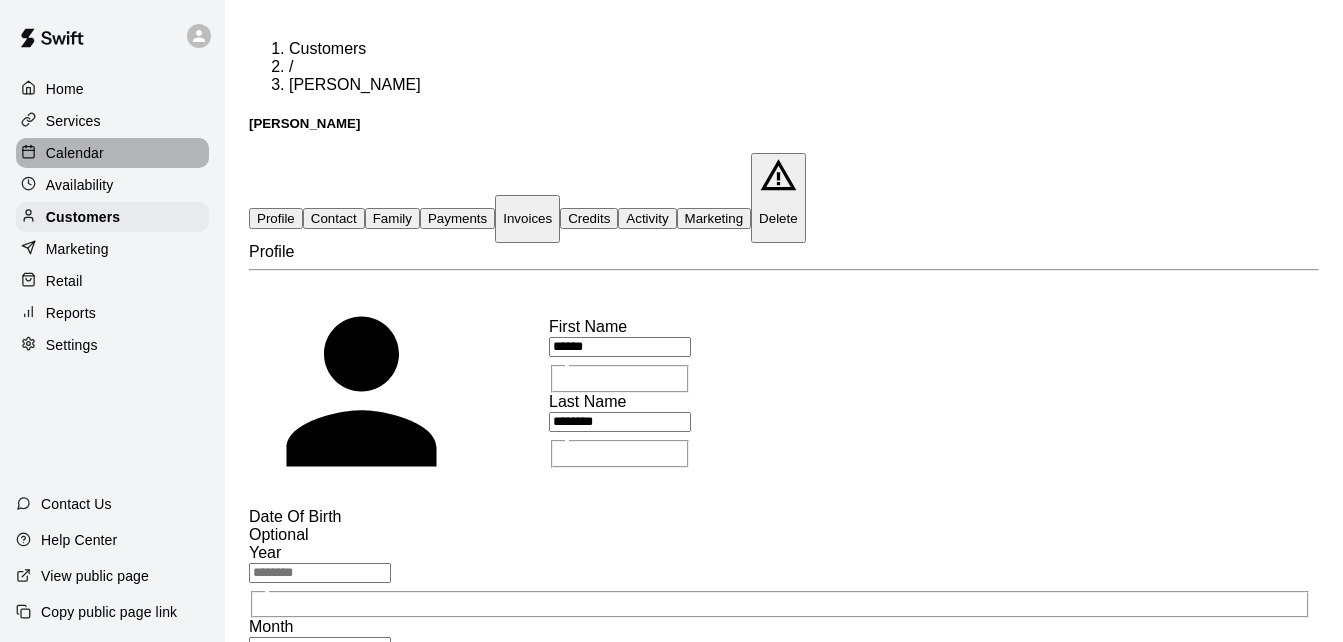 click on "Calendar" at bounding box center (75, 153) 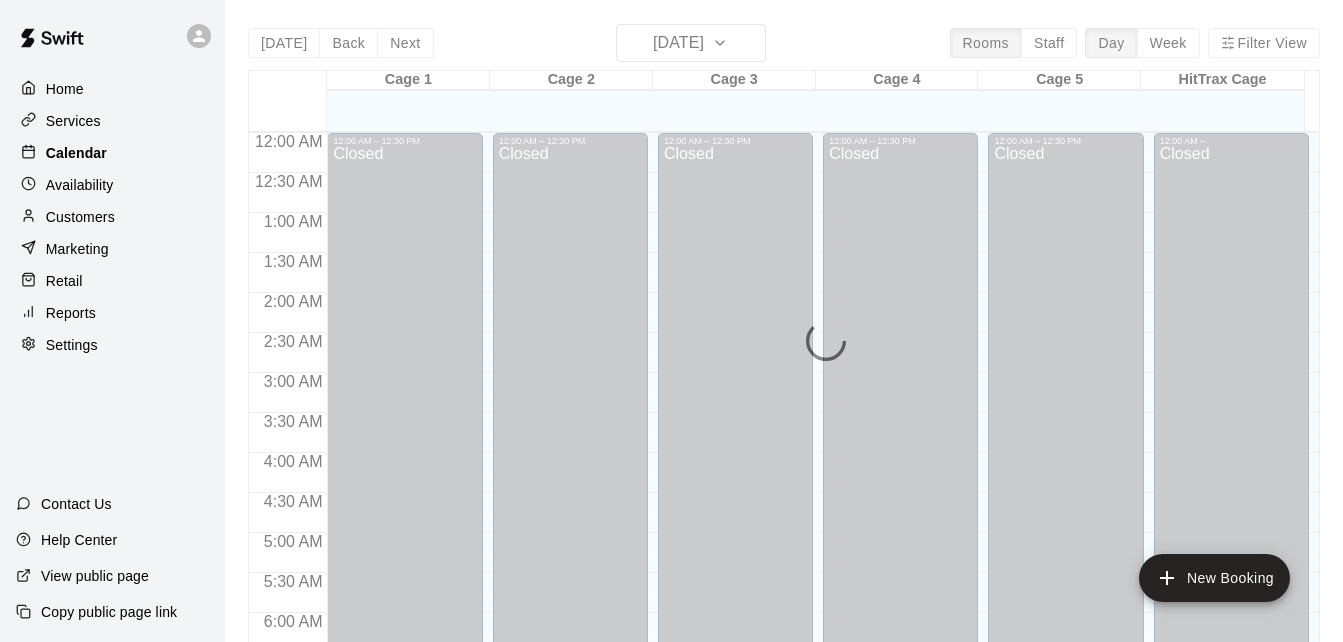 scroll, scrollTop: 1328, scrollLeft: 0, axis: vertical 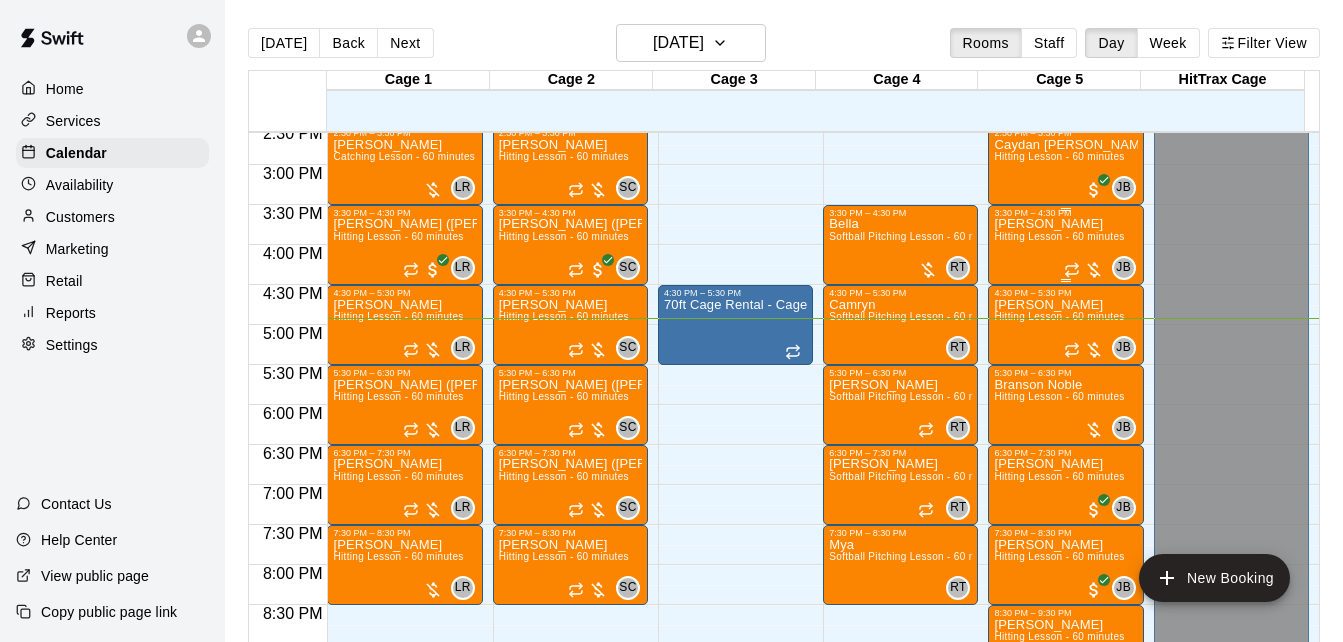 click on "Hitting Lesson - 60 minutes" at bounding box center (1059, 236) 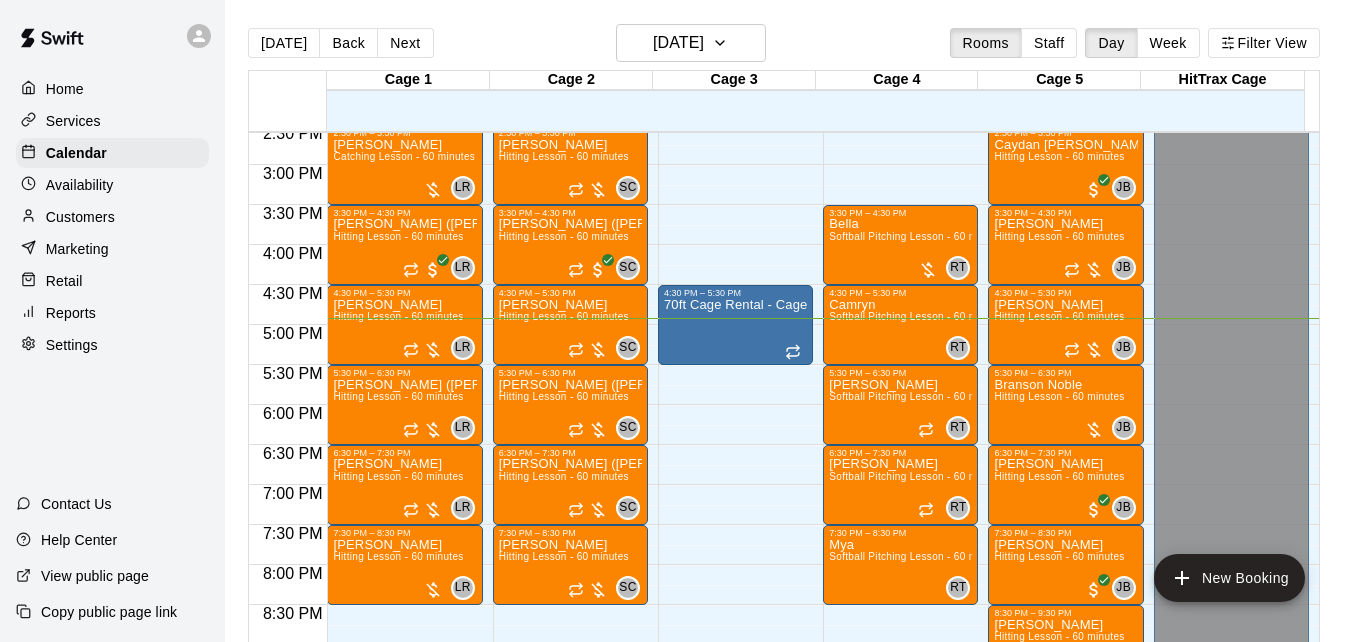 click at bounding box center (671, 674) 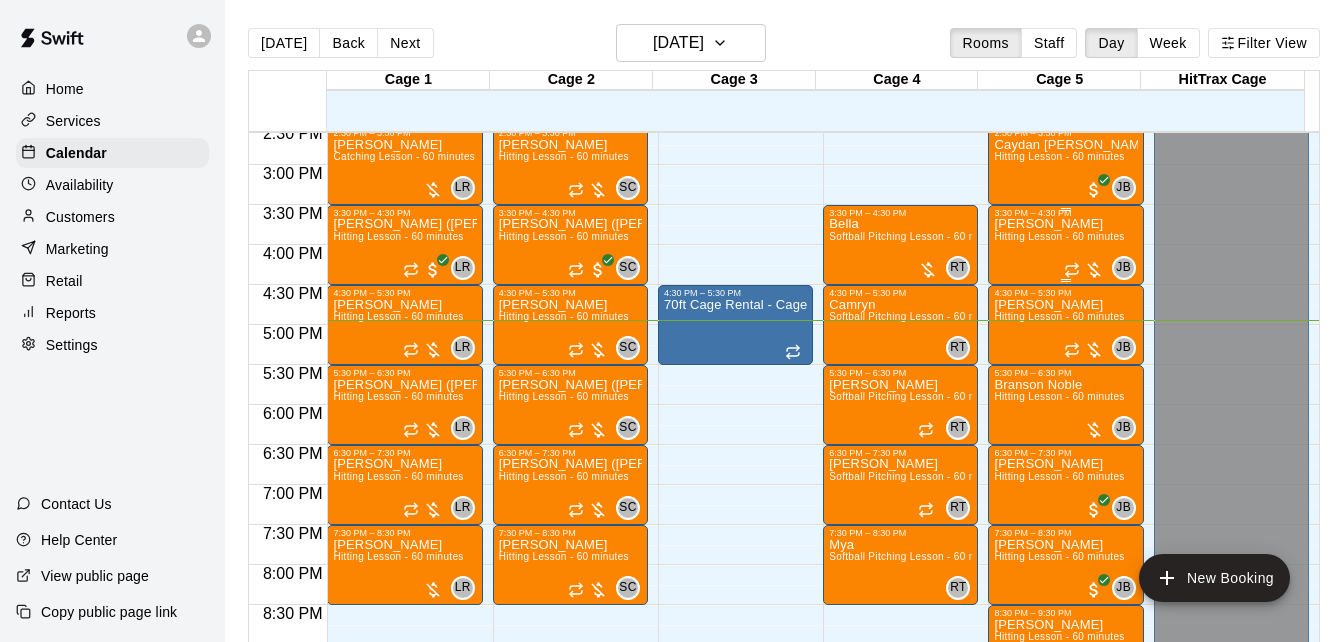 click on "[PERSON_NAME]" at bounding box center [1059, 224] 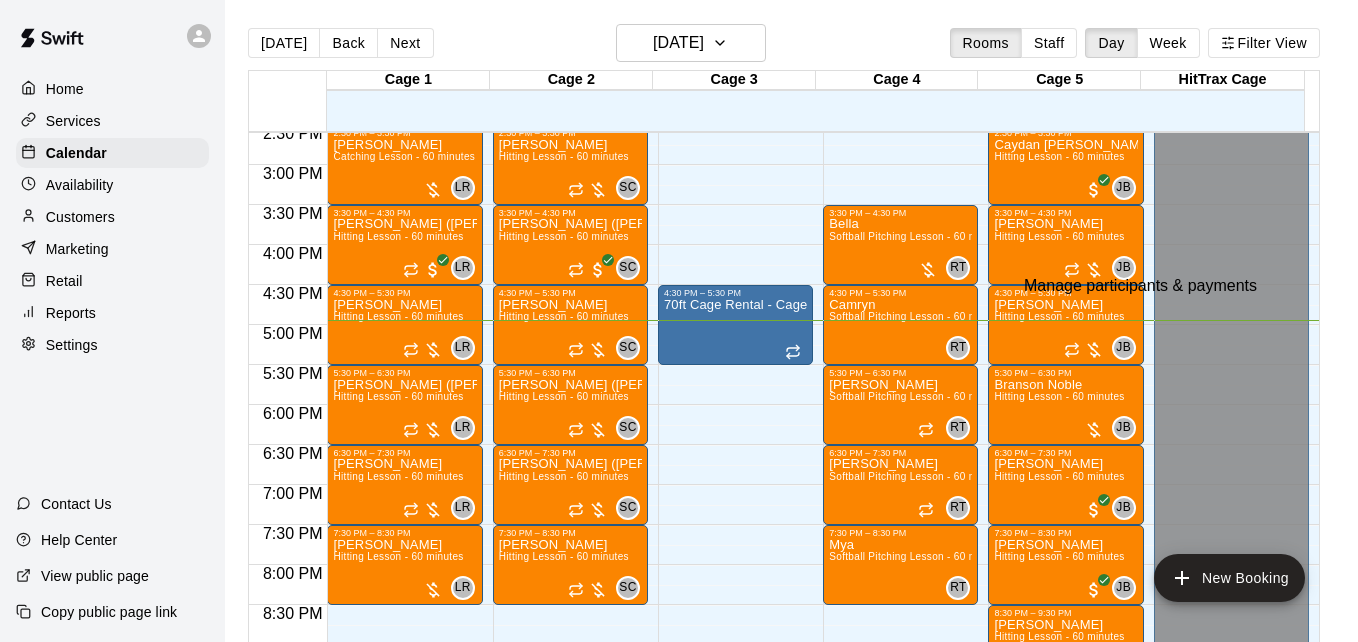 click at bounding box center (35, 688) 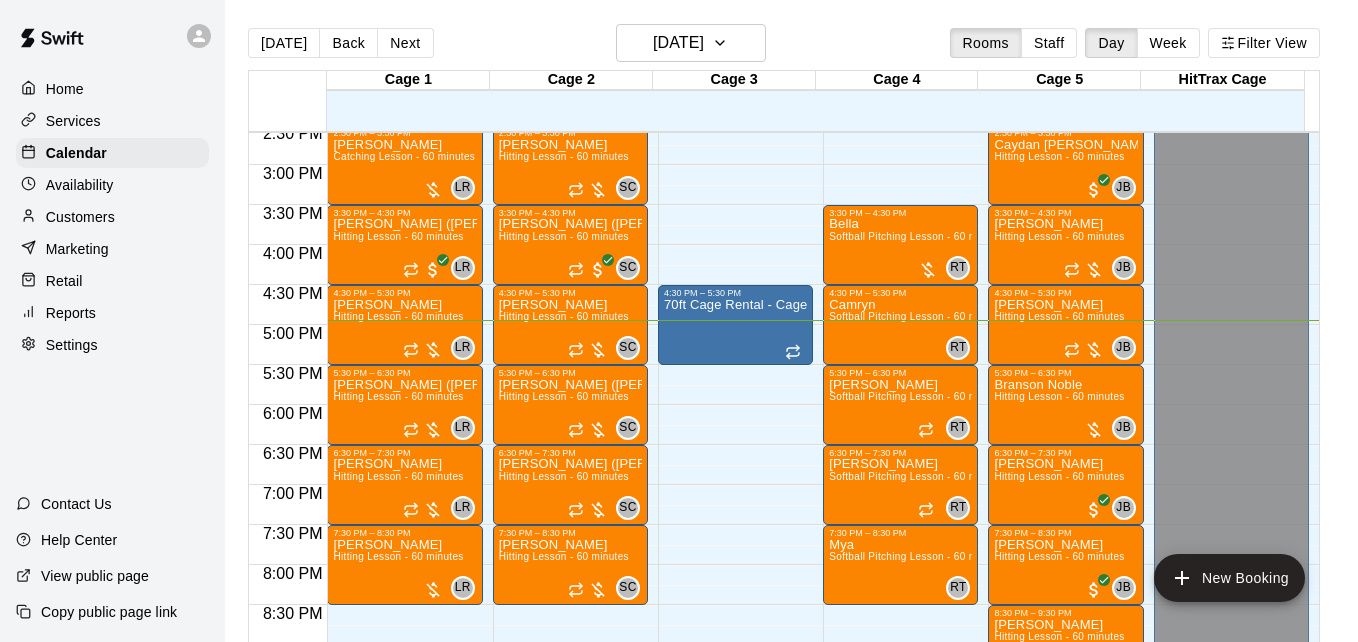 click on "[PERSON_NAME]" at bounding box center [66, 8563] 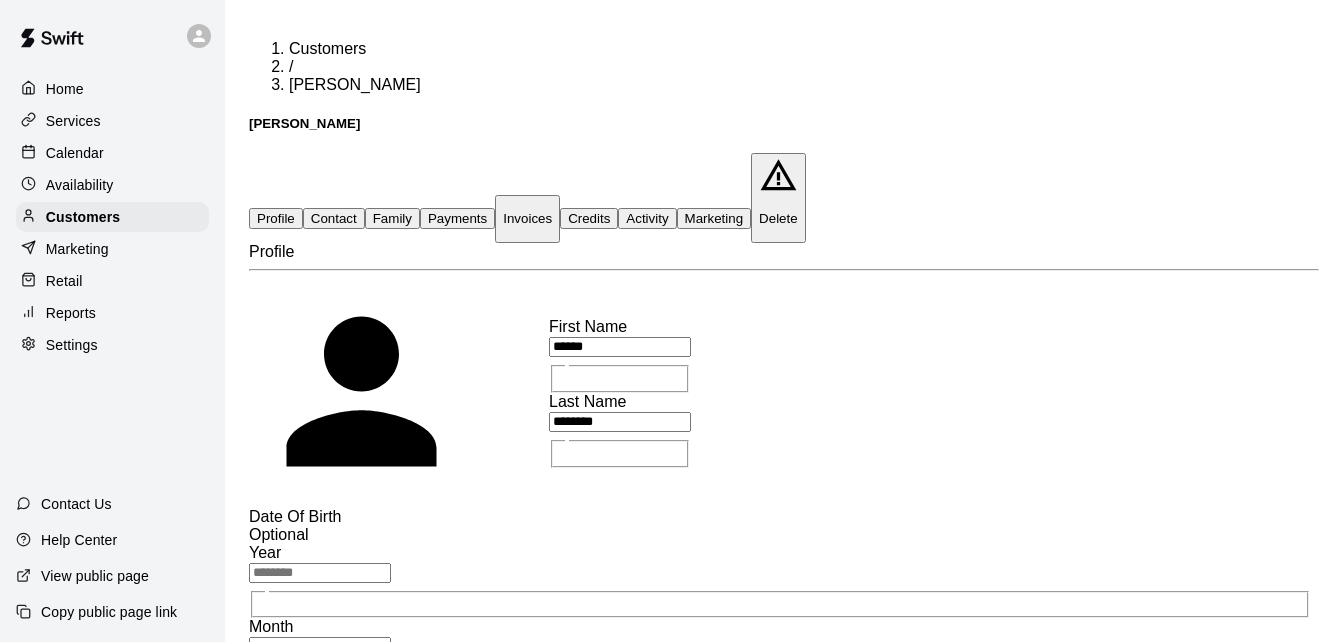 click on "******" at bounding box center (620, 347) 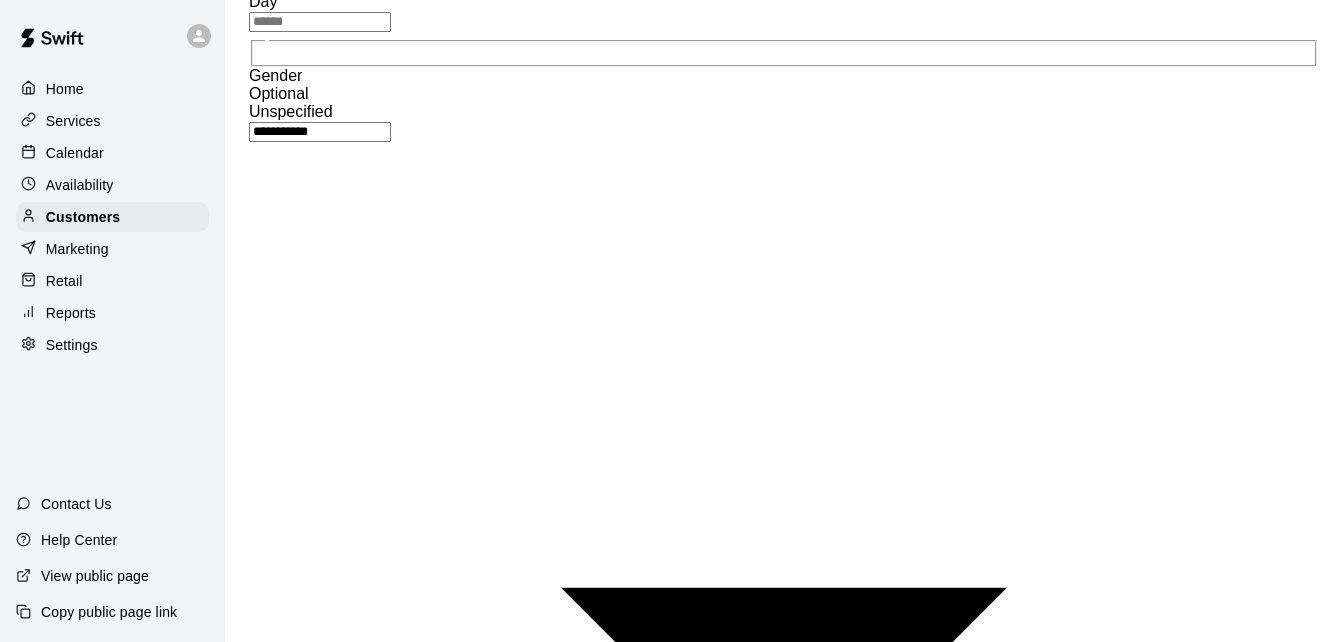 scroll, scrollTop: 701, scrollLeft: 0, axis: vertical 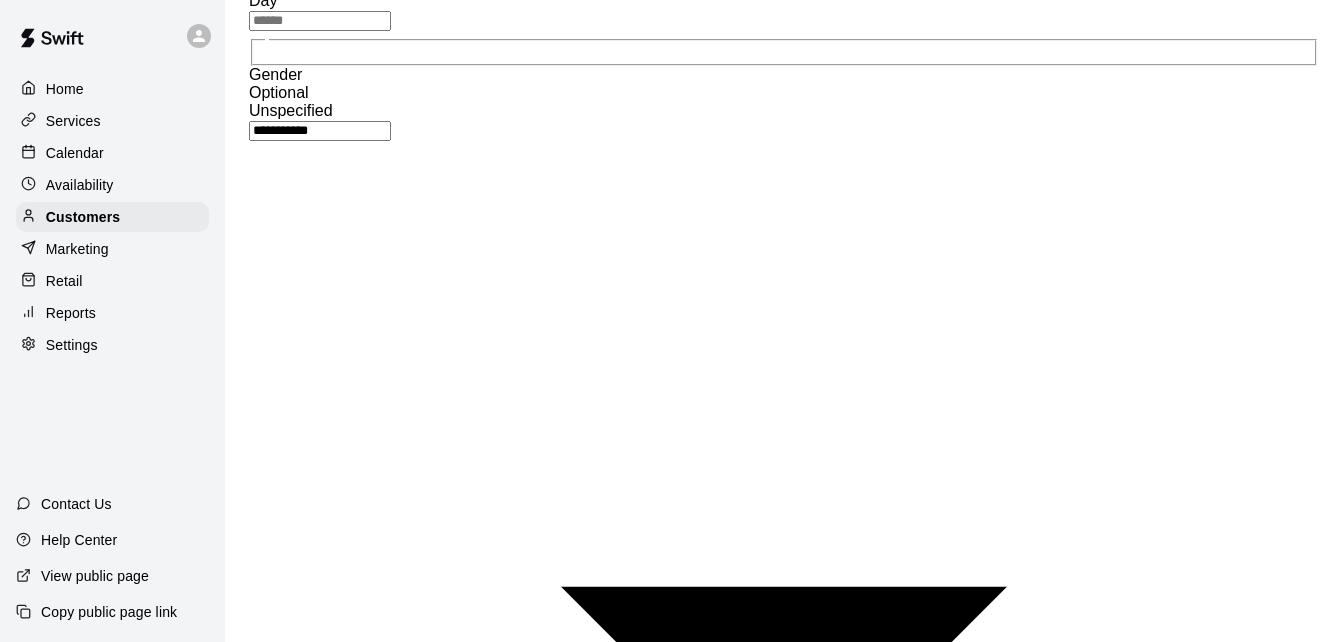 type on "**********" 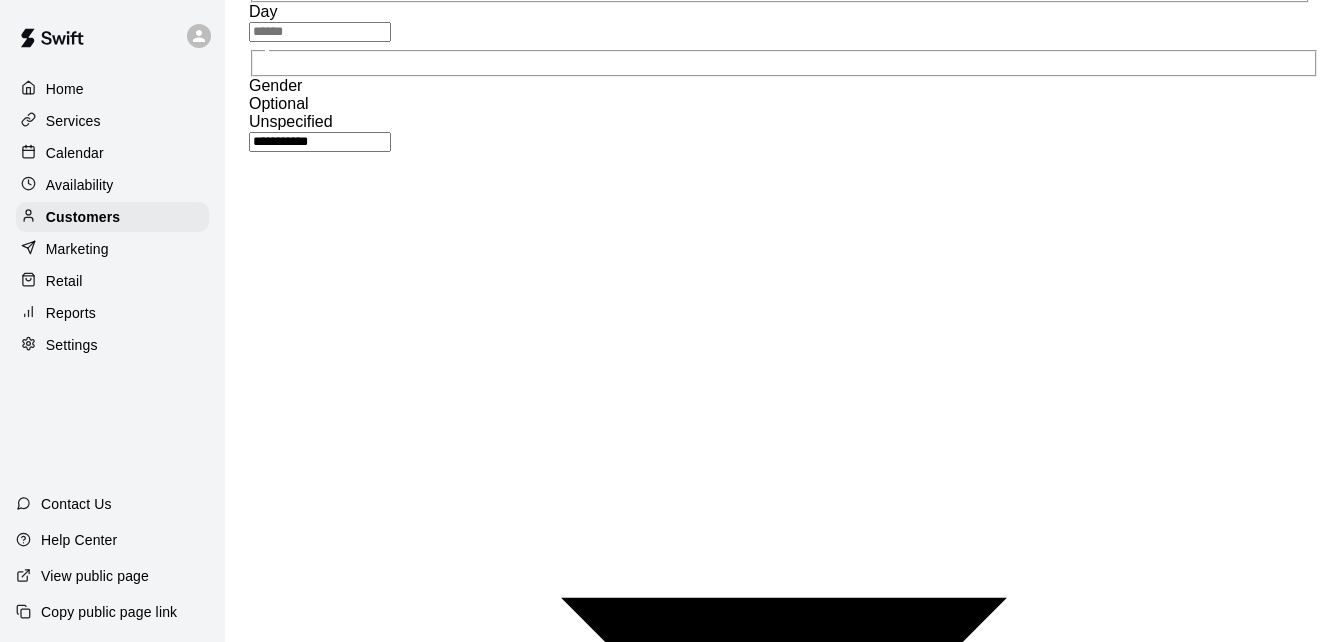 click on "Save" at bounding box center [272, 3167] 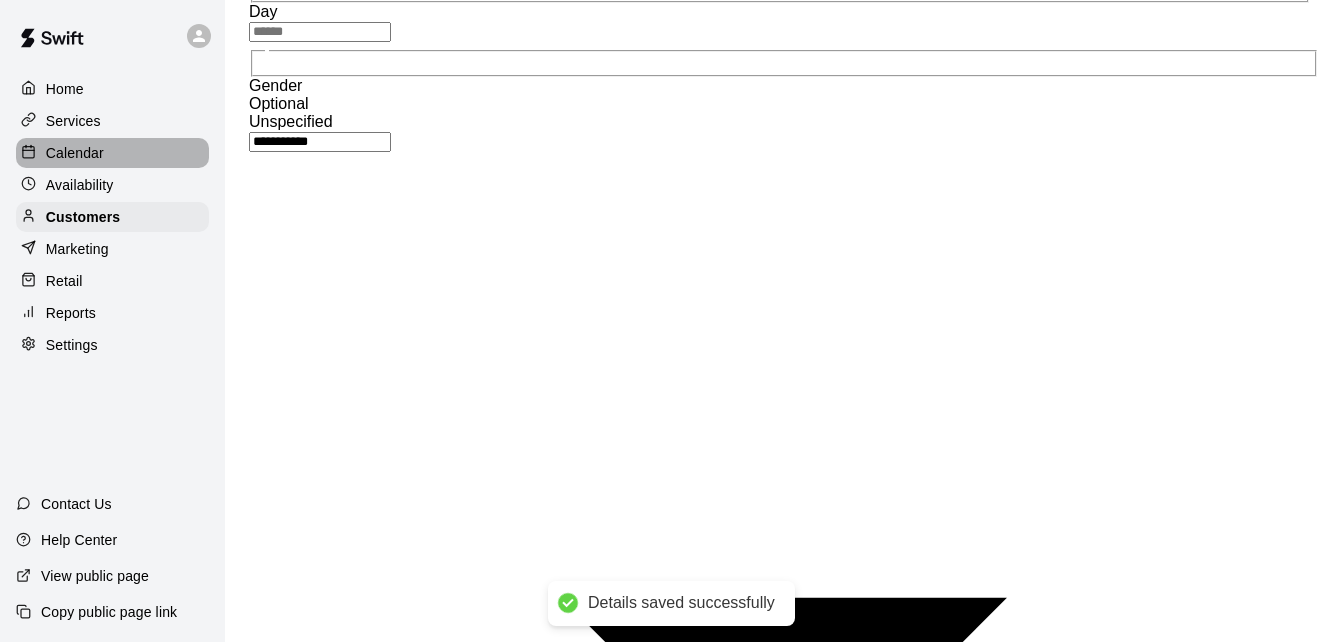 click on "Calendar" at bounding box center [112, 153] 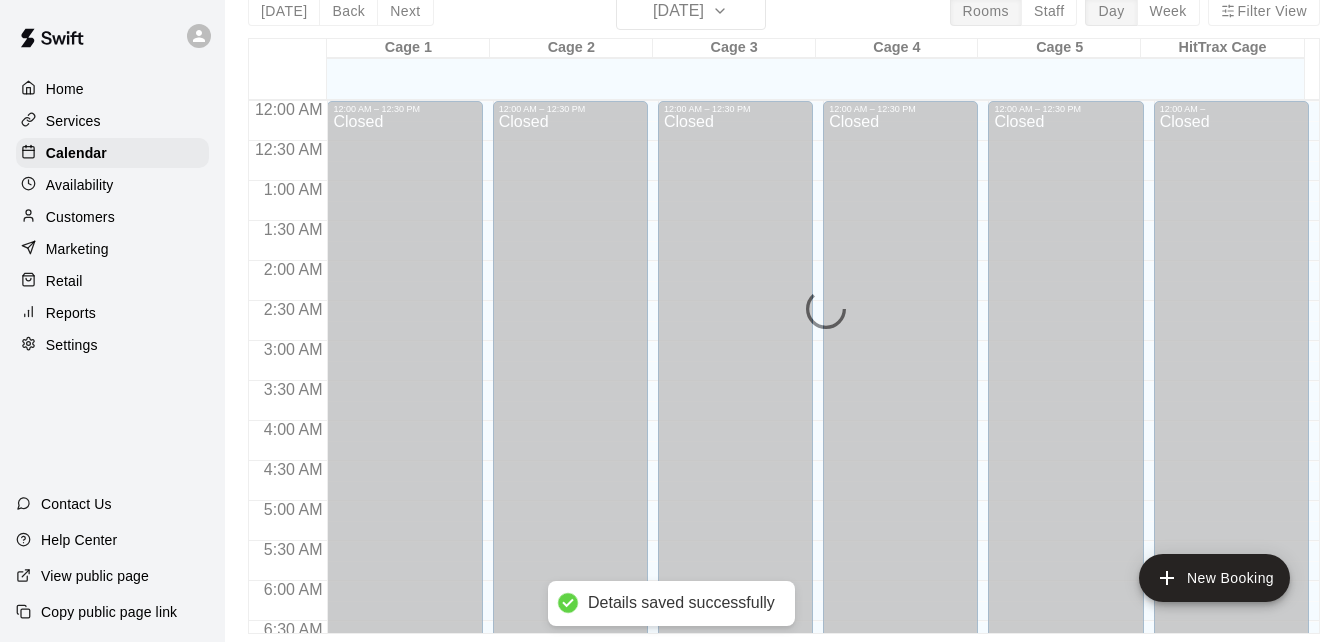 scroll, scrollTop: 0, scrollLeft: 0, axis: both 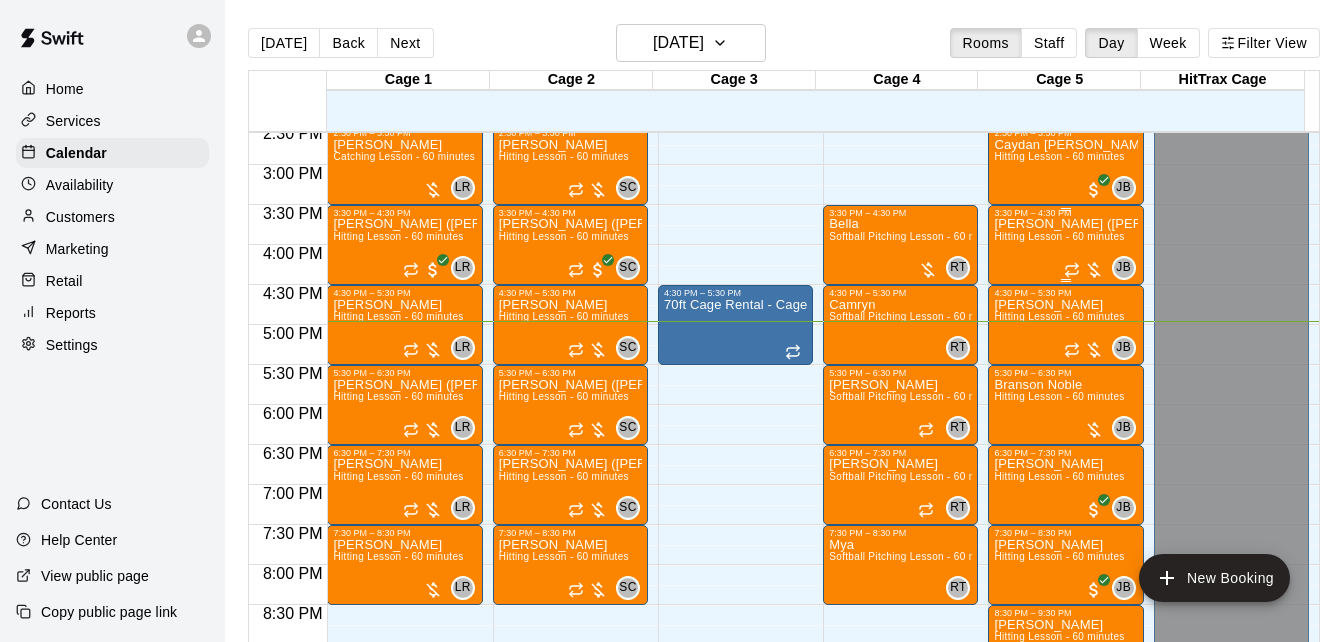 click on "[PERSON_NAME] (Easton) [PERSON_NAME] Hitting Lesson - 60 minutes" at bounding box center [1065, 539] 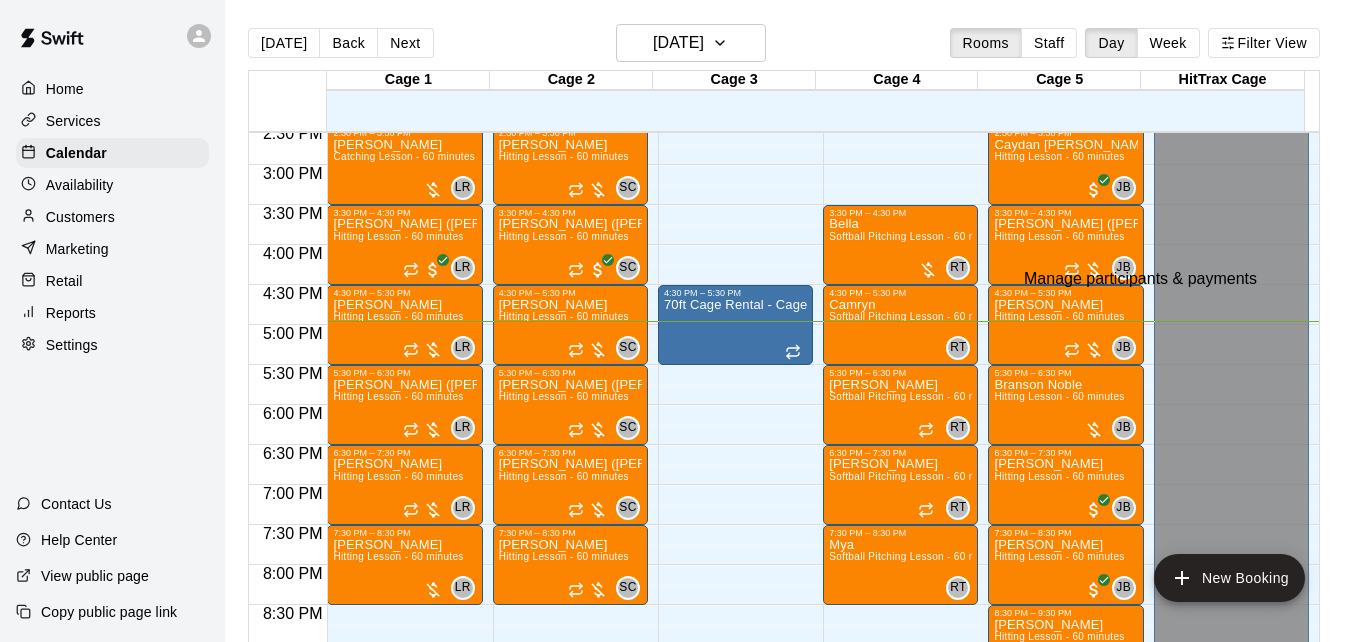 click at bounding box center [35, 688] 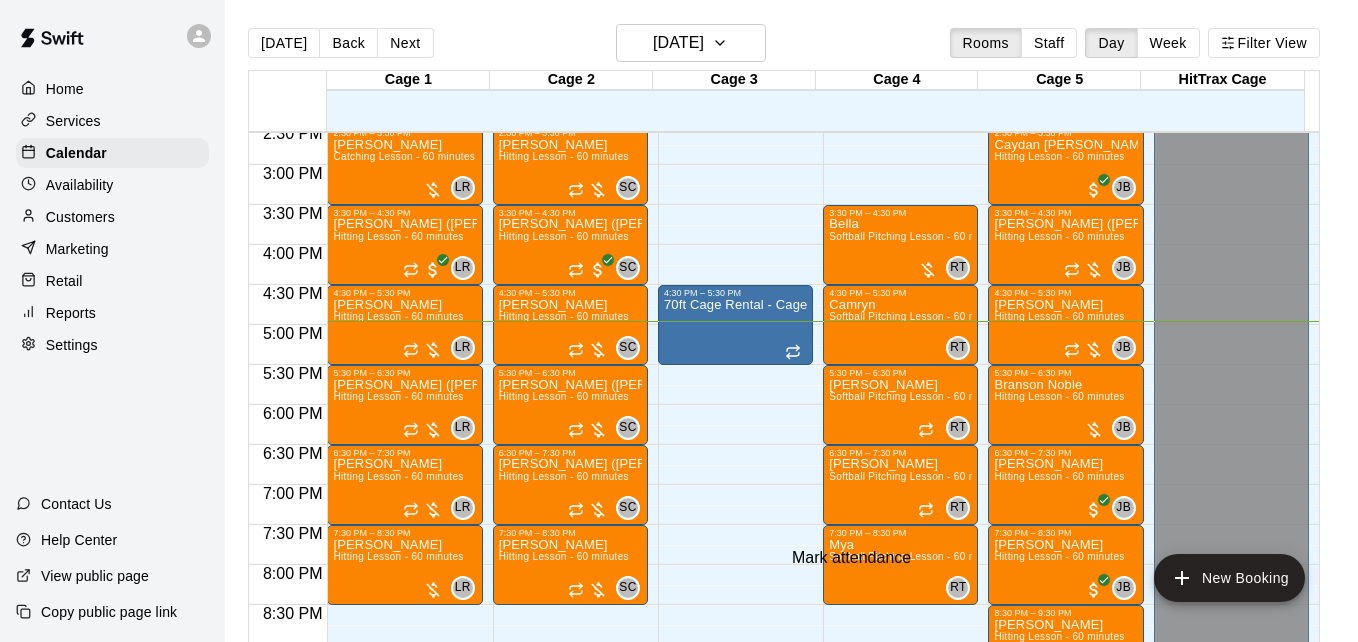 click 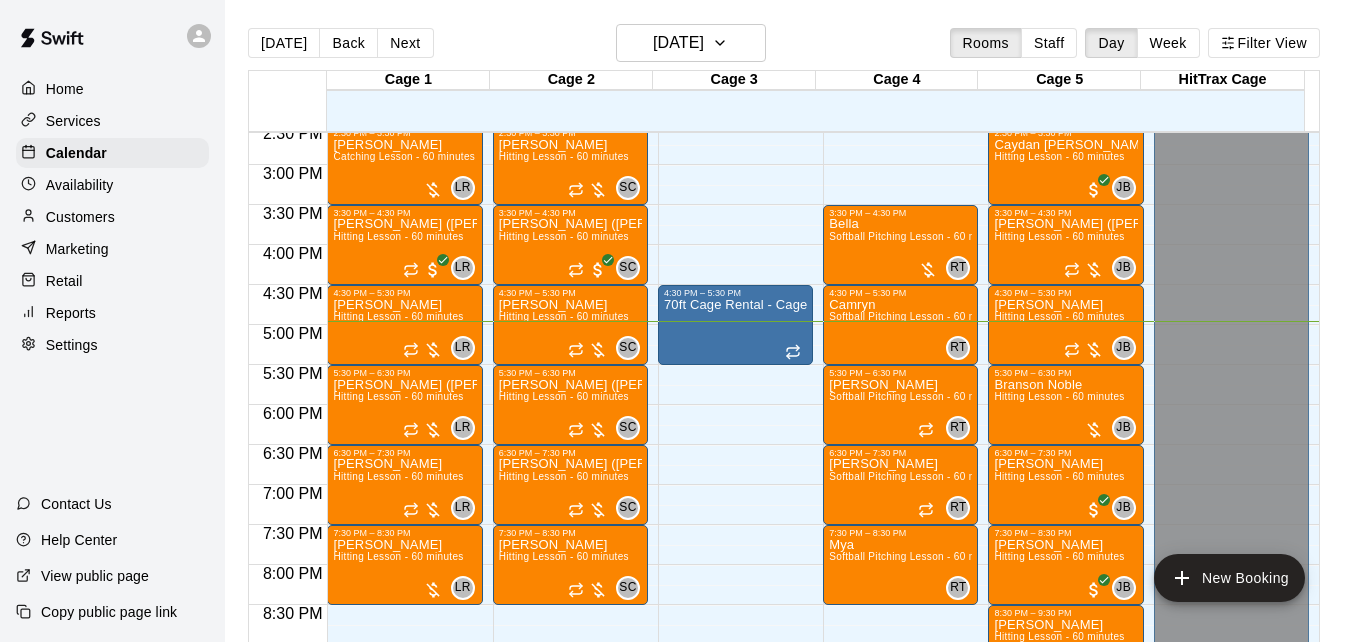 click on "[PERSON_NAME] attended" at bounding box center (671, 10018) 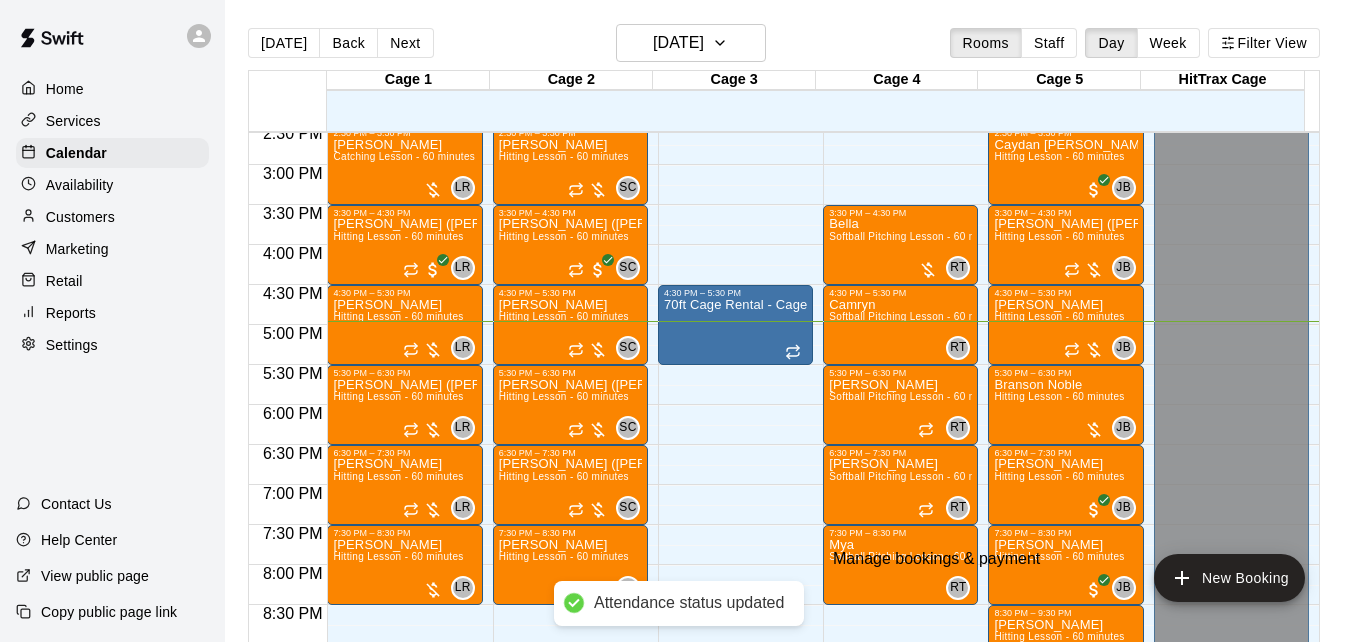 click 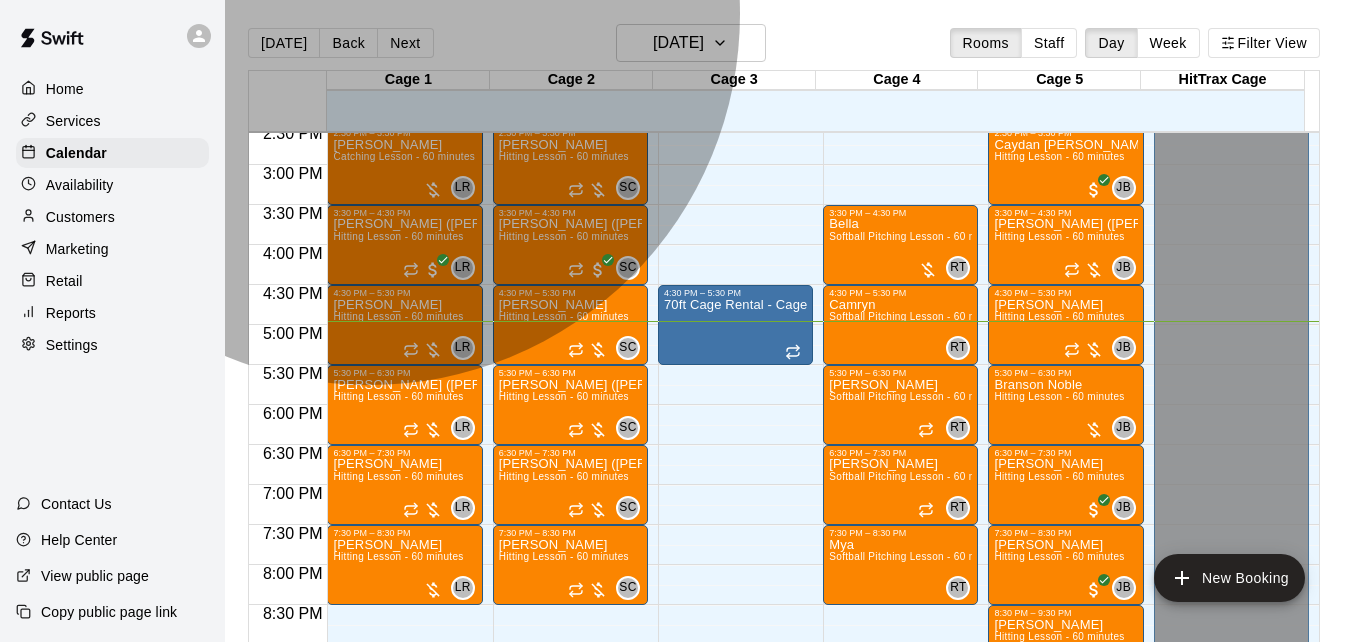 click on "[DATE], July 10: 02:30 PM (Current) Unpaid" at bounding box center (120, 10257) 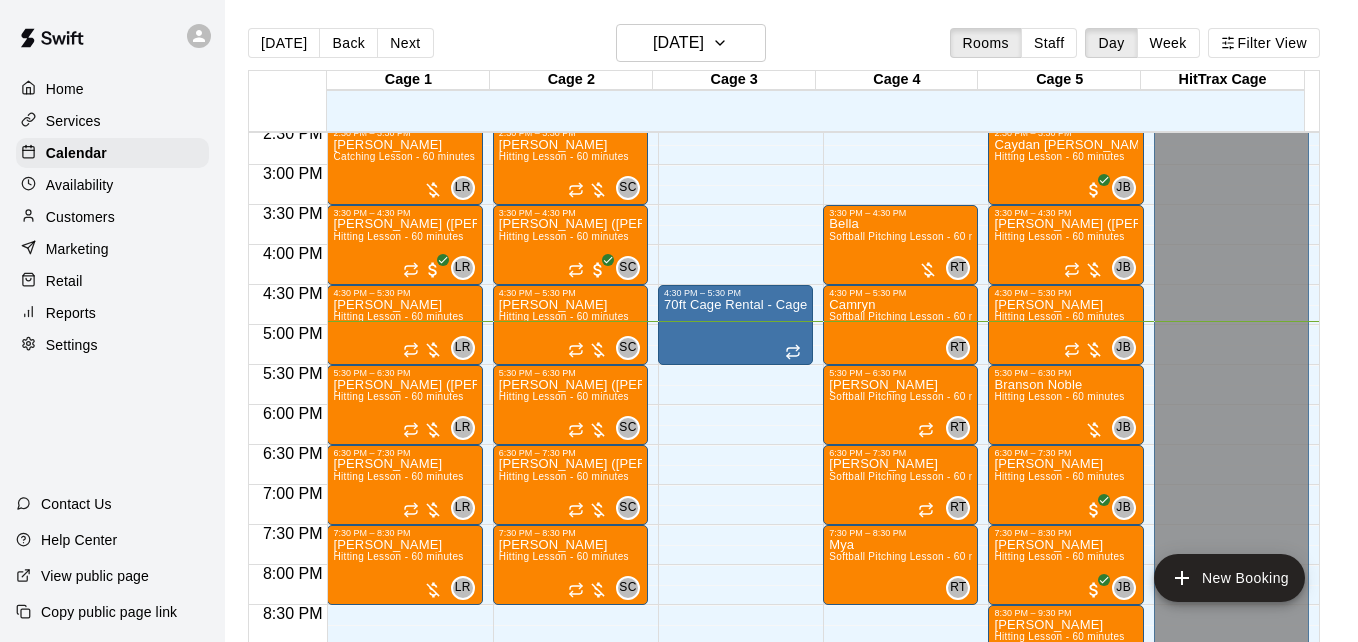 click on "Checkout" at bounding box center (36, 12677) 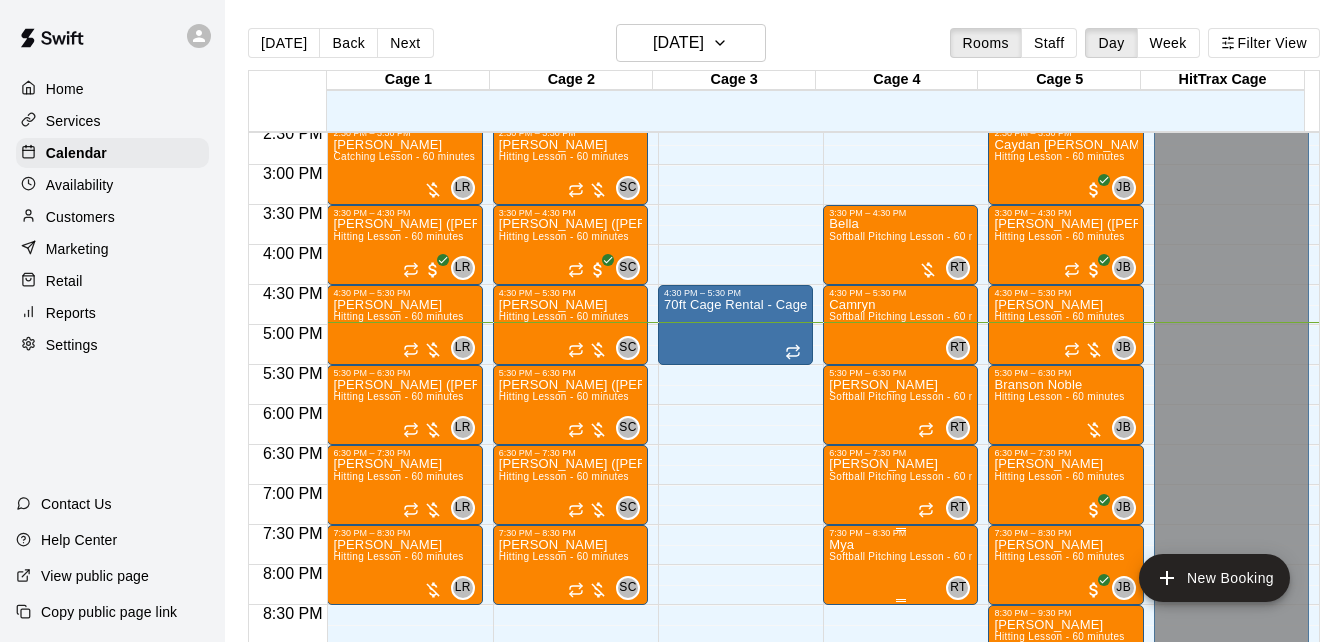 click on "Softball Pitching Lesson - 60 minutes" at bounding box center (917, 556) 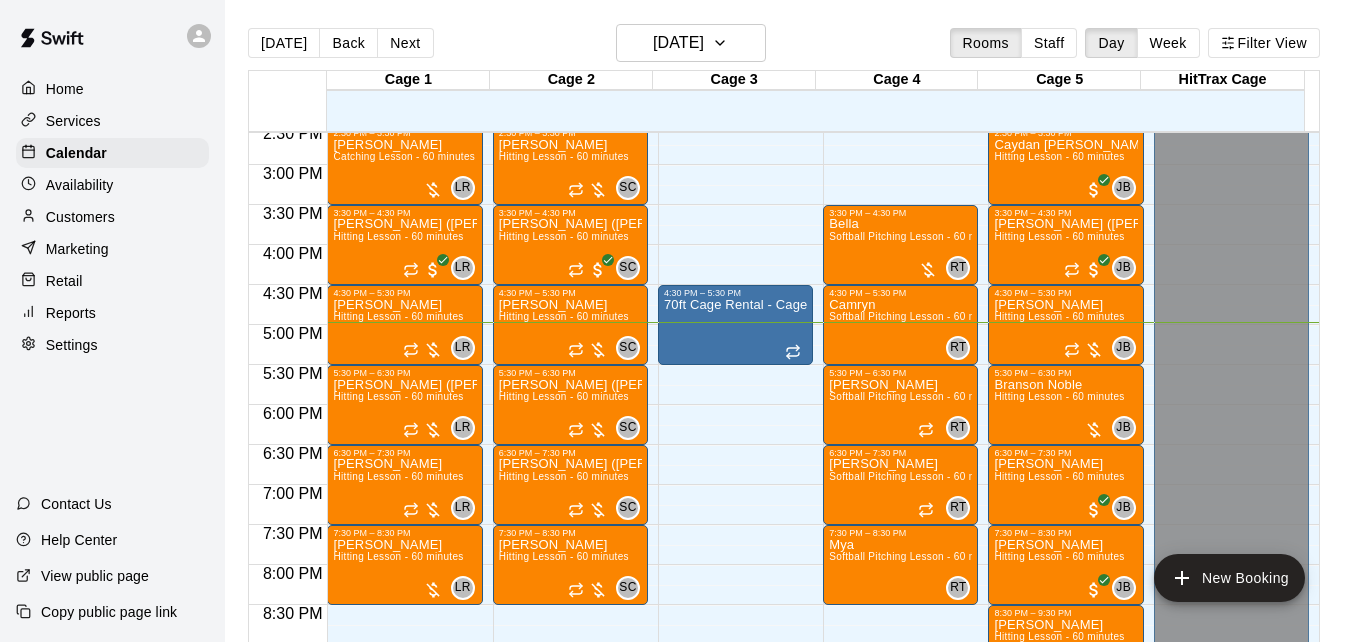 click at bounding box center (671, 674) 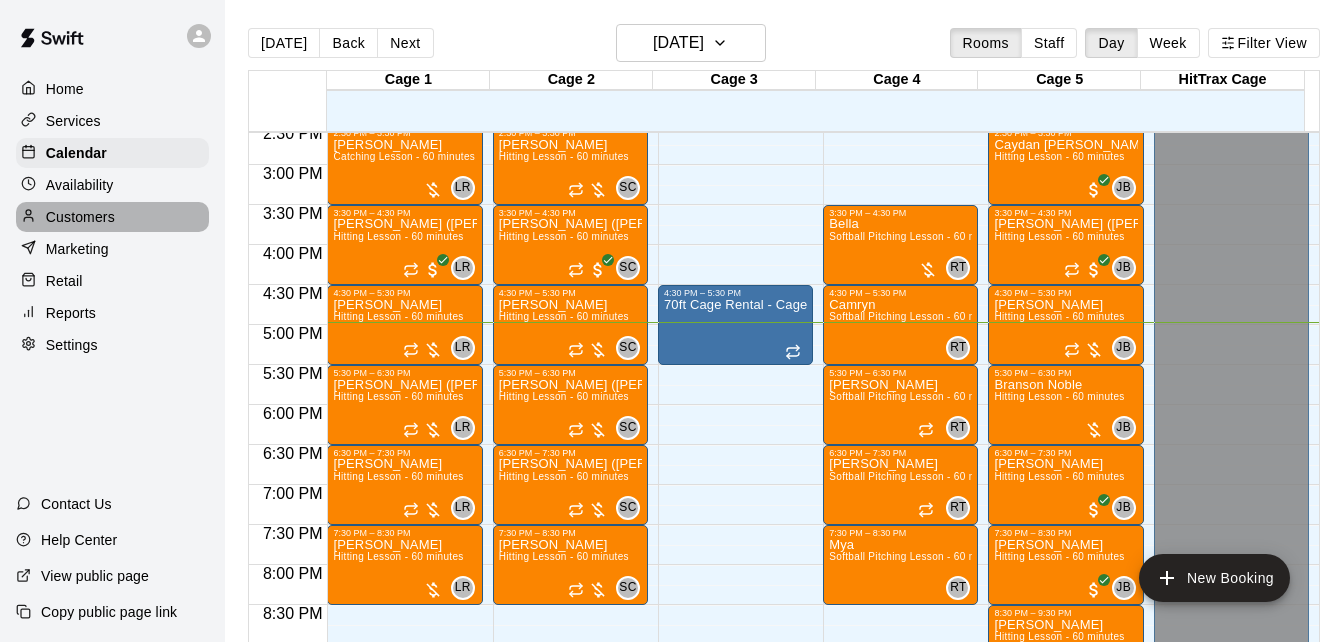 click on "Customers" at bounding box center (112, 217) 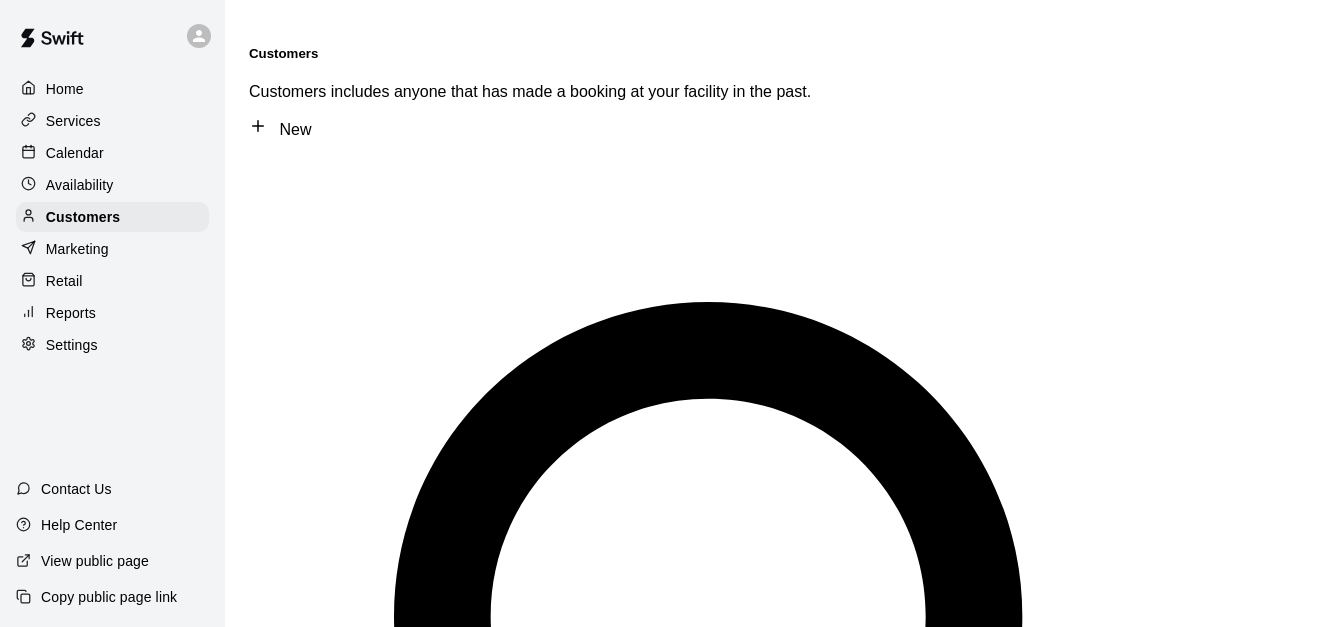 click at bounding box center [320, 1332] 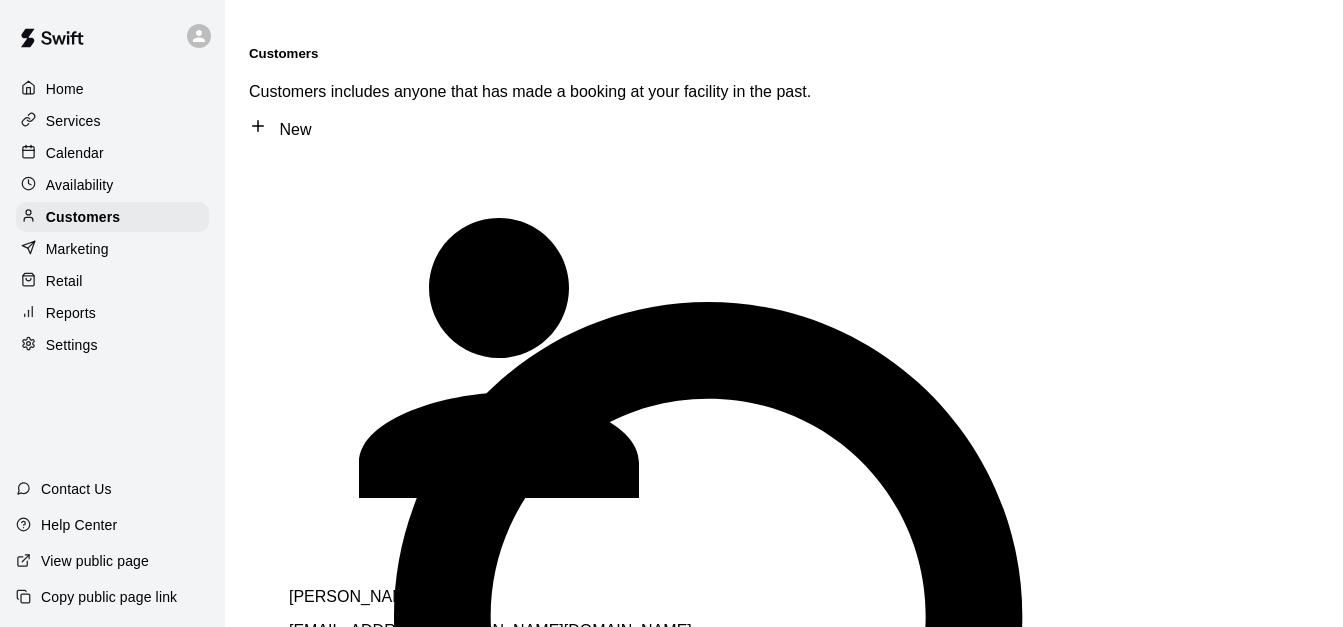type on "*****" 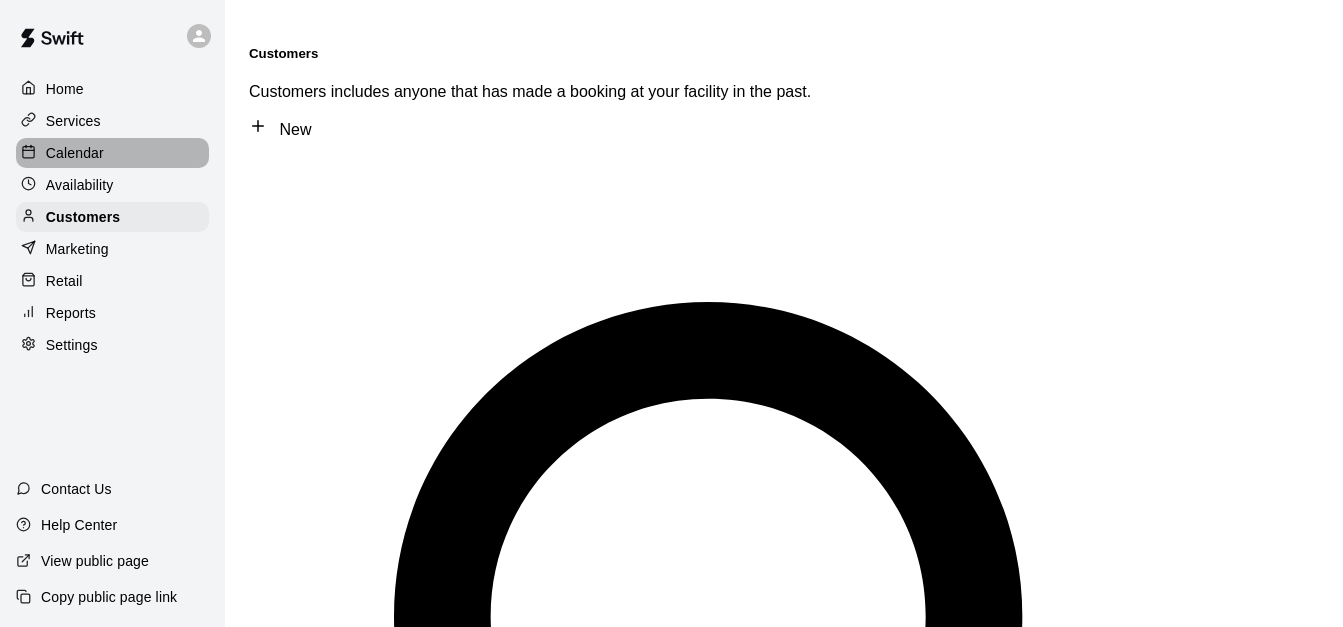 click on "Calendar" at bounding box center [75, 153] 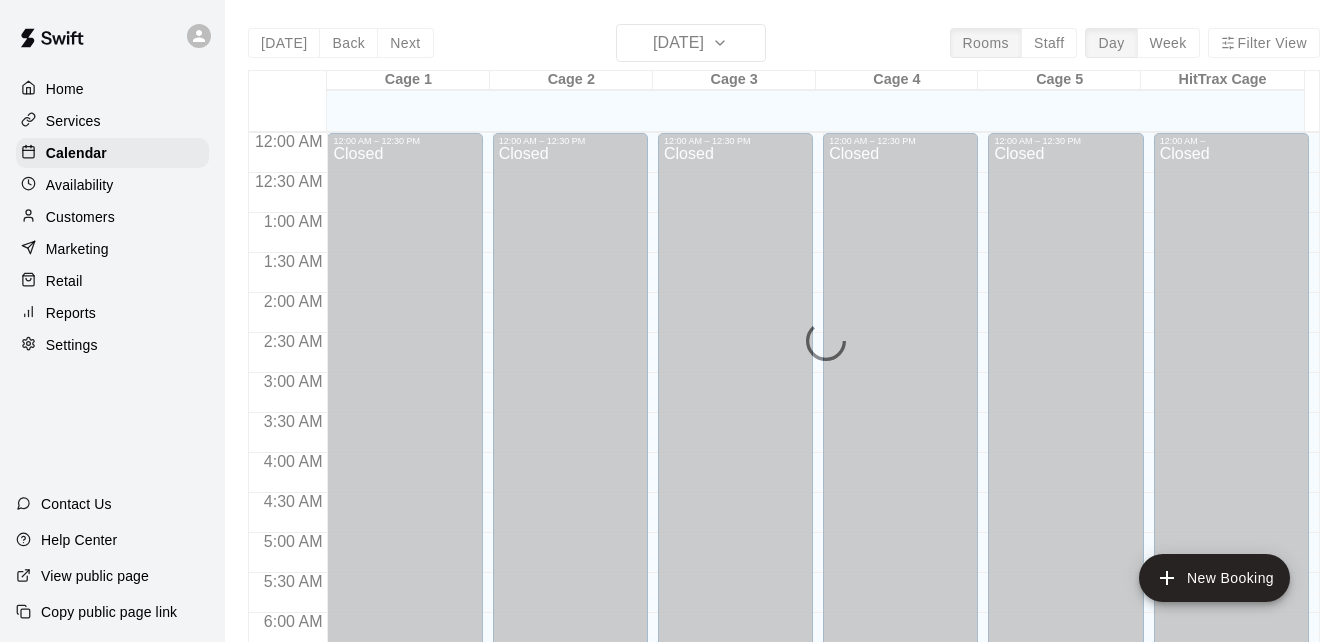 scroll, scrollTop: 1328, scrollLeft: 0, axis: vertical 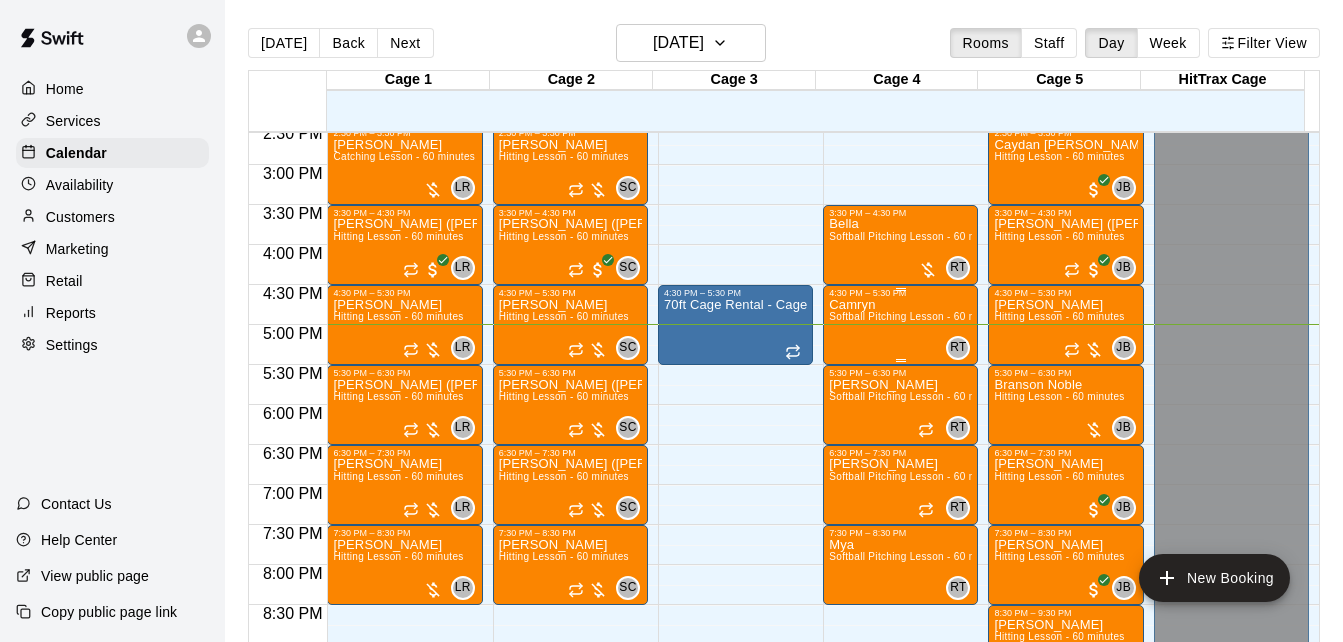 click on "Softball Pitching Lesson - 60 minutes" at bounding box center [917, 316] 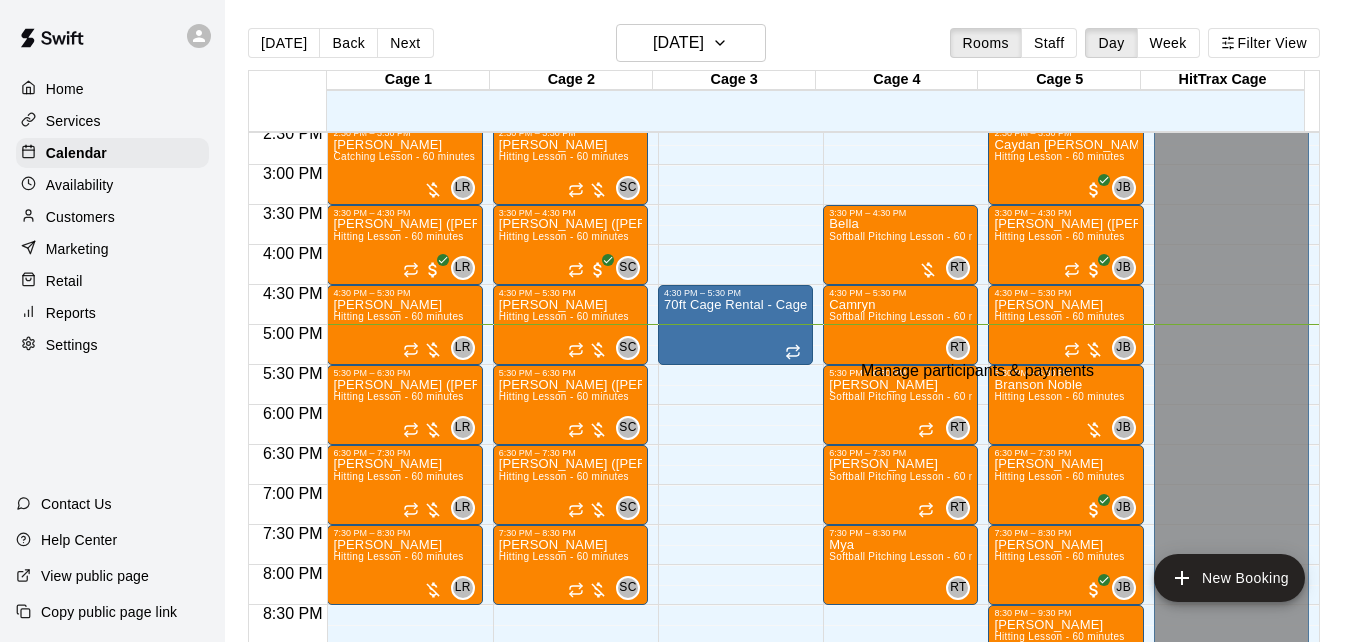 click at bounding box center [35, 688] 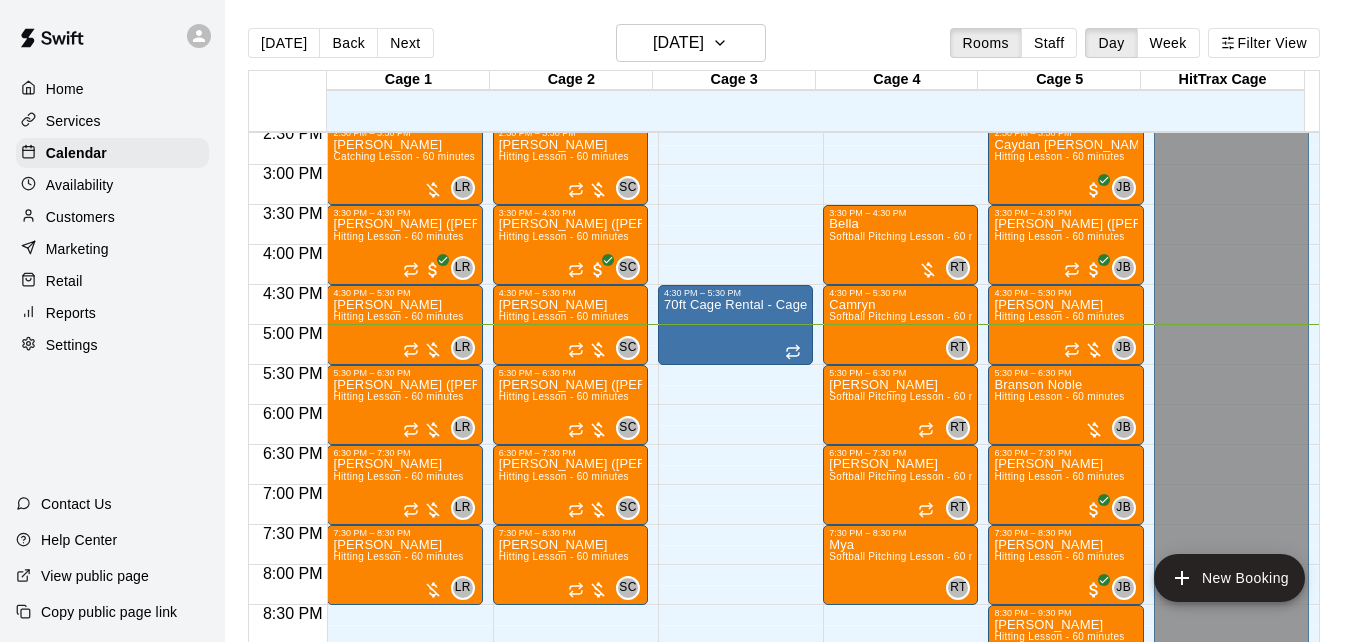 click at bounding box center (71, 6108) 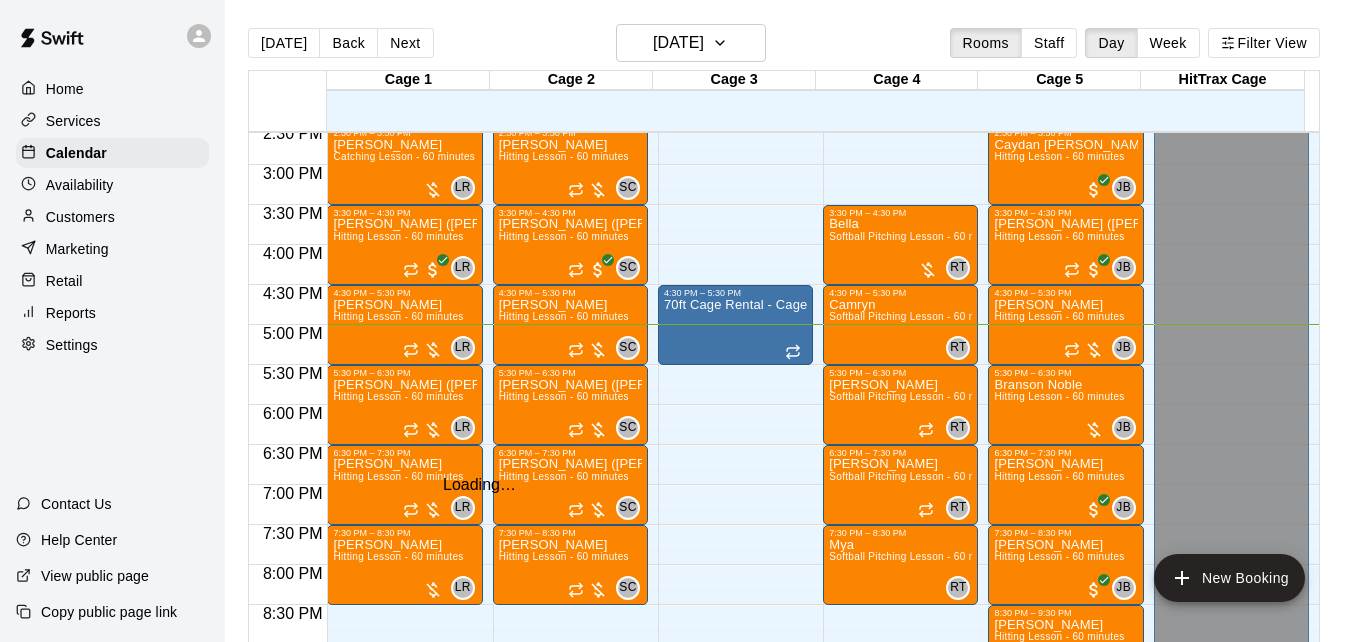type on "*****" 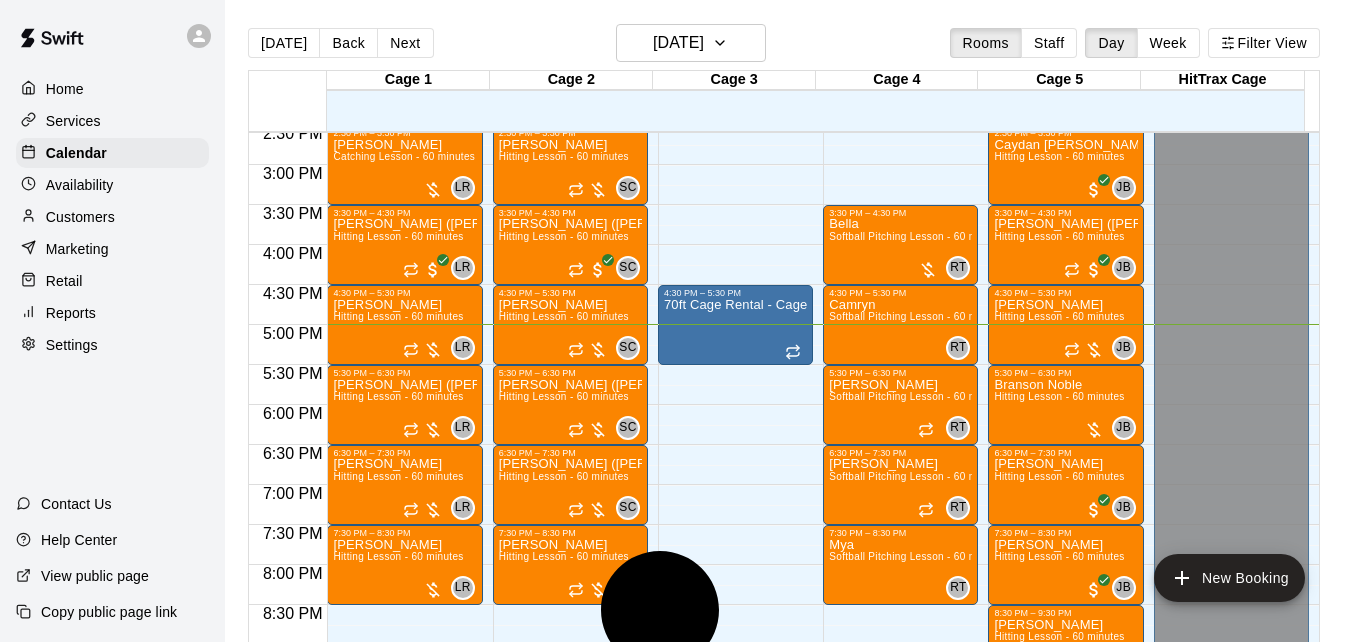 click on "Camryn Poppell [EMAIL_ADDRESS][PERSON_NAME][DOMAIN_NAME]" at bounding box center (719, 1318) 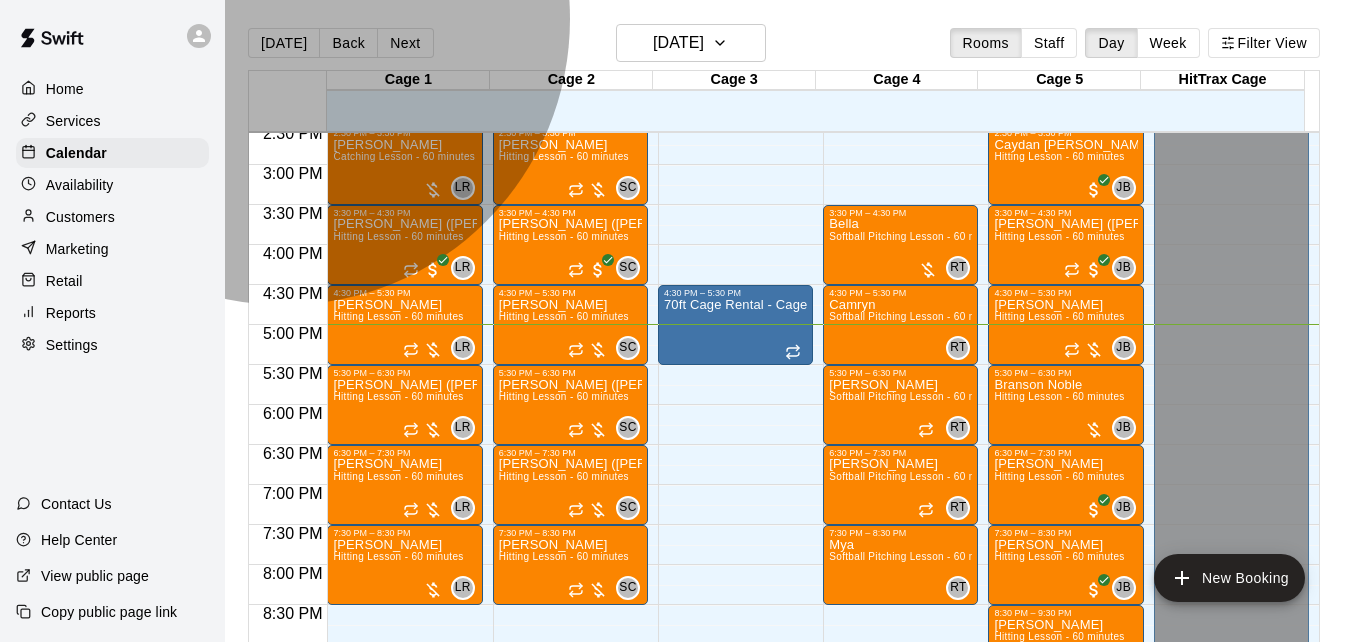 click on "[DATE], July 10: 03:30 PM (Current)" at bounding box center (120, 6347) 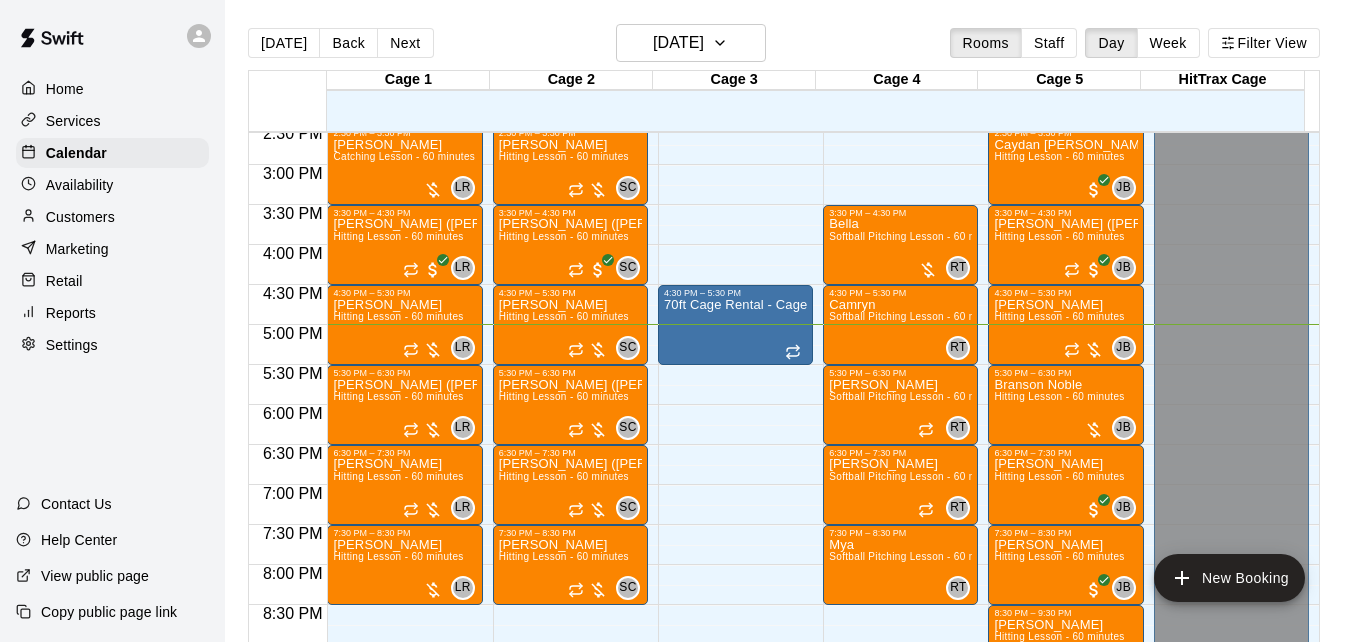 click on "Checkout" at bounding box center [36, 8181] 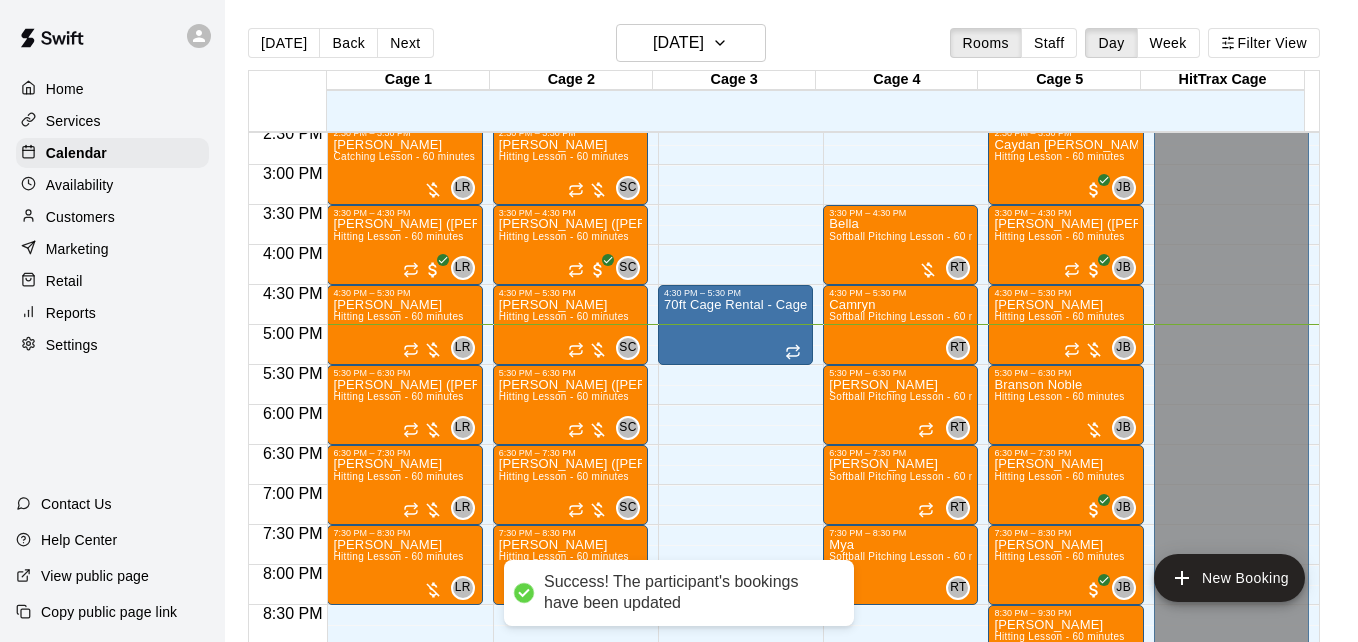 click on "Done" at bounding box center [24, 9975] 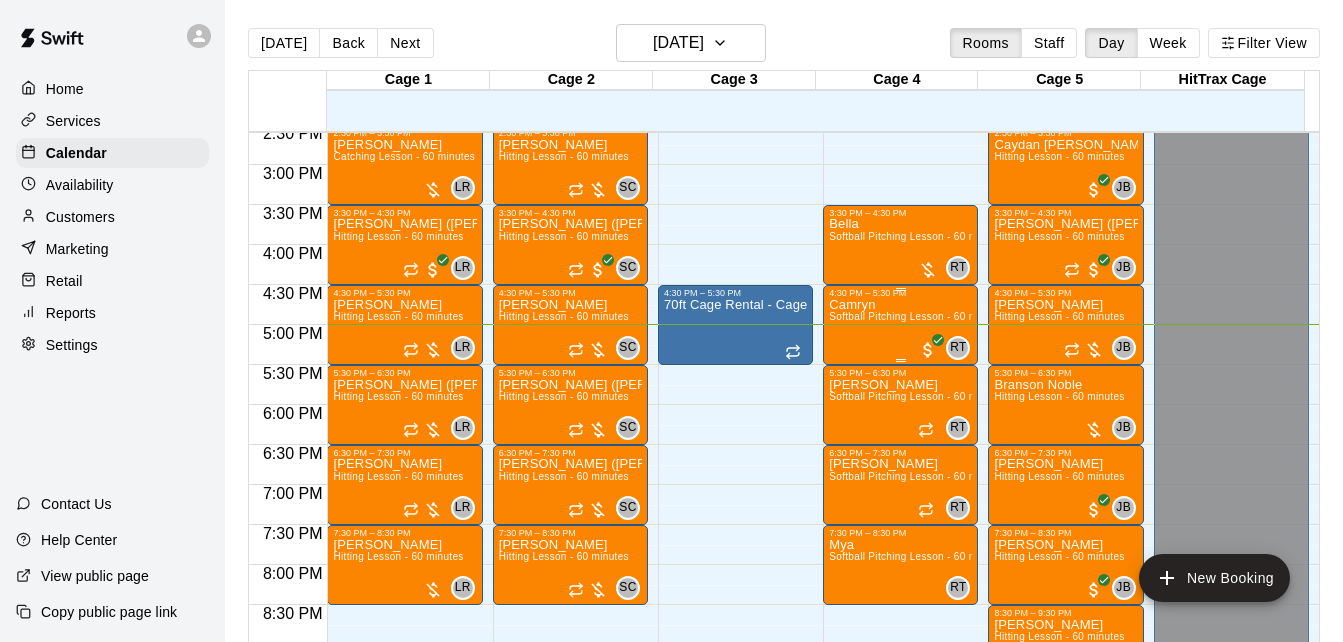 click on "Softball Pitching Lesson - 60 minutes" at bounding box center [917, 316] 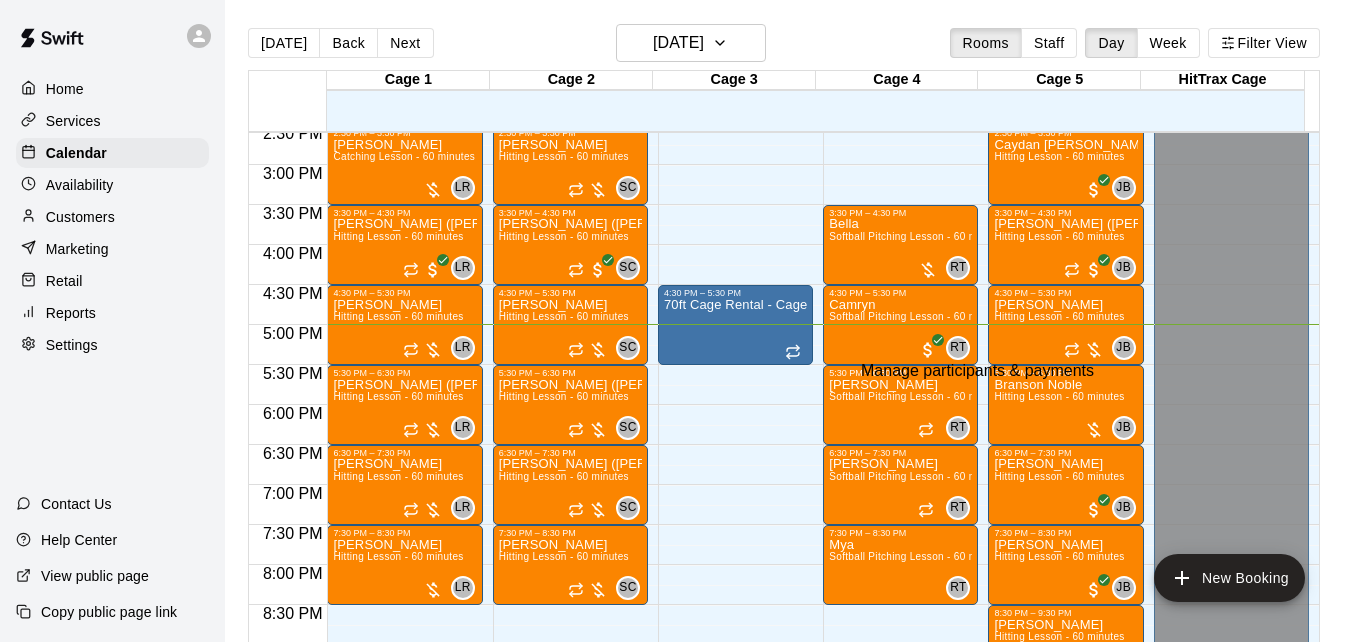 click at bounding box center (35, 688) 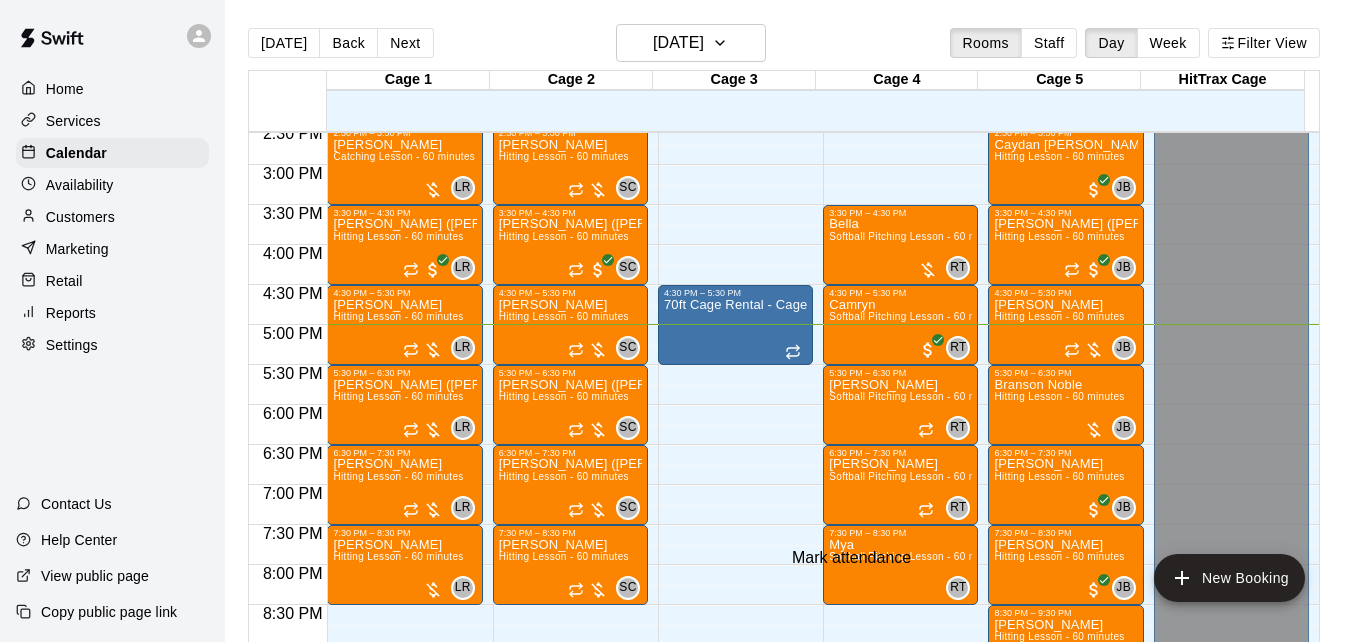 click 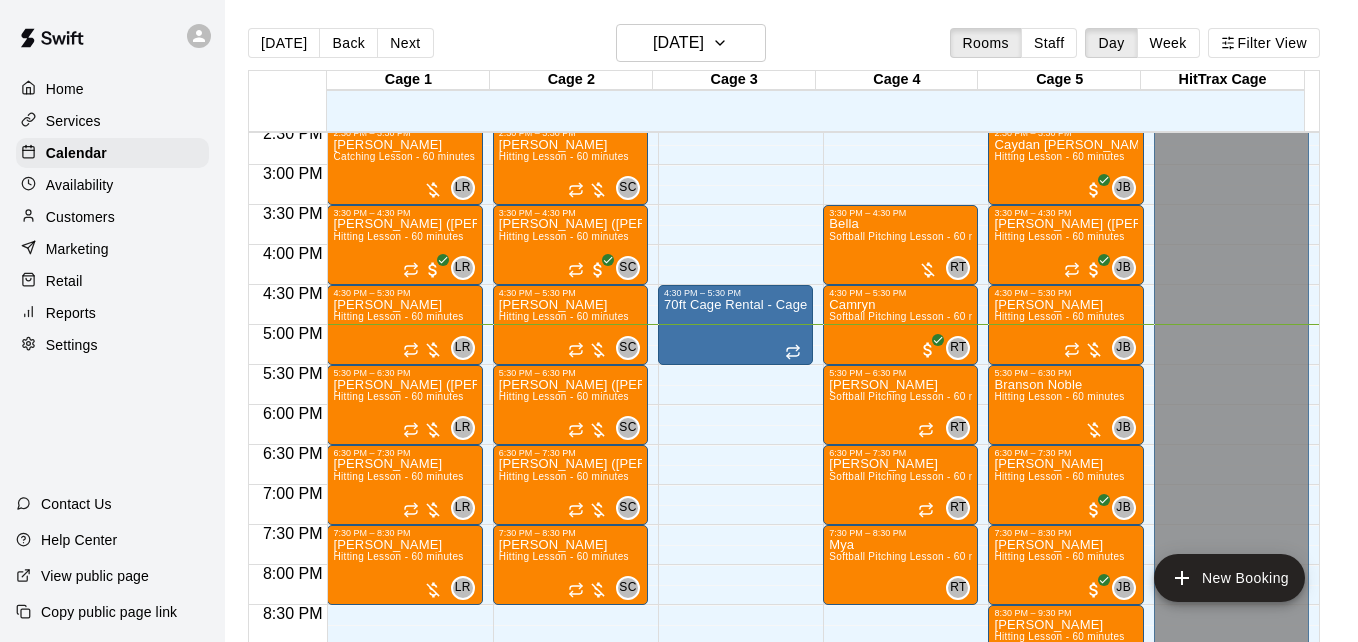 click on "[PERSON_NAME] attended" at bounding box center (671, 10018) 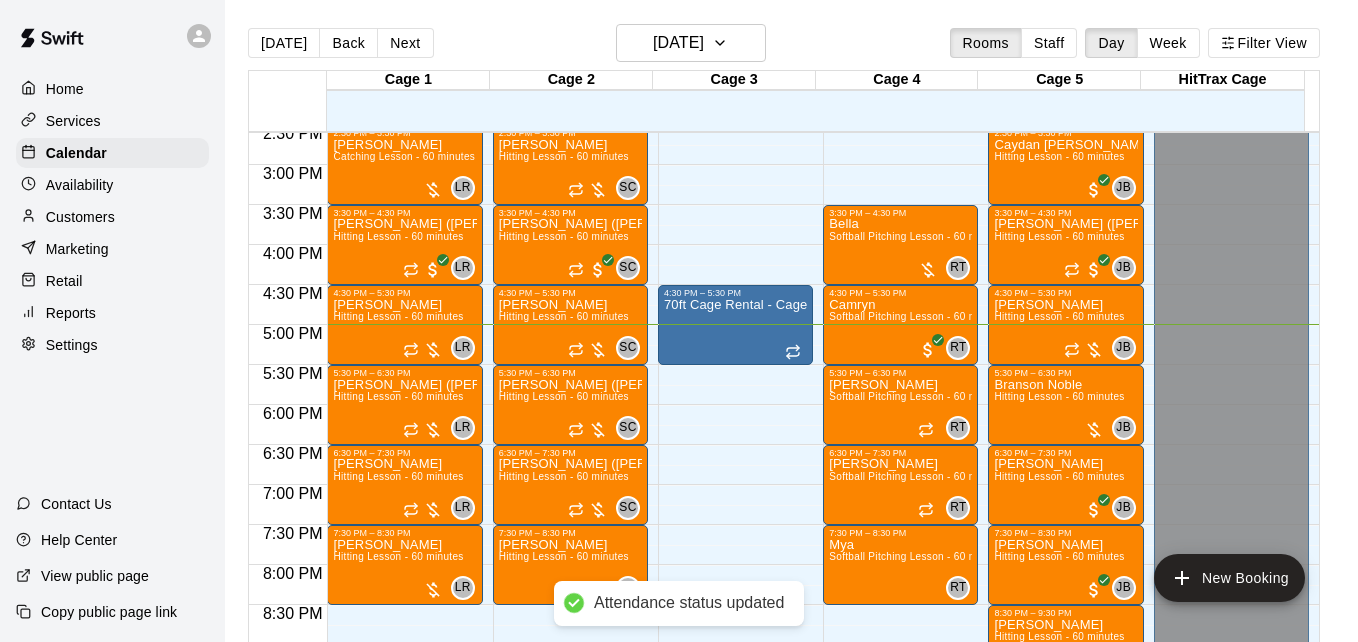 click on "Done" at bounding box center (24, 9975) 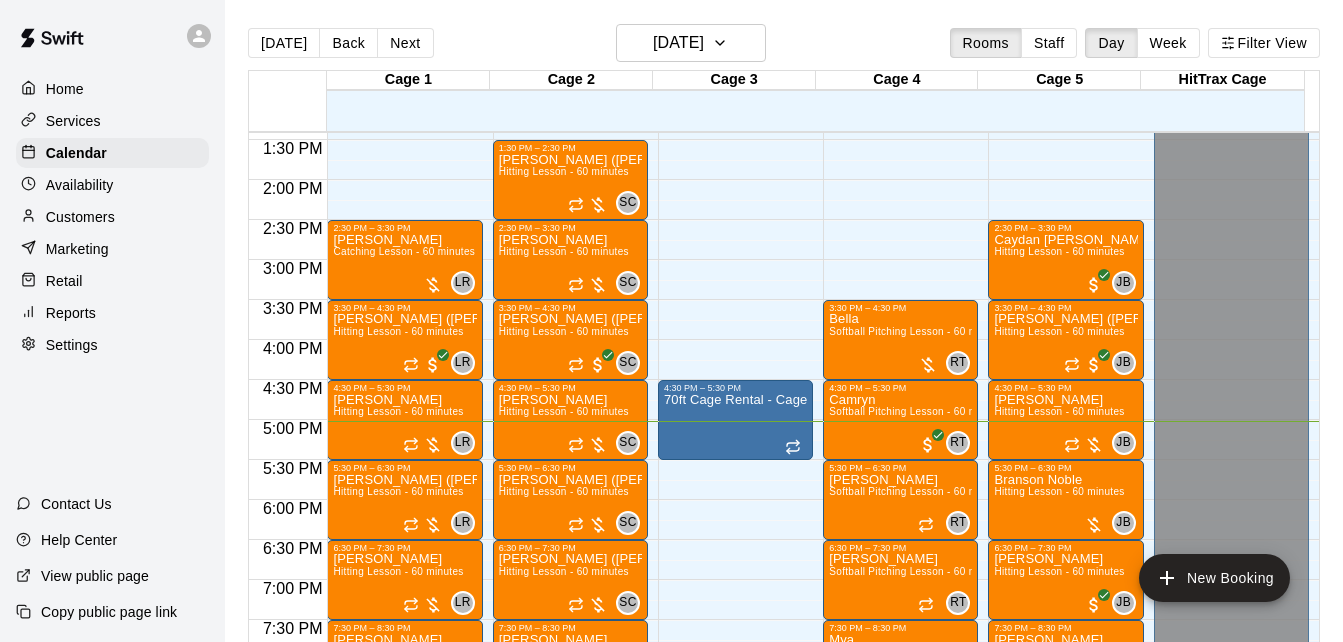 scroll, scrollTop: 1048, scrollLeft: 0, axis: vertical 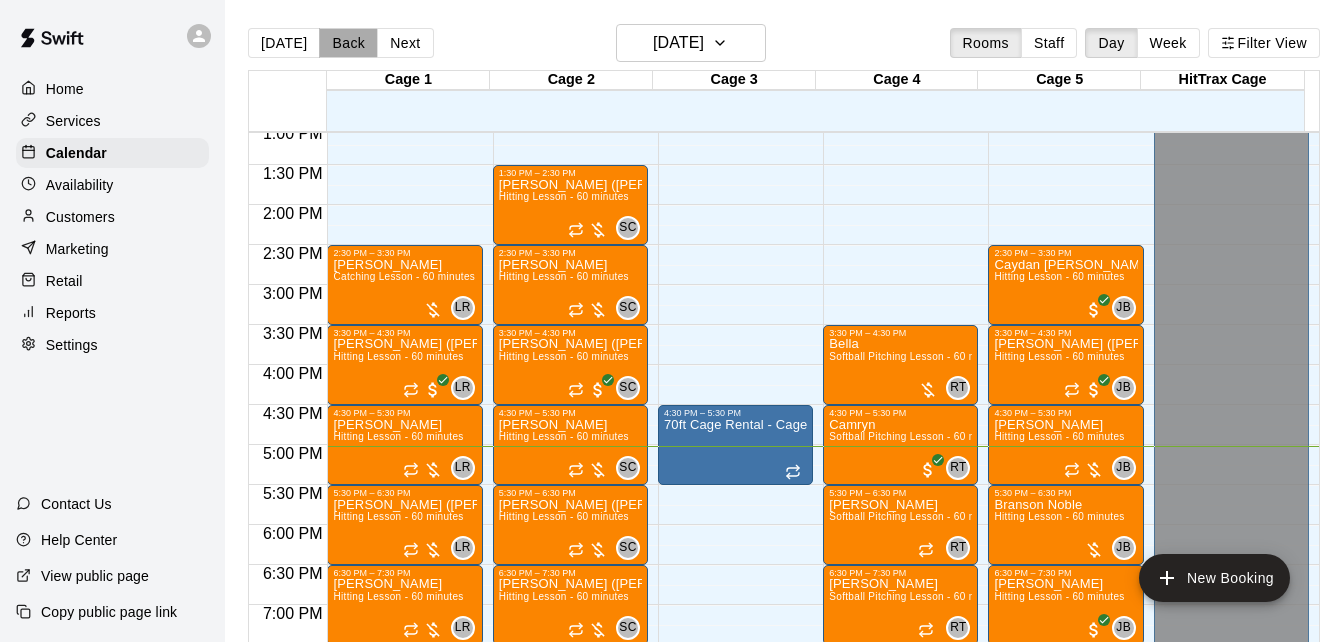 click on "Back" at bounding box center [348, 43] 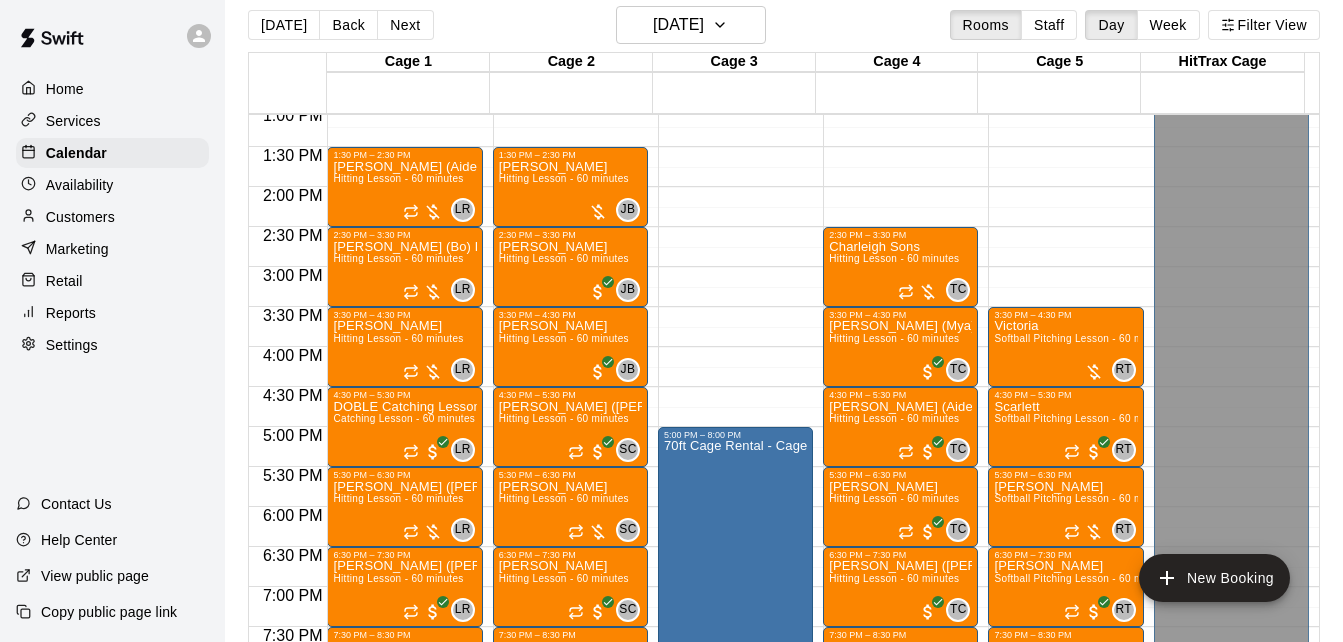 scroll, scrollTop: 32, scrollLeft: 0, axis: vertical 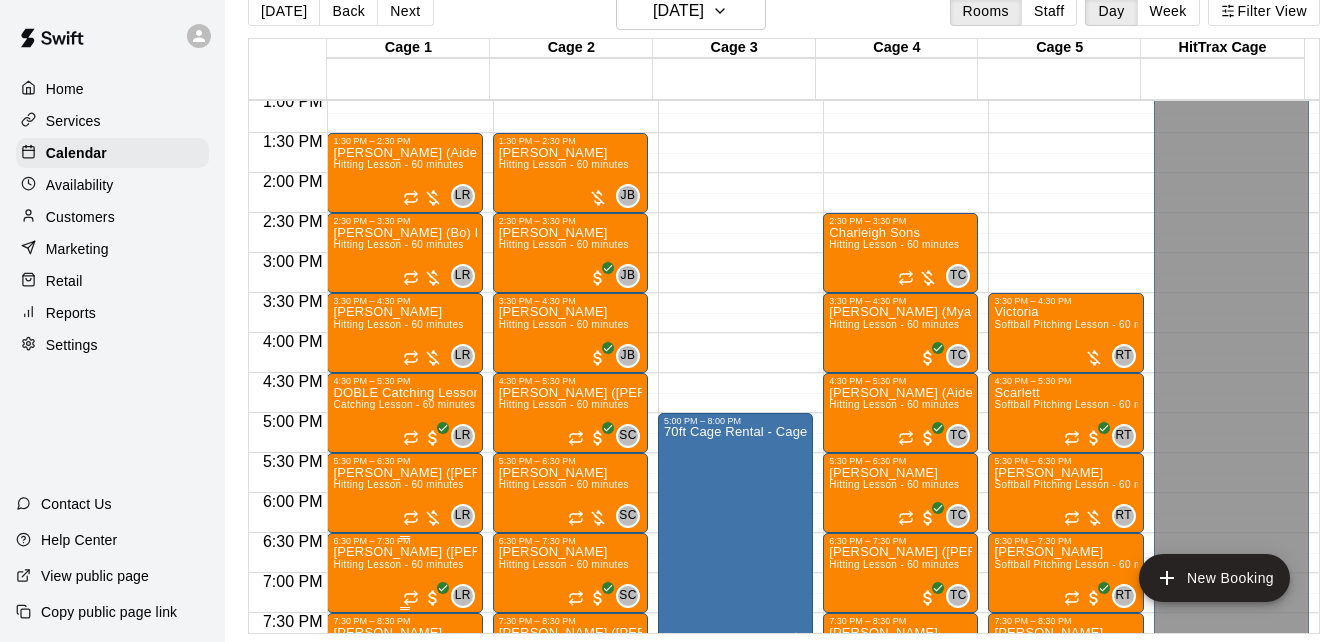 click on "[PERSON_NAME] ([PERSON_NAME])  [PERSON_NAME] Hitting Lesson - 60 minutes" at bounding box center (404, 867) 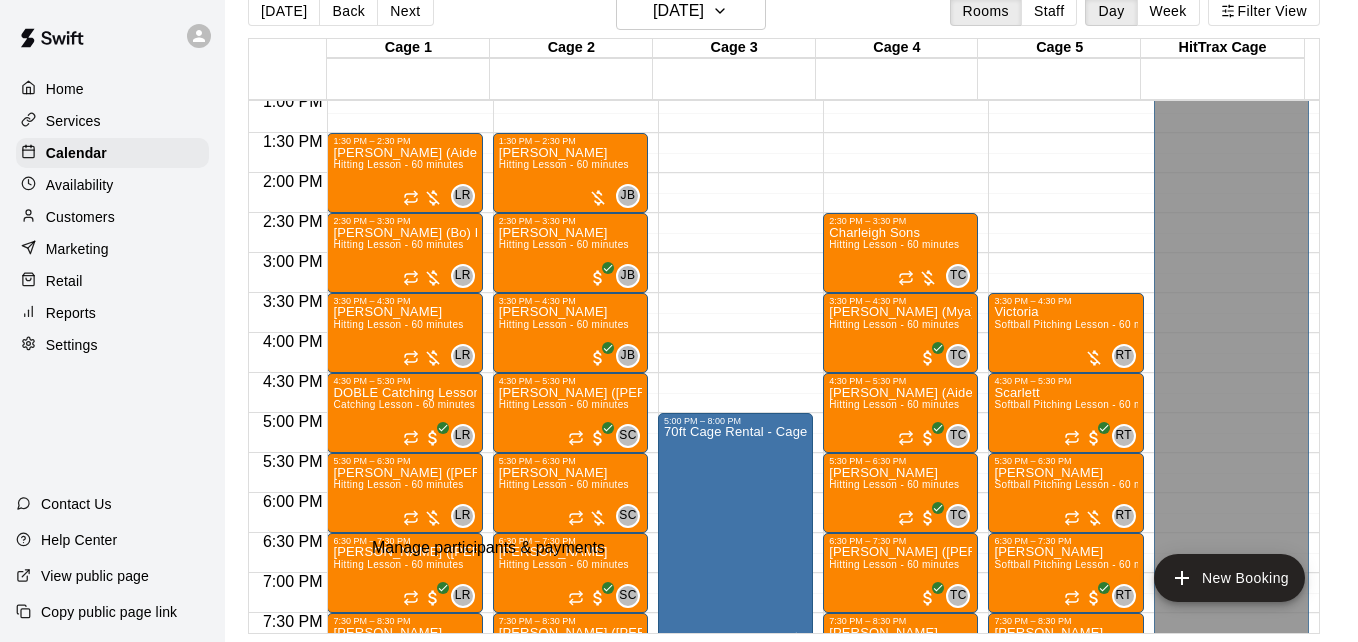 click at bounding box center (35, 656) 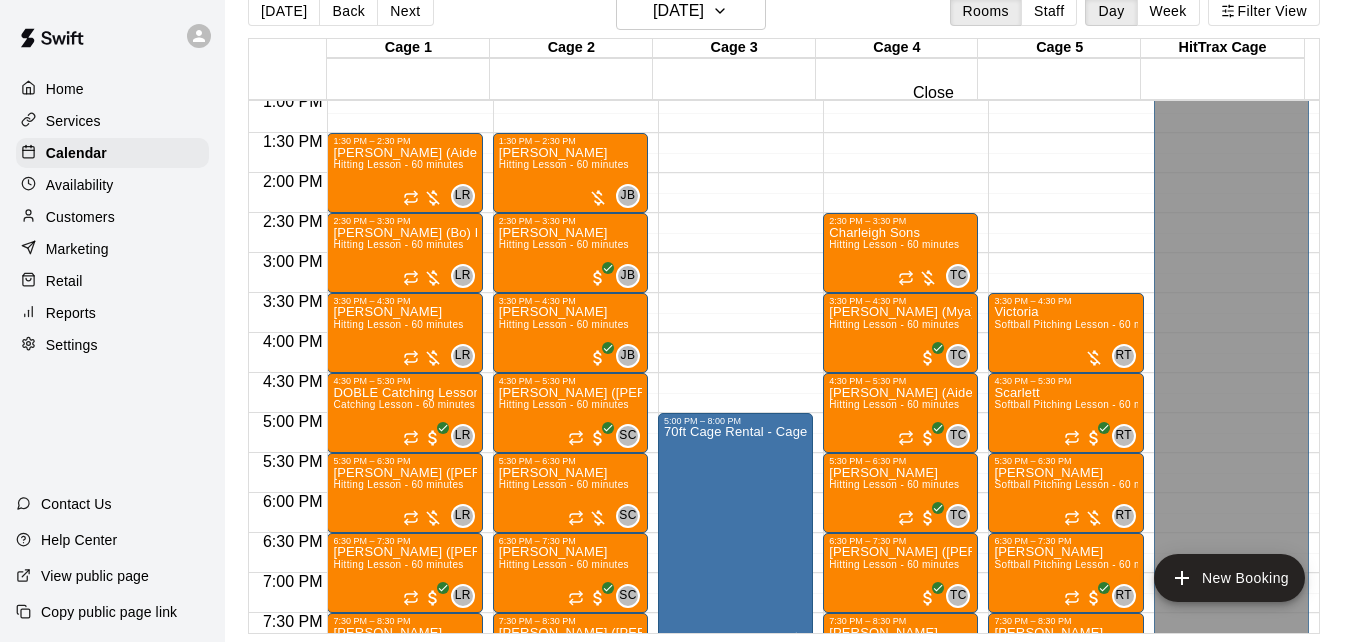 click 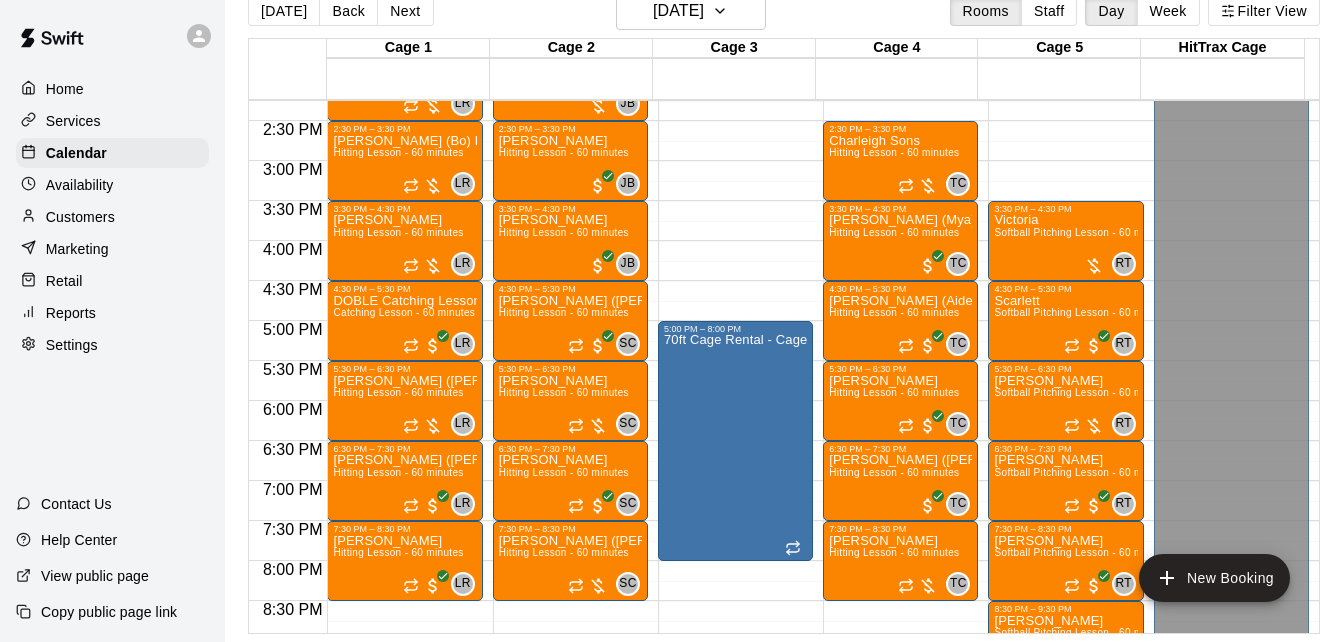scroll, scrollTop: 1168, scrollLeft: 0, axis: vertical 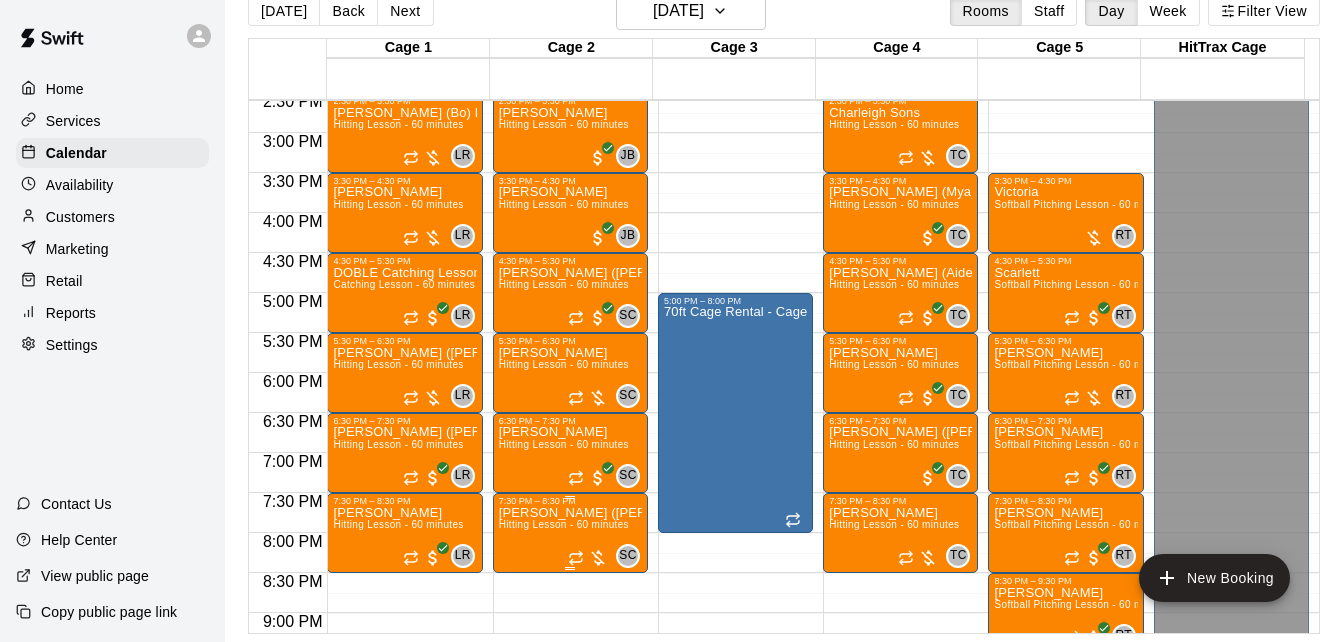 click on "Hitting Lesson - 60 minutes" at bounding box center (564, 524) 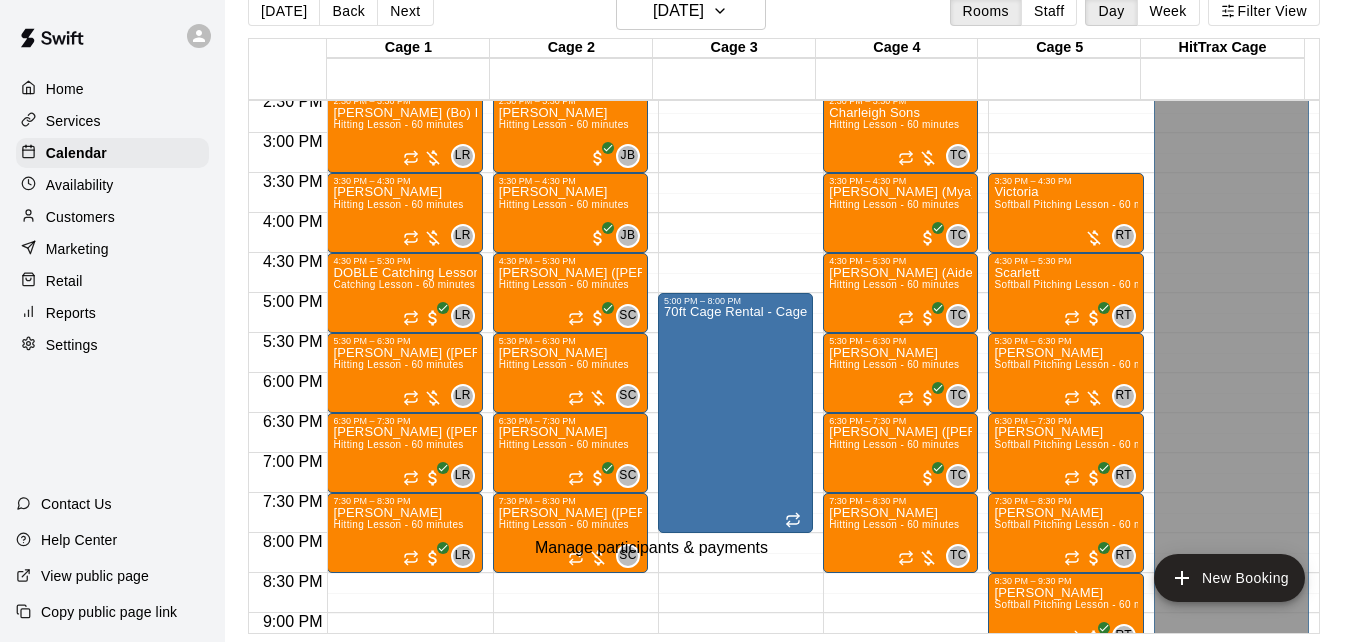 click at bounding box center (35, 656) 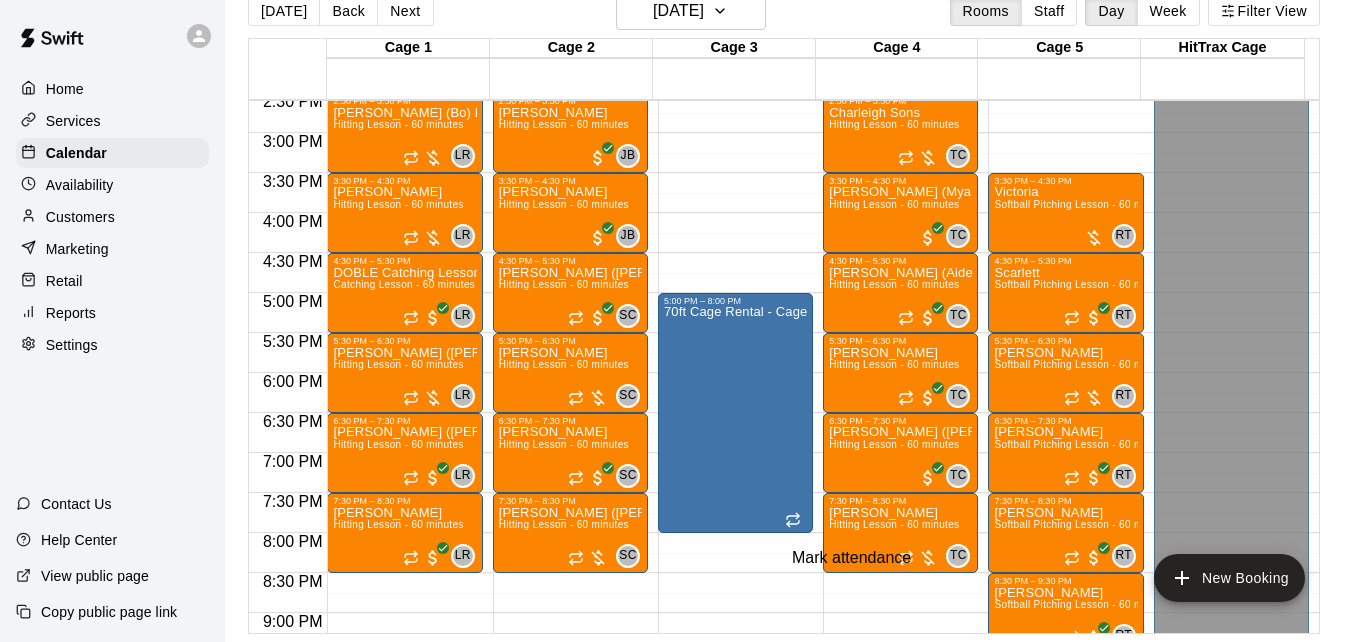 click at bounding box center (17, 9919) 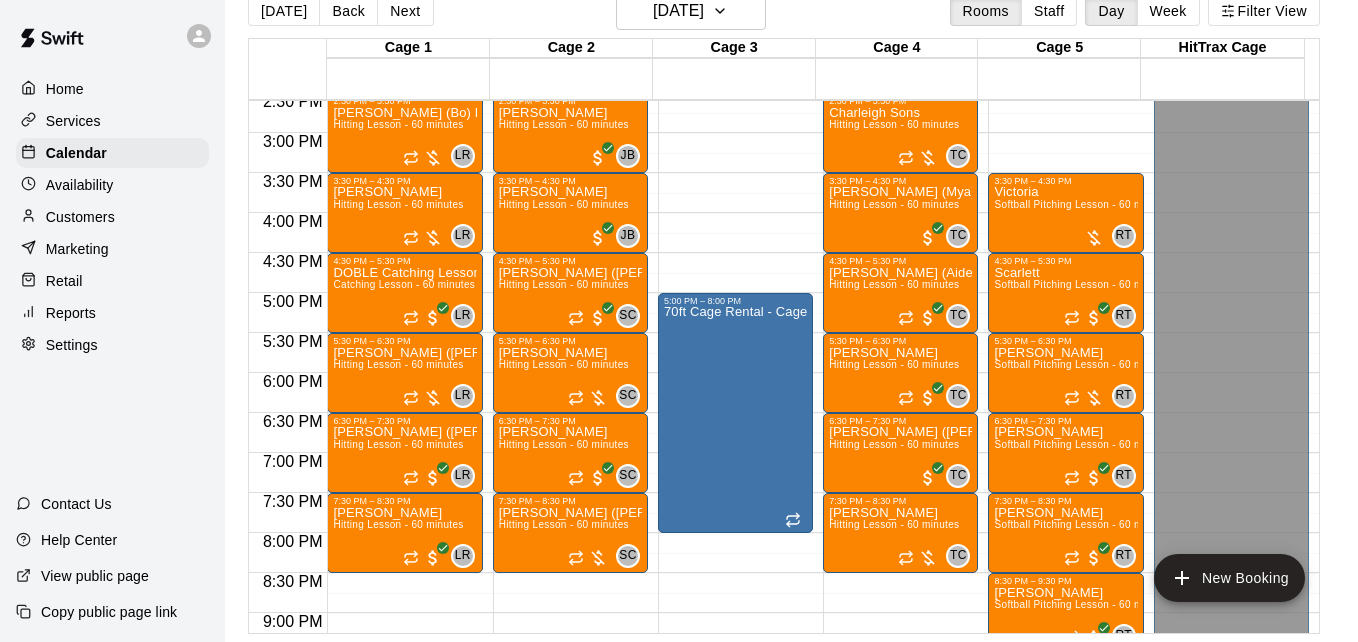 click on "[PERSON_NAME] attended" at bounding box center (671, 9986) 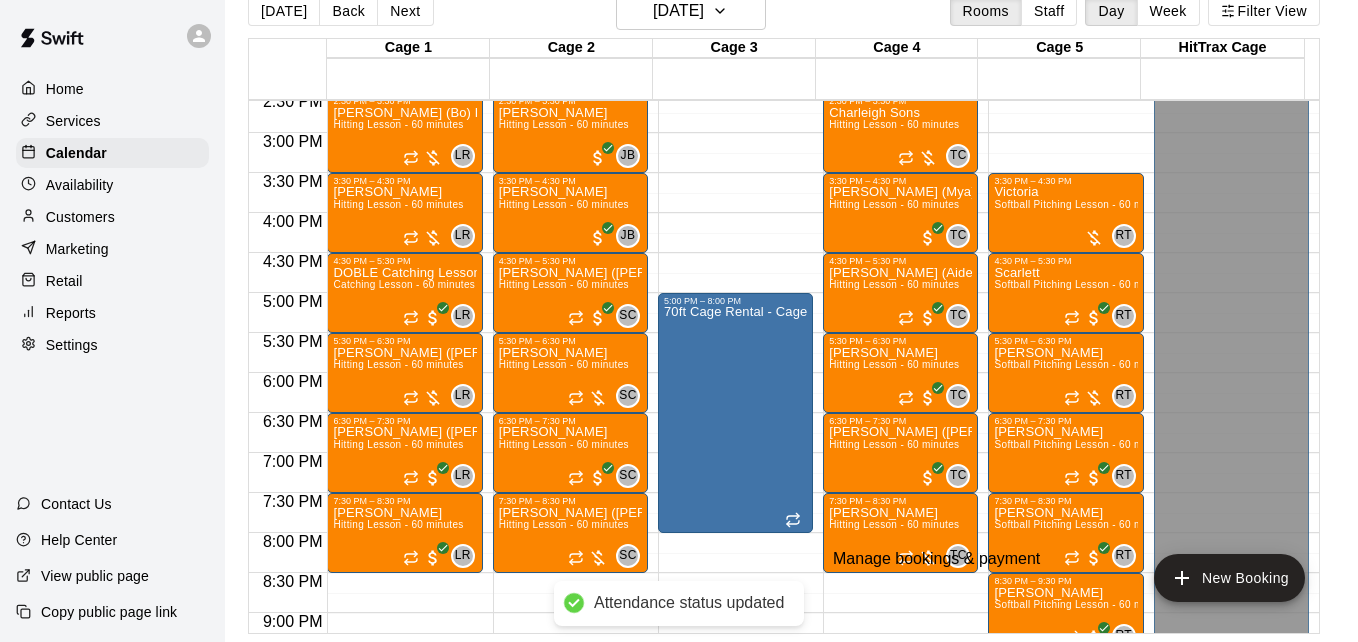 click 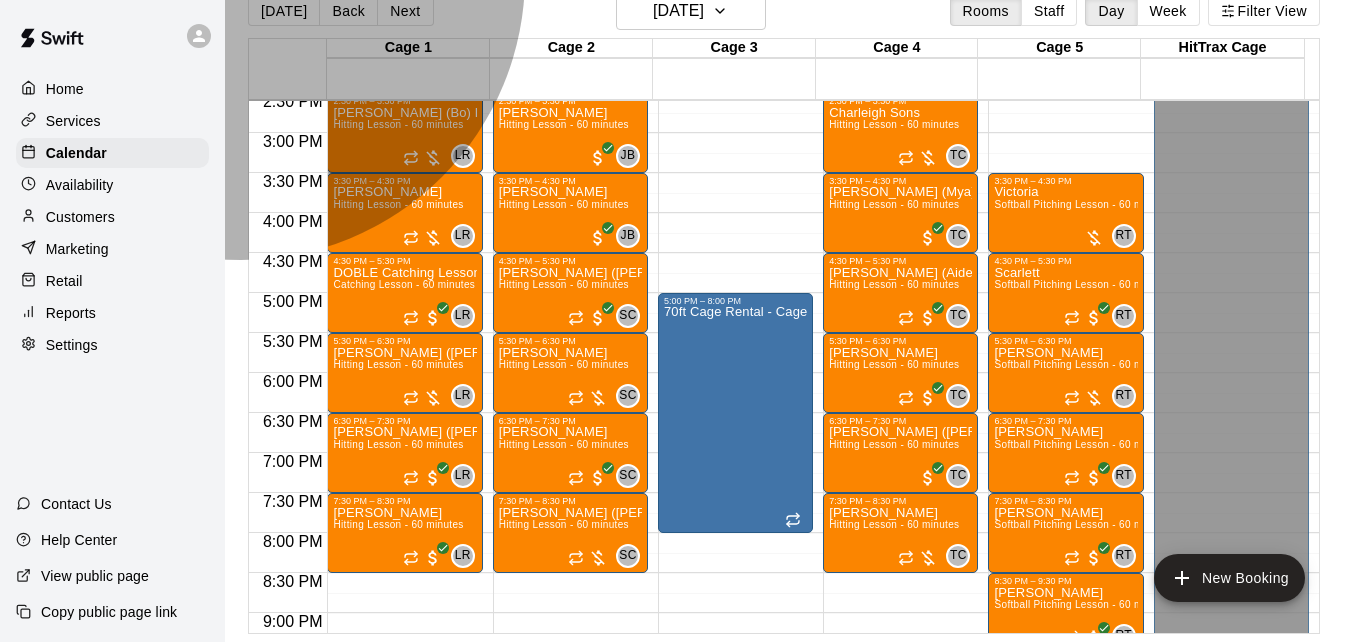 click on "[DATE], July 09: 06:30 PM (Current) Unpaid" at bounding box center (120, 10269) 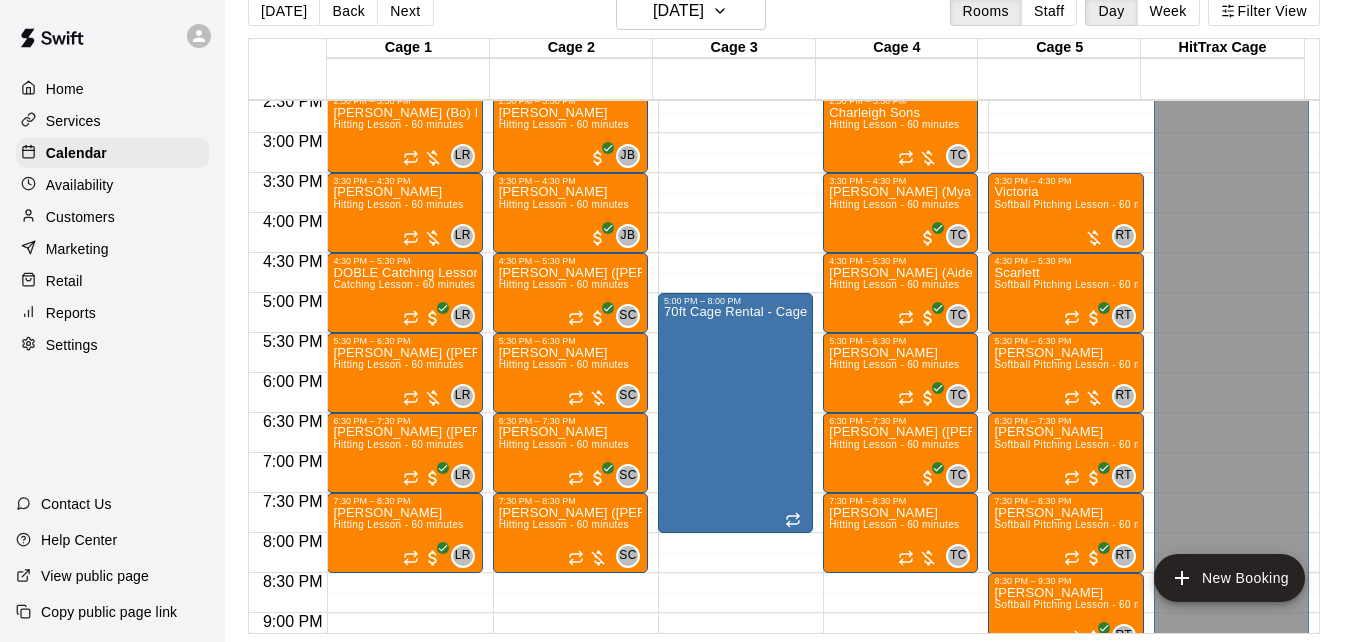 click on "**" at bounding box center [71, 11695] 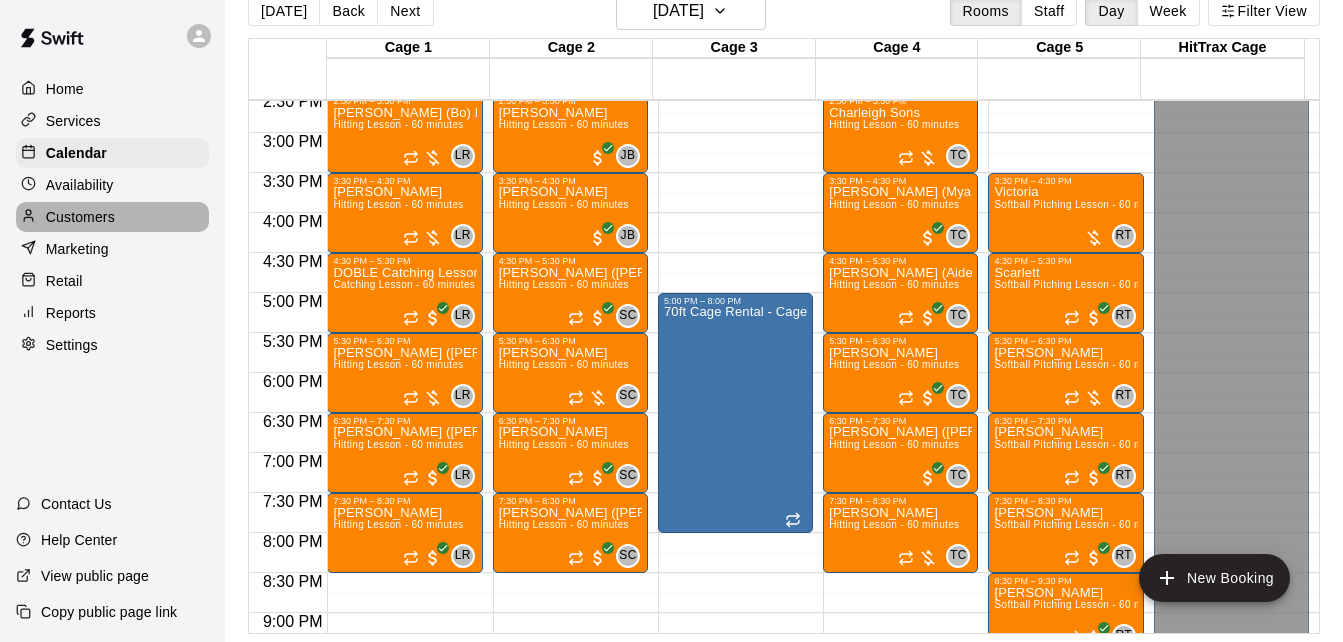 click on "Customers" at bounding box center [112, 217] 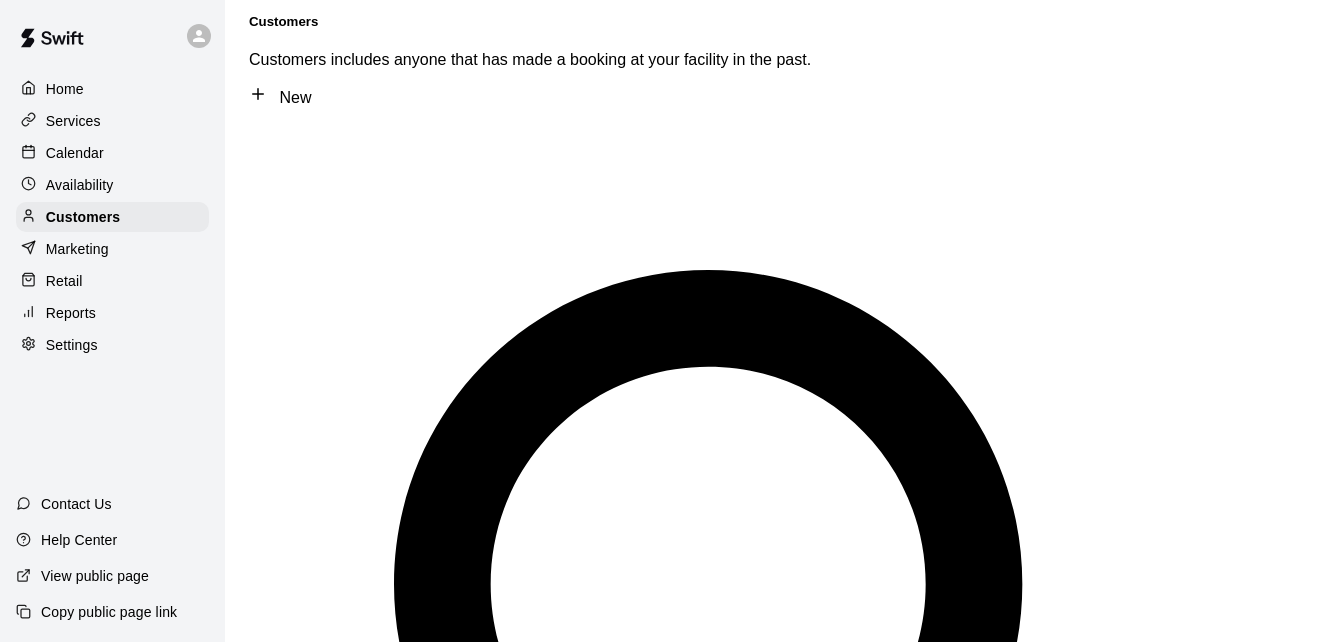 scroll, scrollTop: 0, scrollLeft: 0, axis: both 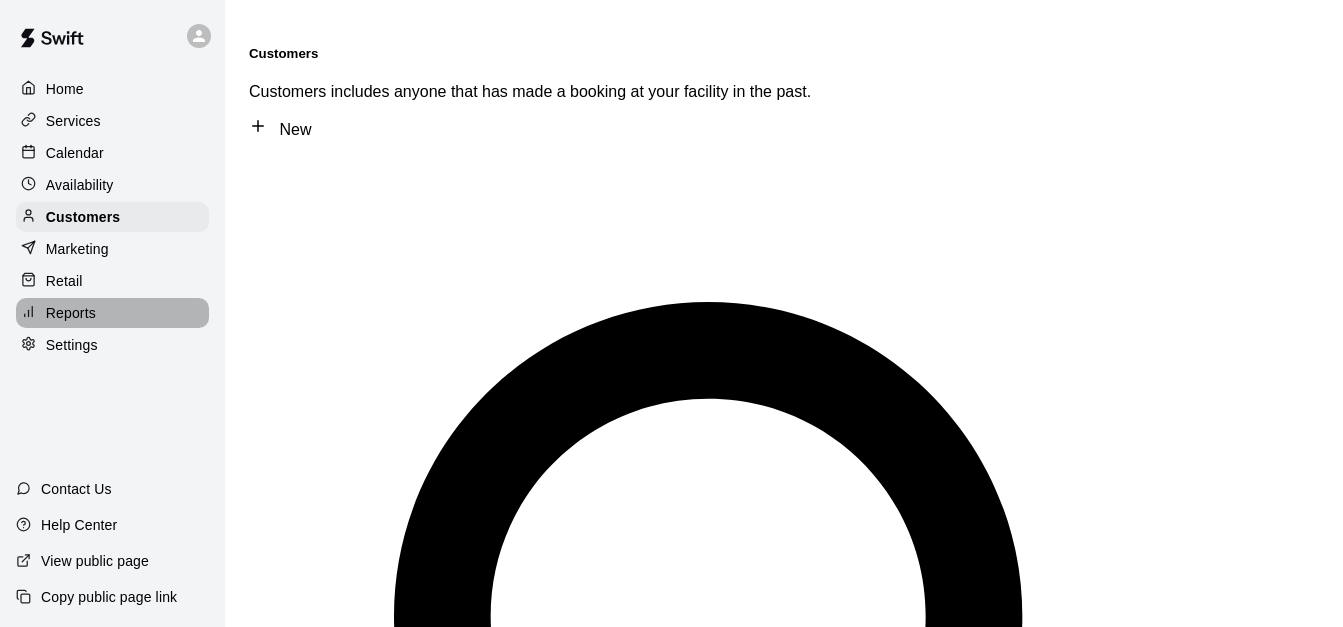 click on "Reports" at bounding box center [112, 313] 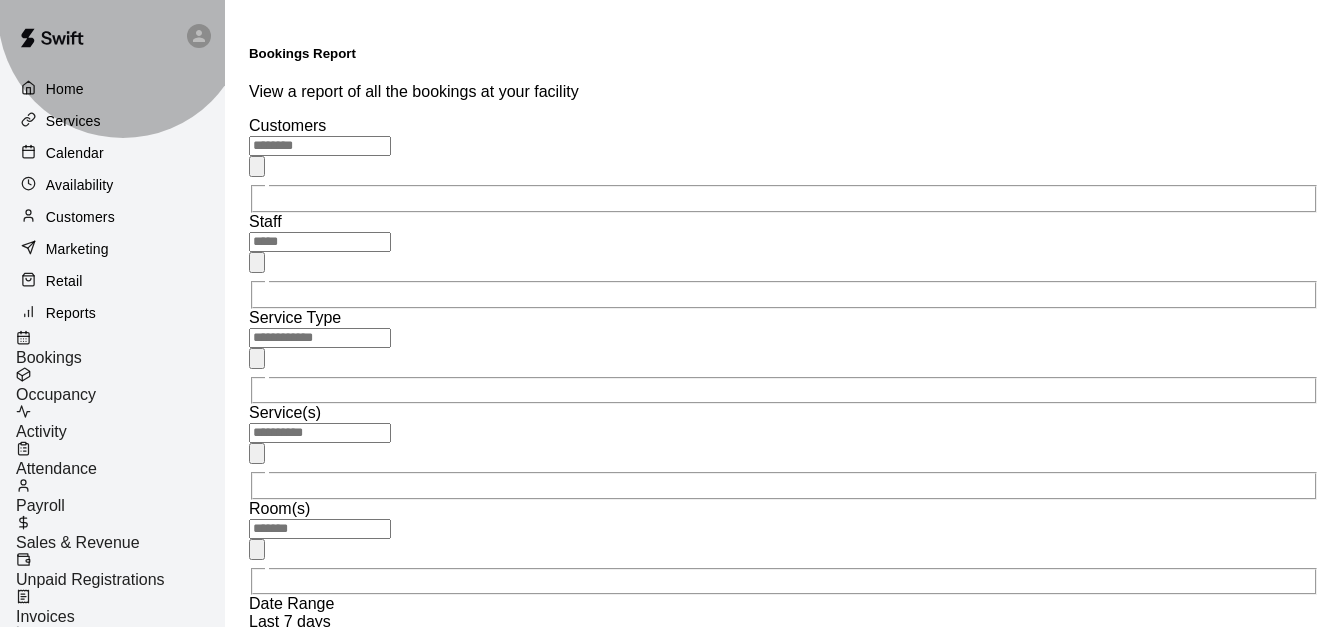 click on "Unpaid Registrations" at bounding box center (90, 579) 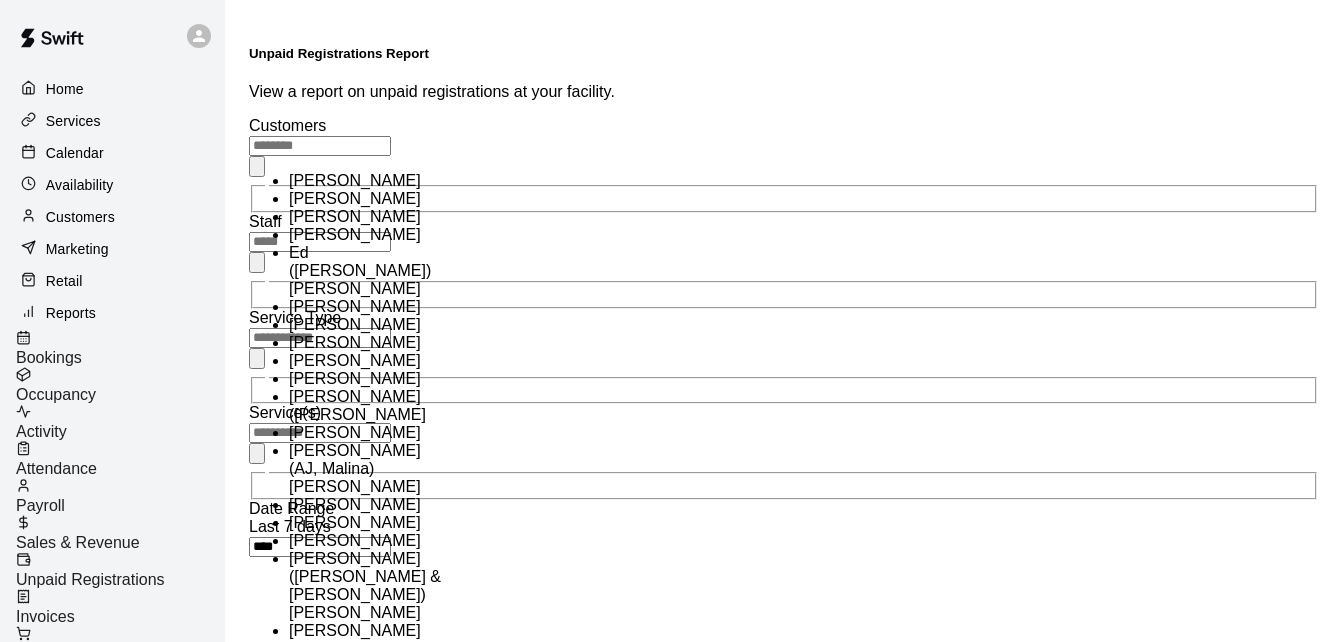 click at bounding box center (320, 146) 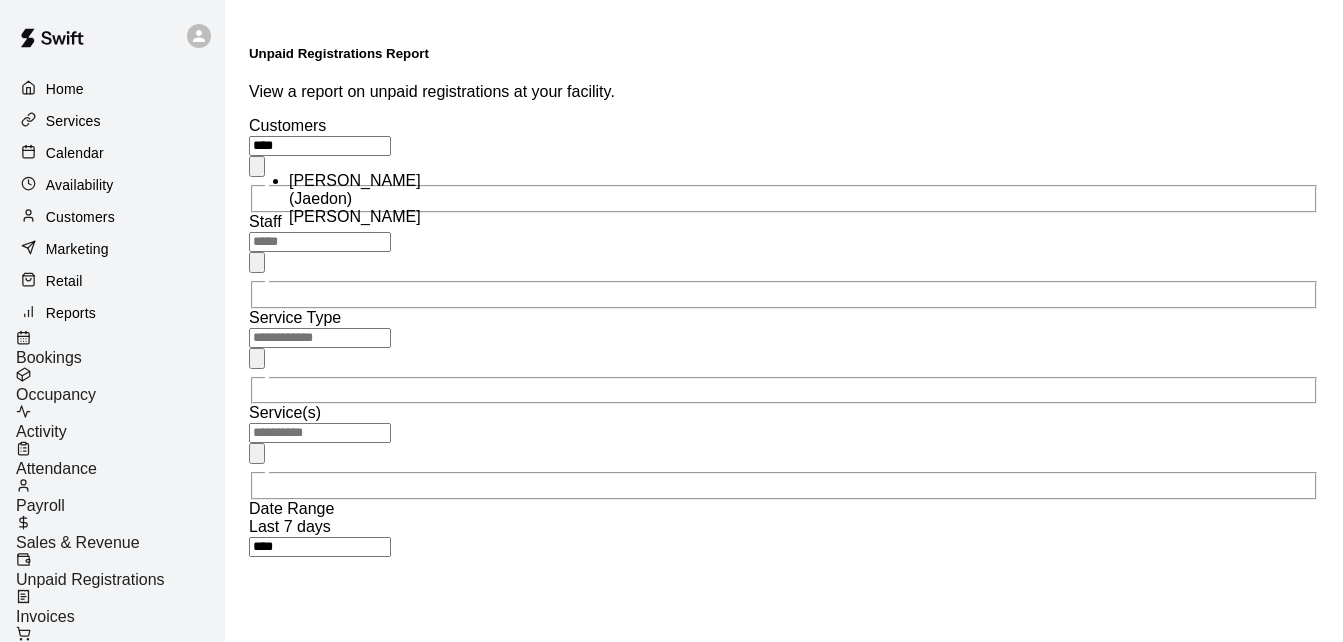 click on "[PERSON_NAME] (Jaedon) [PERSON_NAME]" at bounding box center [369, 199] 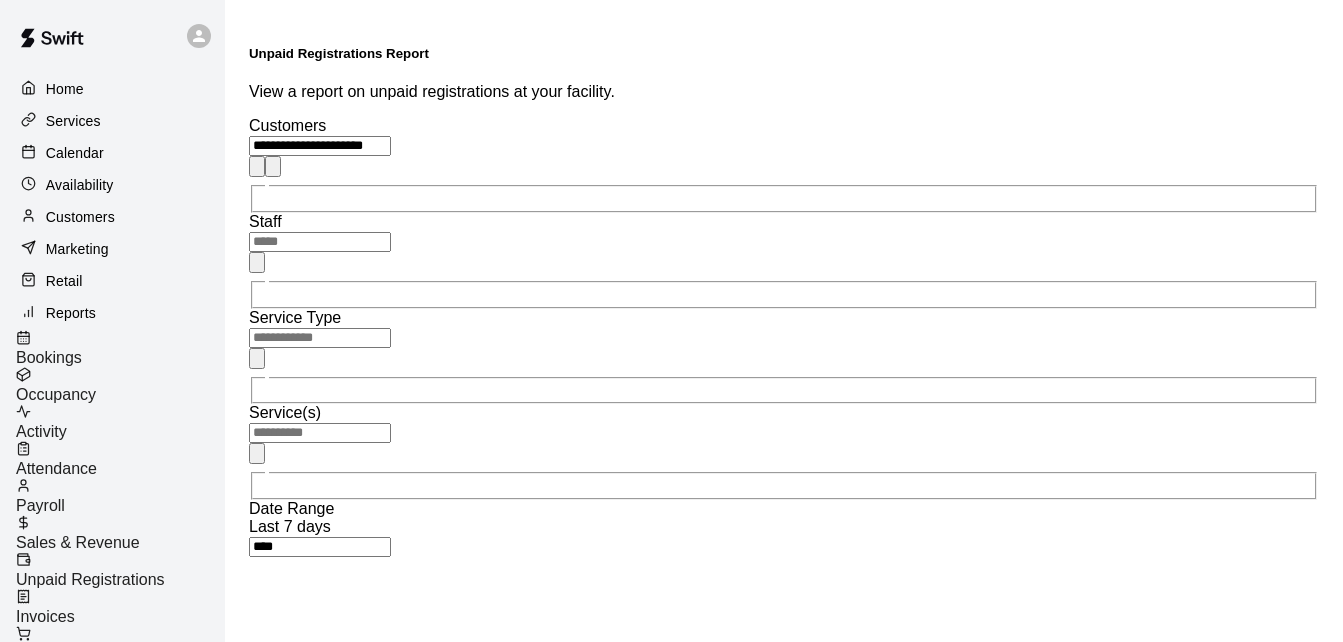 type on "**********" 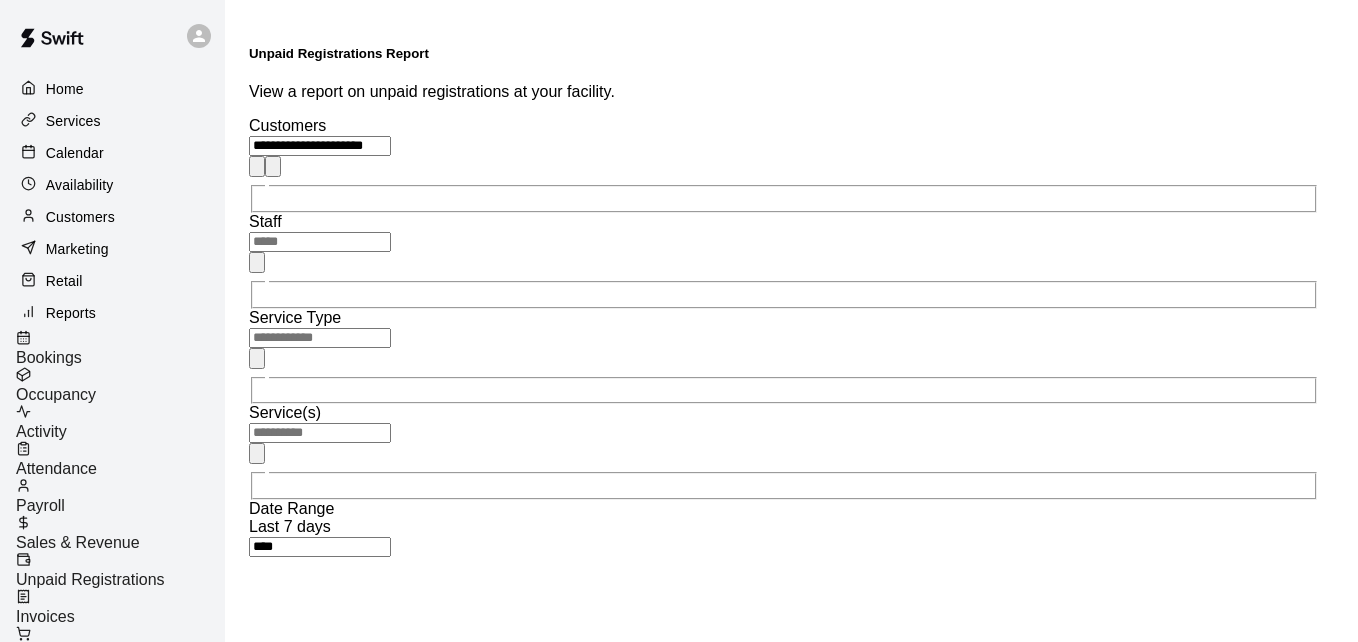 click on "**********" at bounding box center (679, 1320) 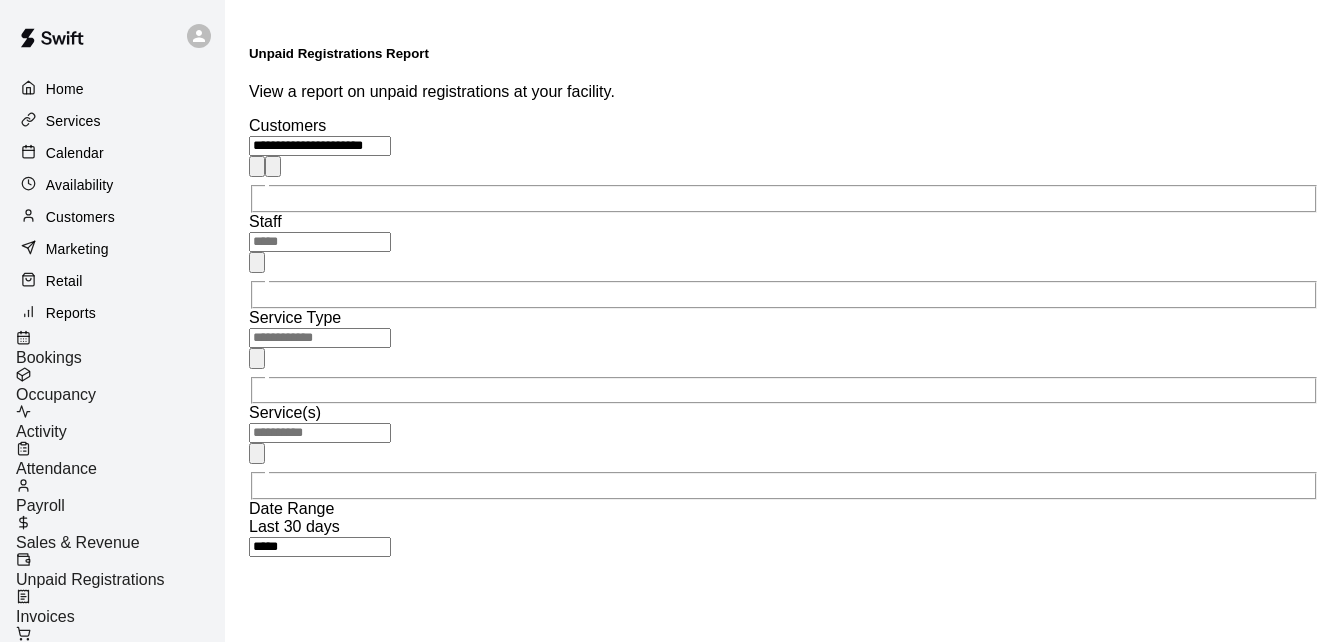 click on "Run" at bounding box center [317, 1729] 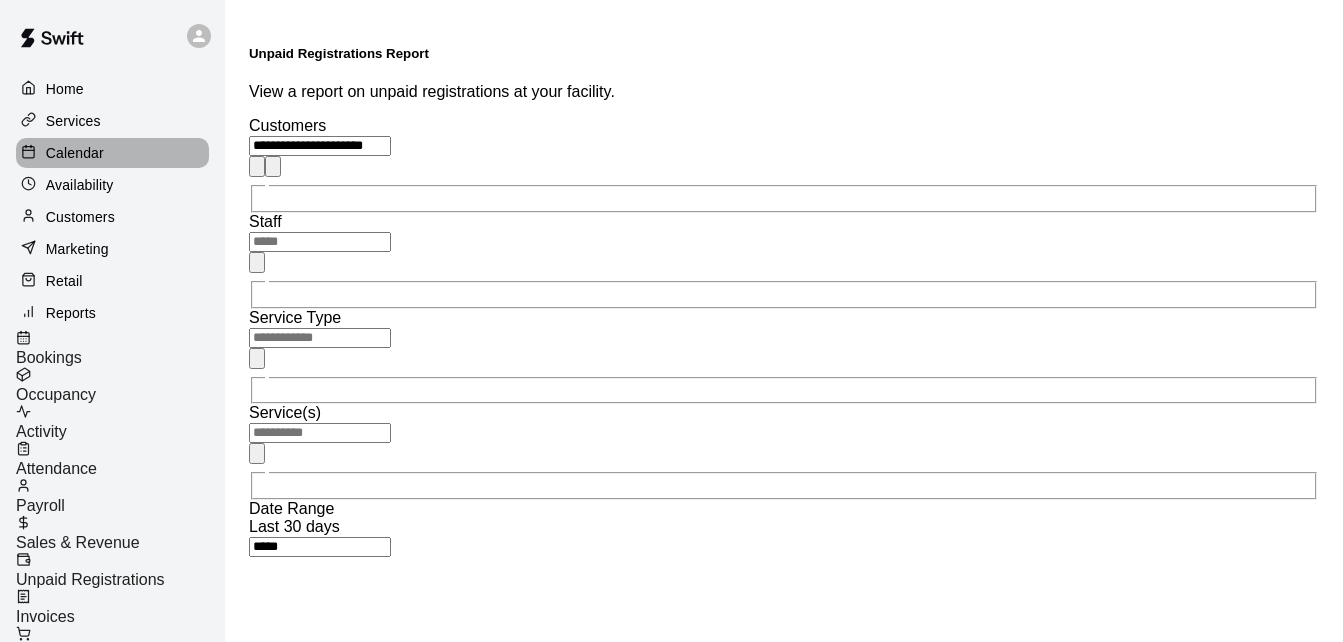 click on "Calendar" at bounding box center (112, 153) 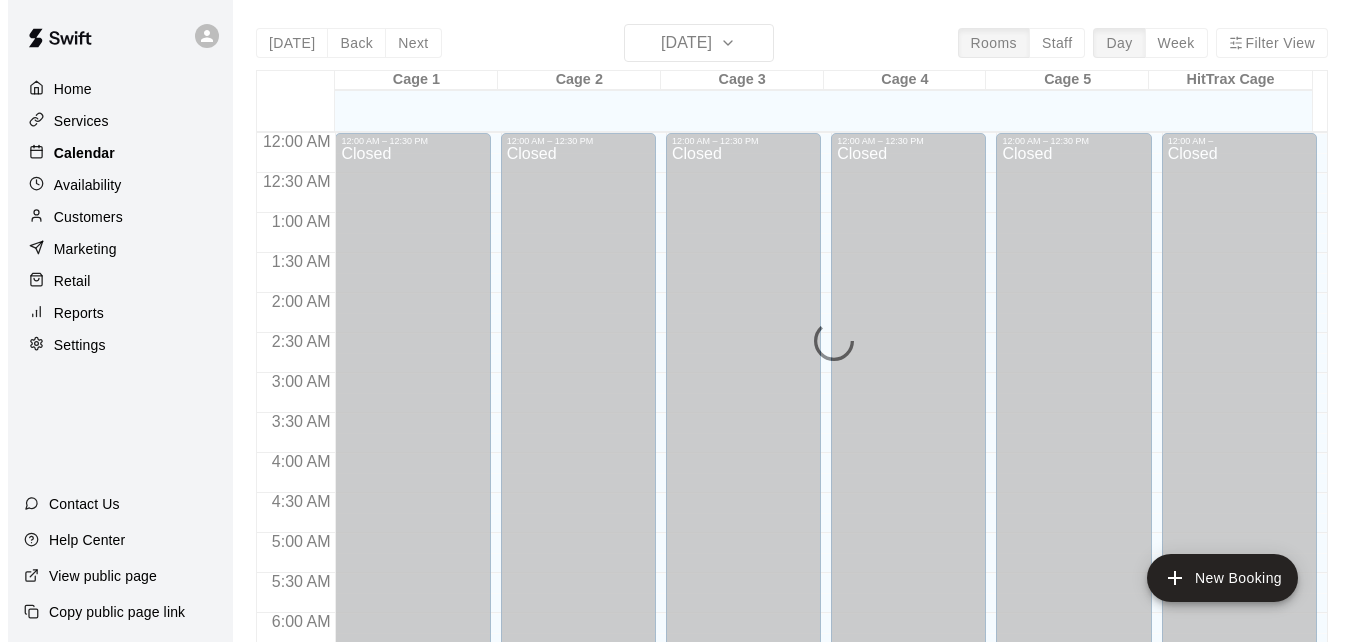 scroll, scrollTop: 1328, scrollLeft: 0, axis: vertical 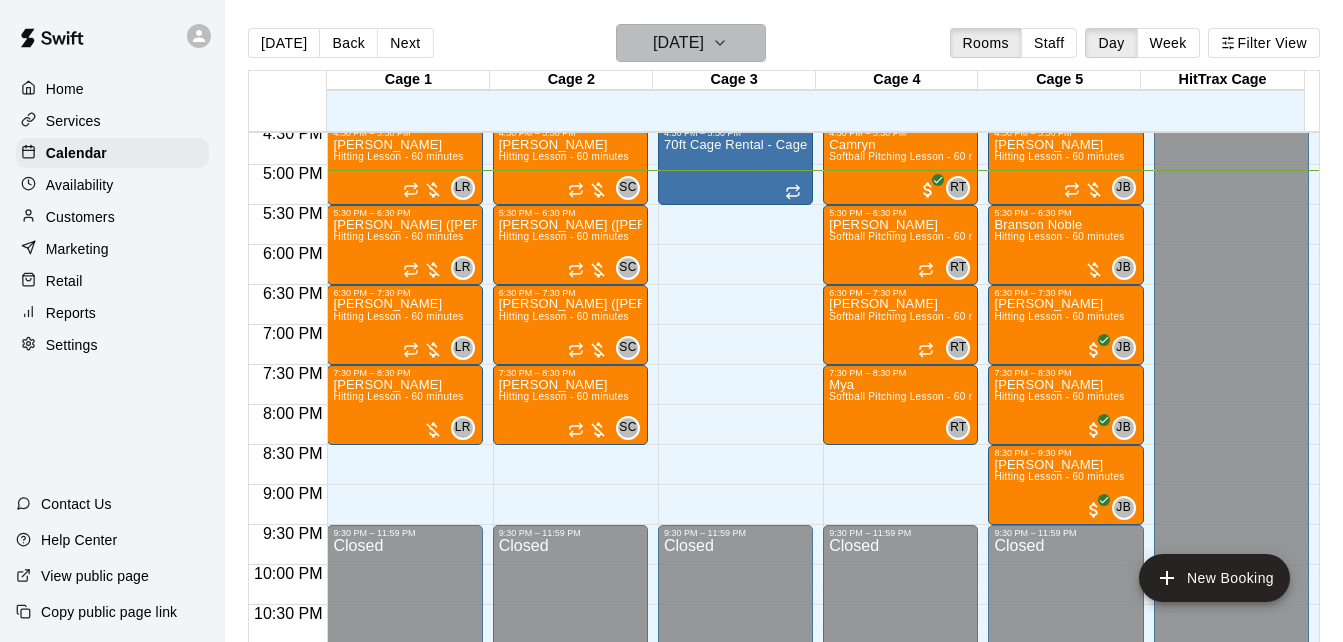 click 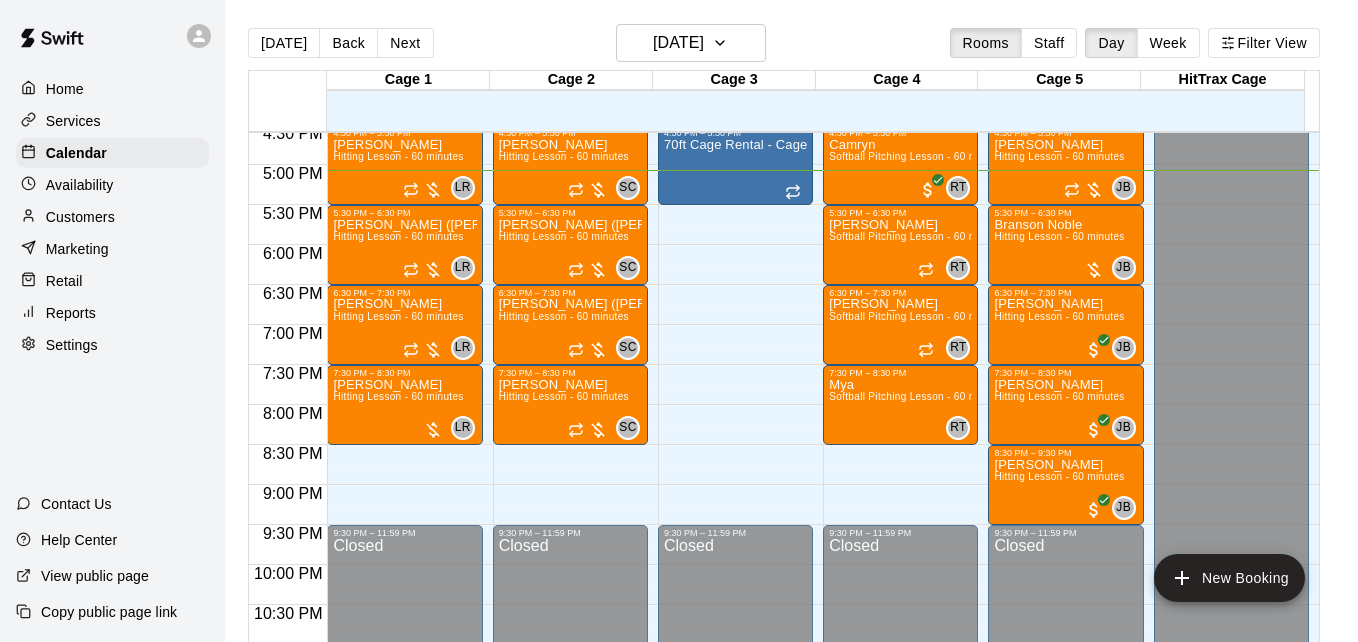 click on "7" at bounding box center [34, 804] 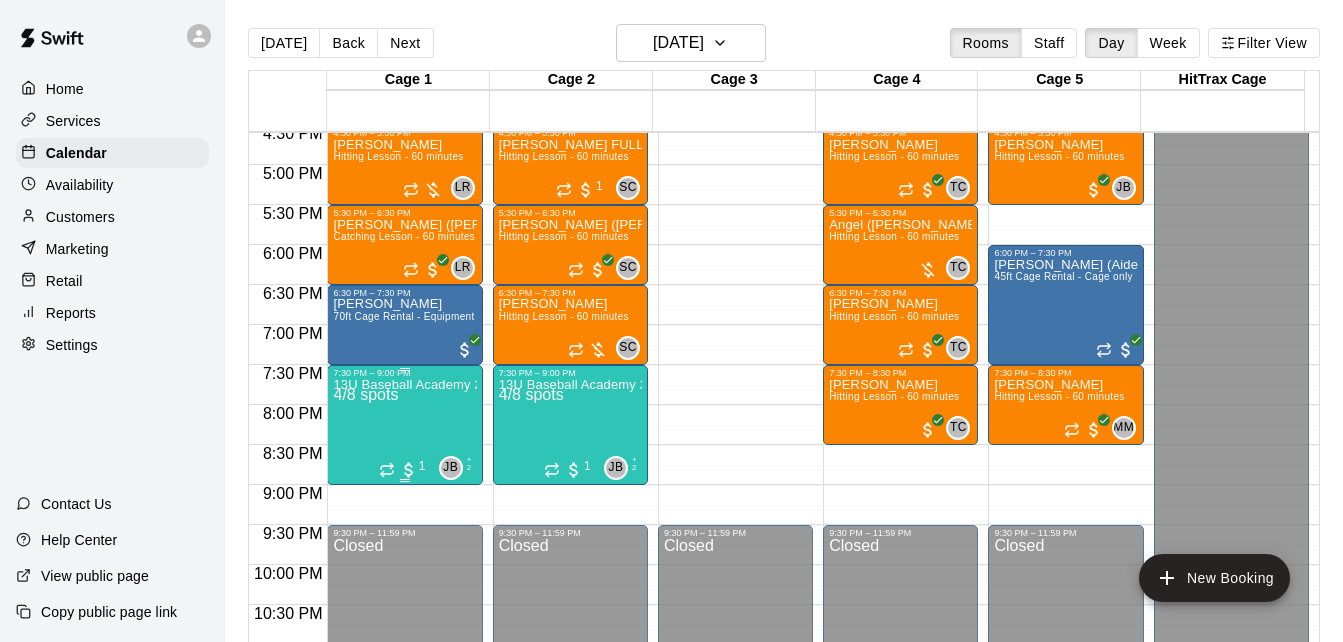 click on "13U Baseball Academy 2025 4/8 spots" at bounding box center [404, 699] 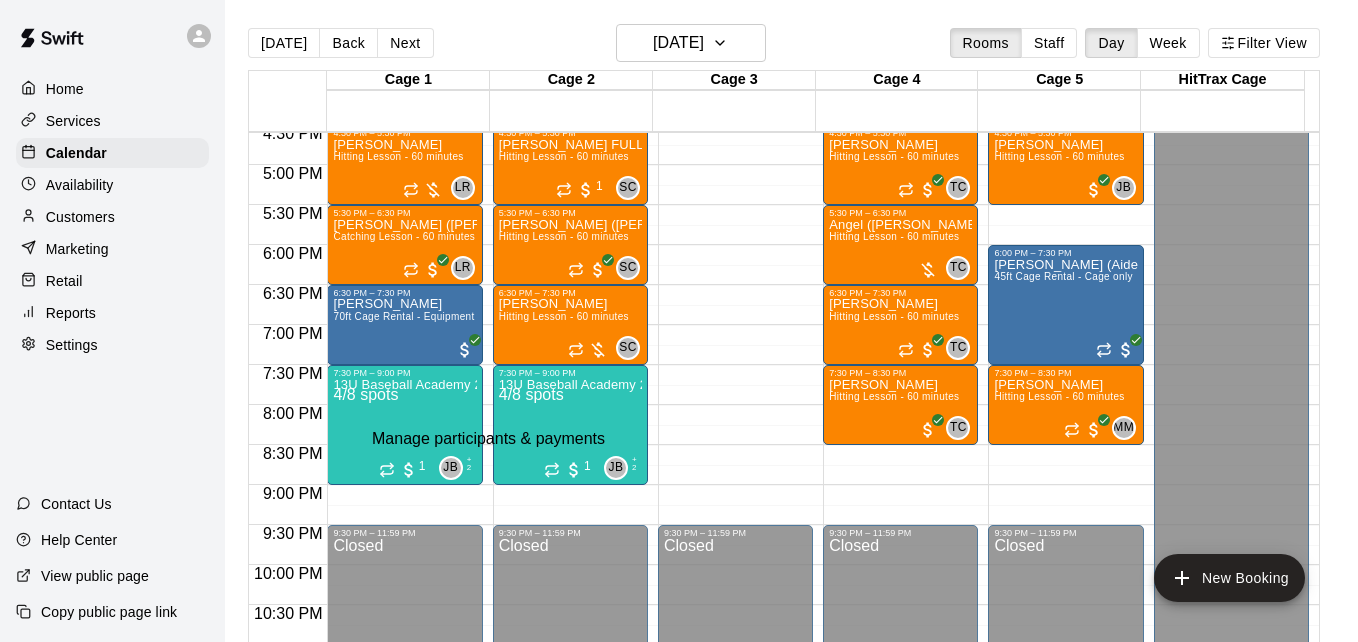 click at bounding box center (35, 688) 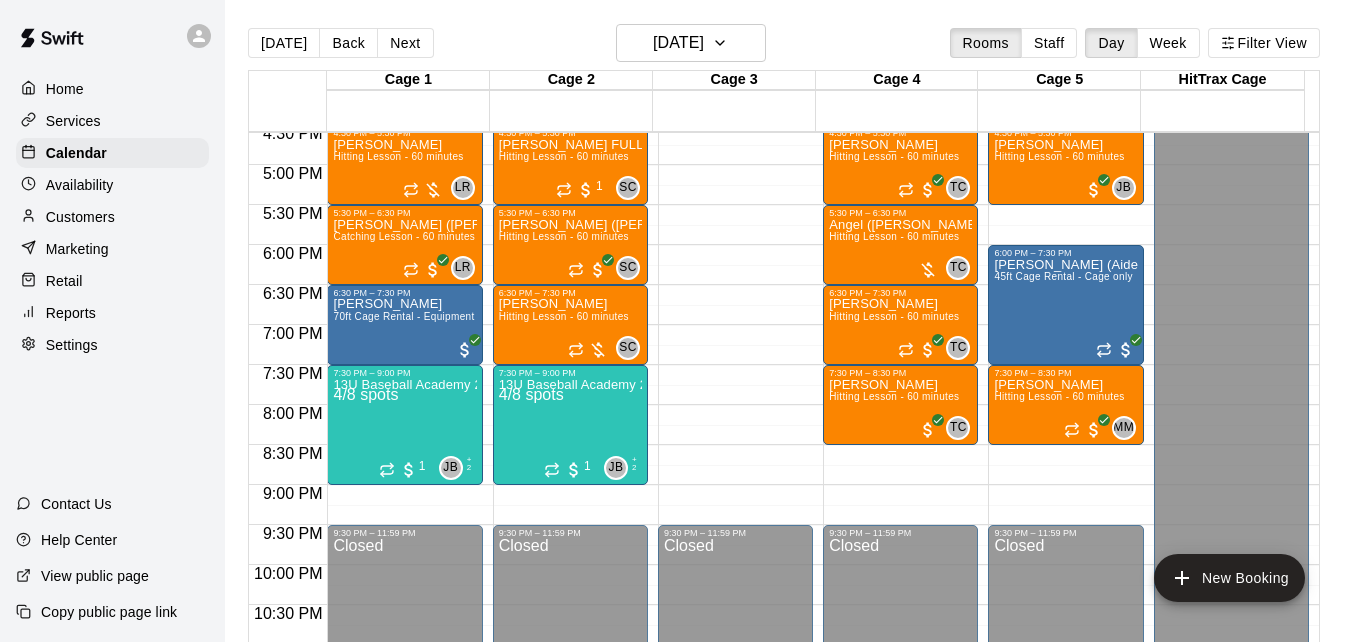 scroll, scrollTop: 213, scrollLeft: 0, axis: vertical 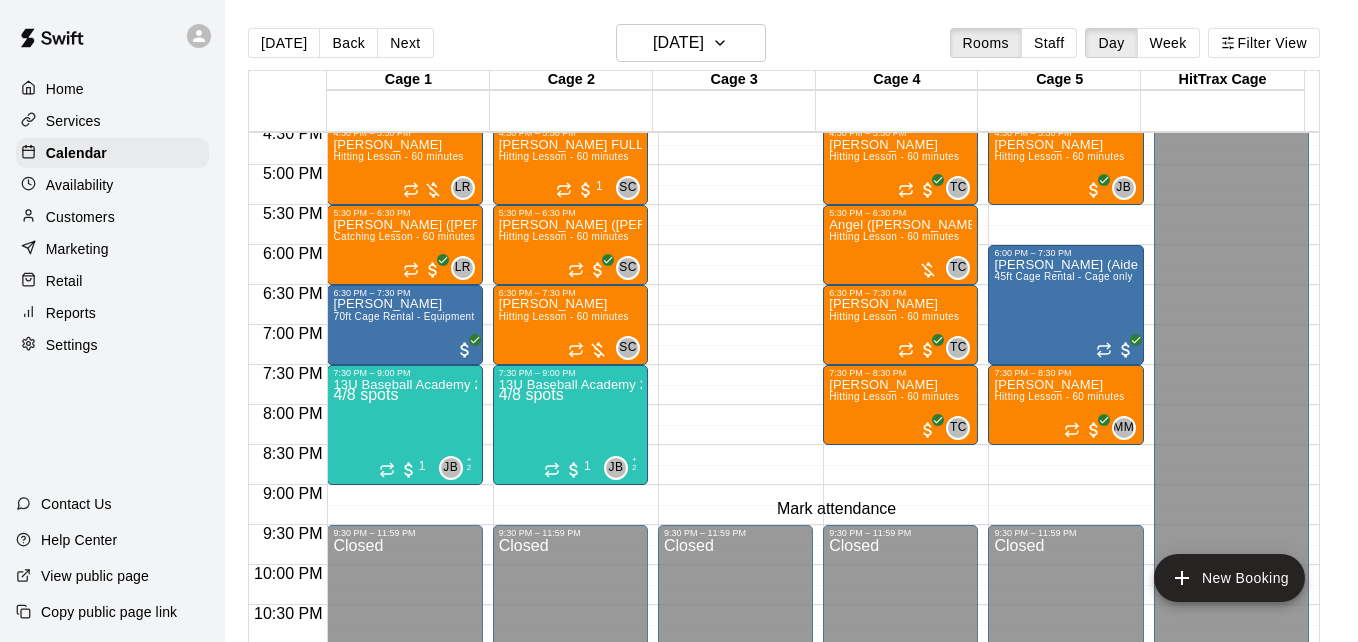 click 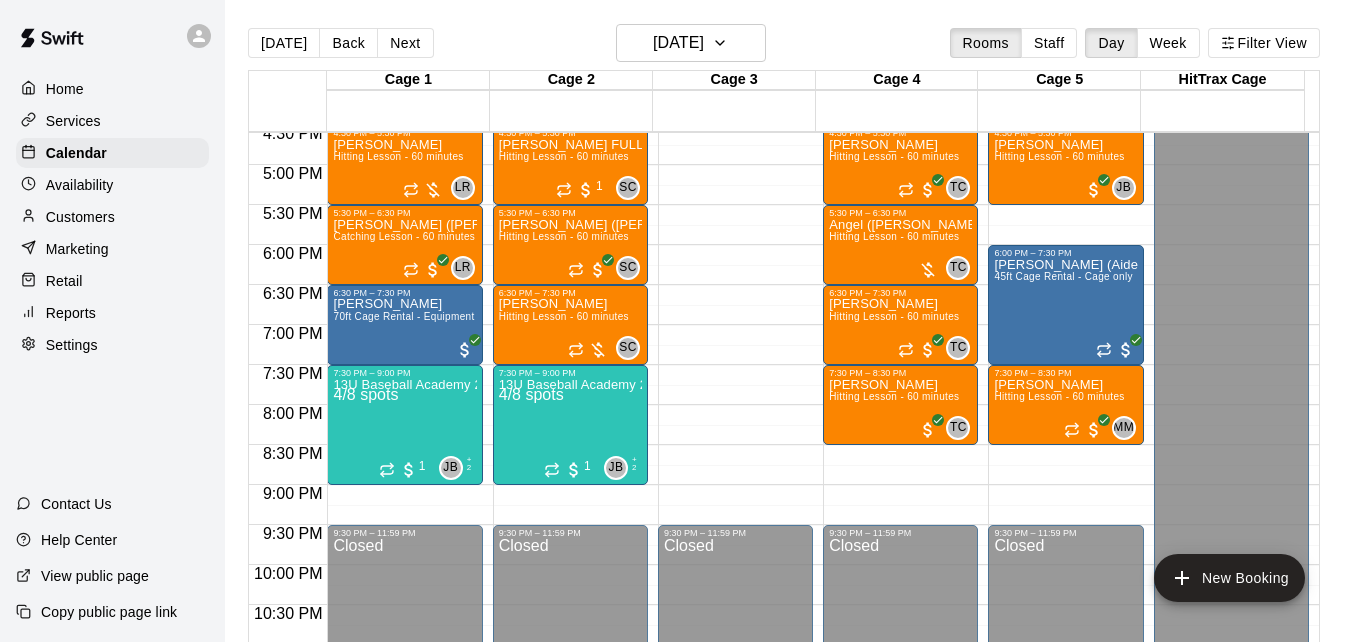 click on "[PERSON_NAME] attended" at bounding box center [671, 16843] 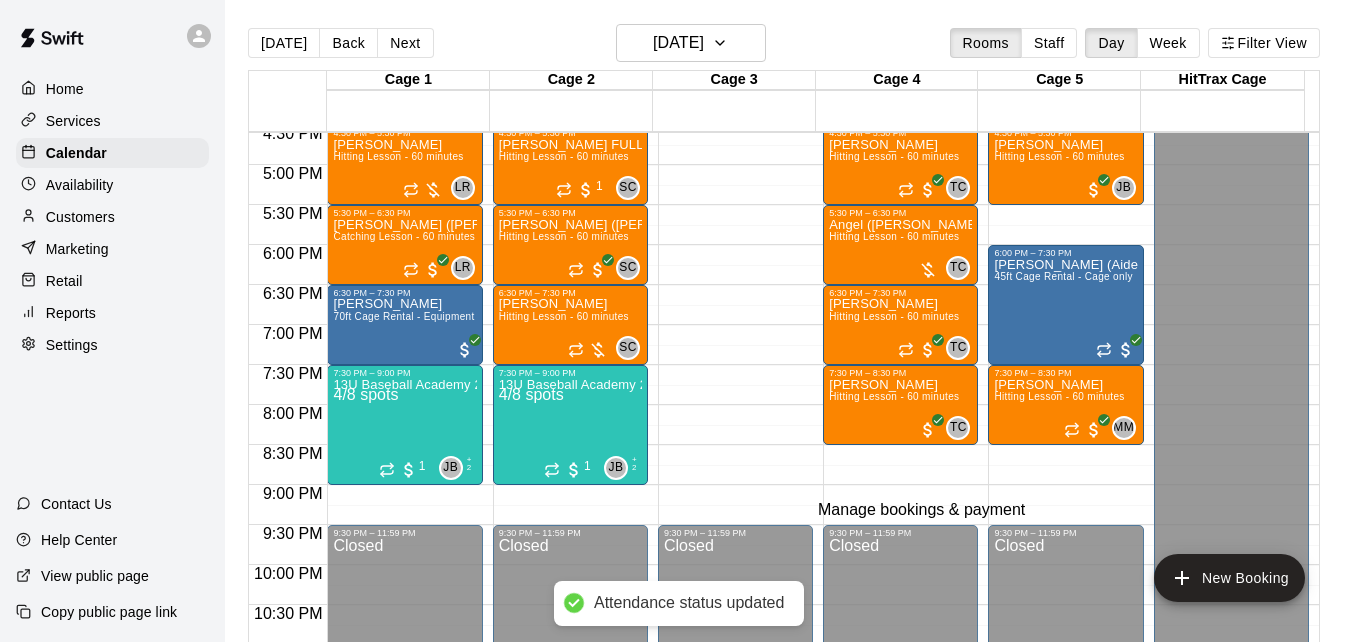 click 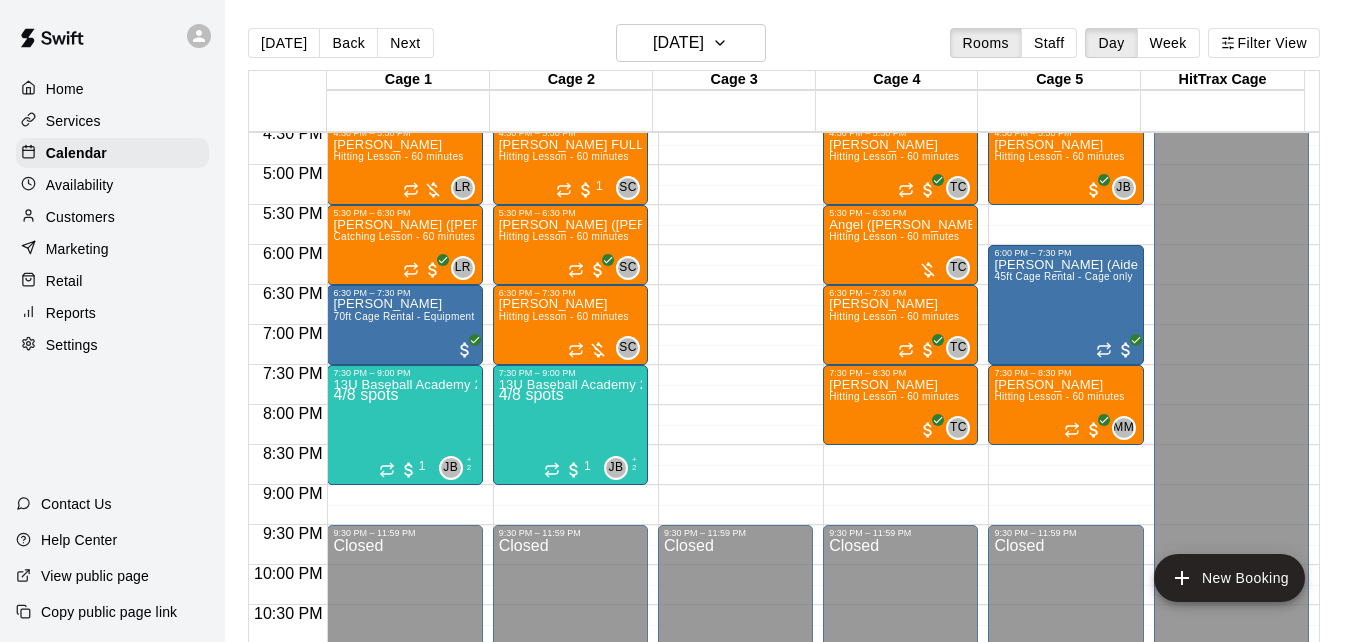 click on "Edit Customer: [PERSON_NAME] (Jaedon) [PERSON_NAME] Choose which bookings [PERSON_NAME] ([GEOGRAPHIC_DATA]) [PERSON_NAME] is a part of, and finalize the receipt Bookings Add all Remove all [DATE], June 02: 06:30 PM [DATE], June 09: 06:30 PM Paid with Other [DATE], June 16: 06:30 PM Waived payment [DATE], June 23: 06:30 PM Paid with Other [DATE]: 06:30 PM Paid with Other [DATE], July 07: 06:30 PM (Current) Unpaid [DATE], July 14: 06:30 PM [DATE], July 21: 06:30 PM [DATE]: 06:30 PM [DATE], August 04: 06:30 PM [DATE], August 11: 06:30 PM [DATE], August 18: 06:30 PM [DATE]: 06:30 PM [DATE], September 01: 06:30 PM Receipt No changes made Subtotal $0.00 Notify participants Save" at bounding box center (671, 18088) 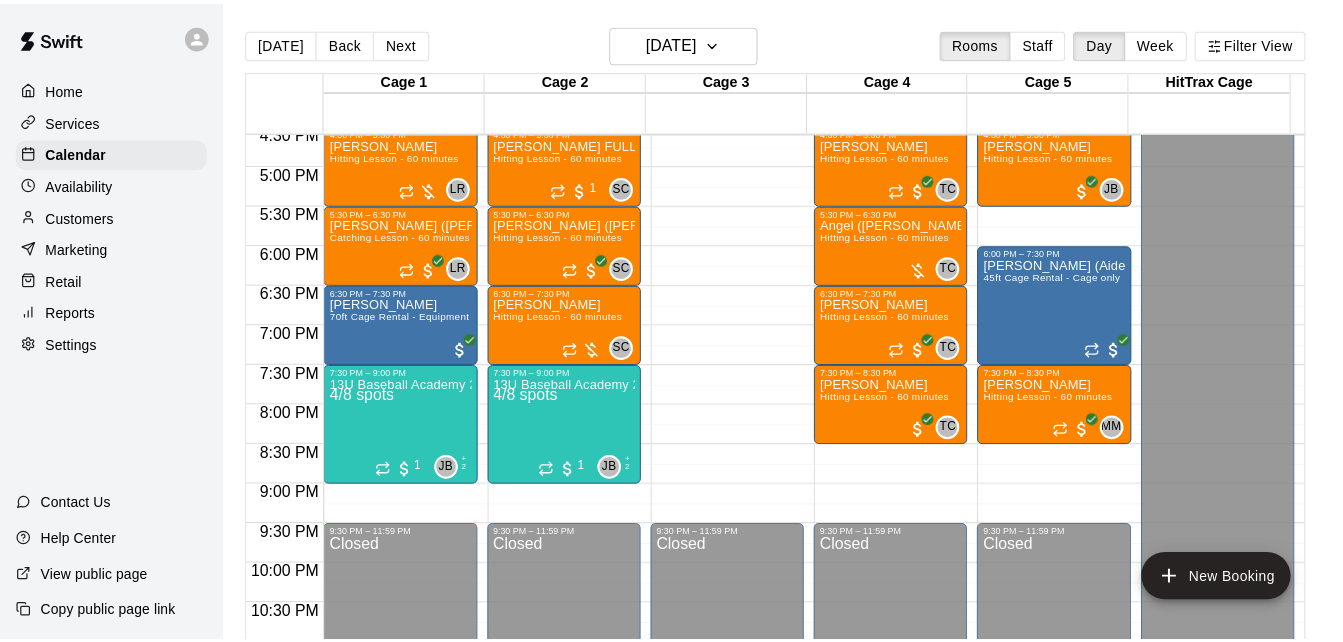 scroll, scrollTop: 120, scrollLeft: 0, axis: vertical 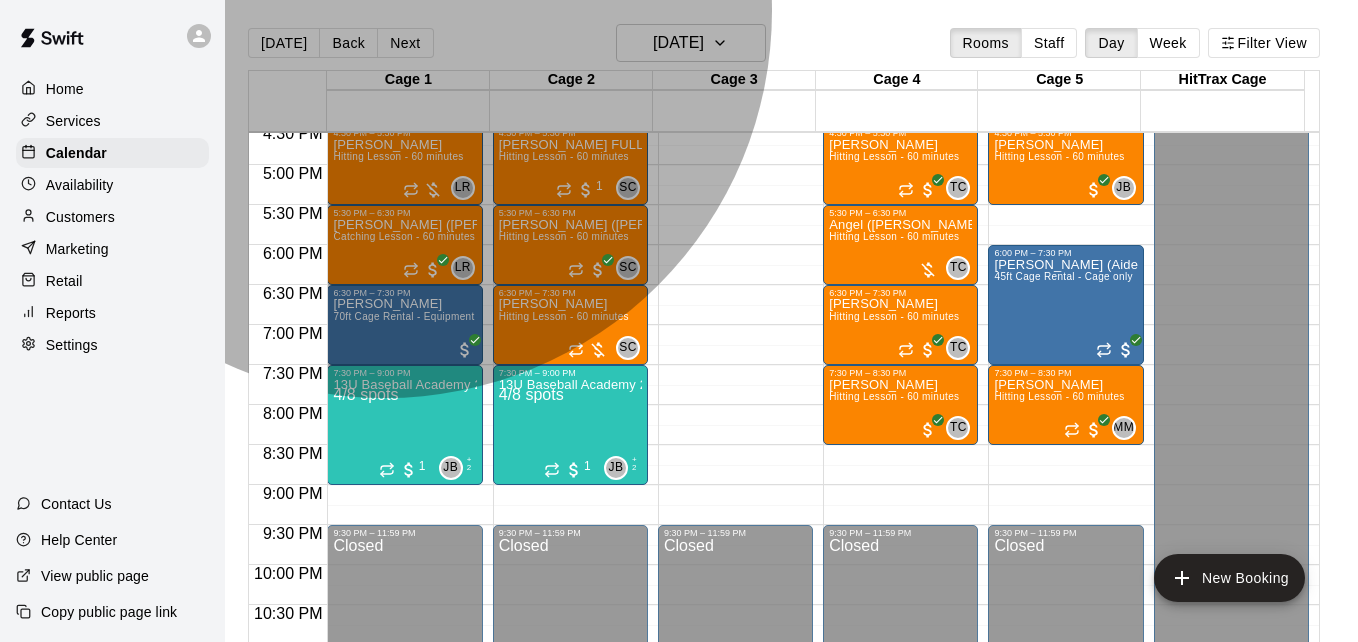 click on "[DATE], July 07: 06:30 PM (Current) Unpaid" at bounding box center (120, 17369) 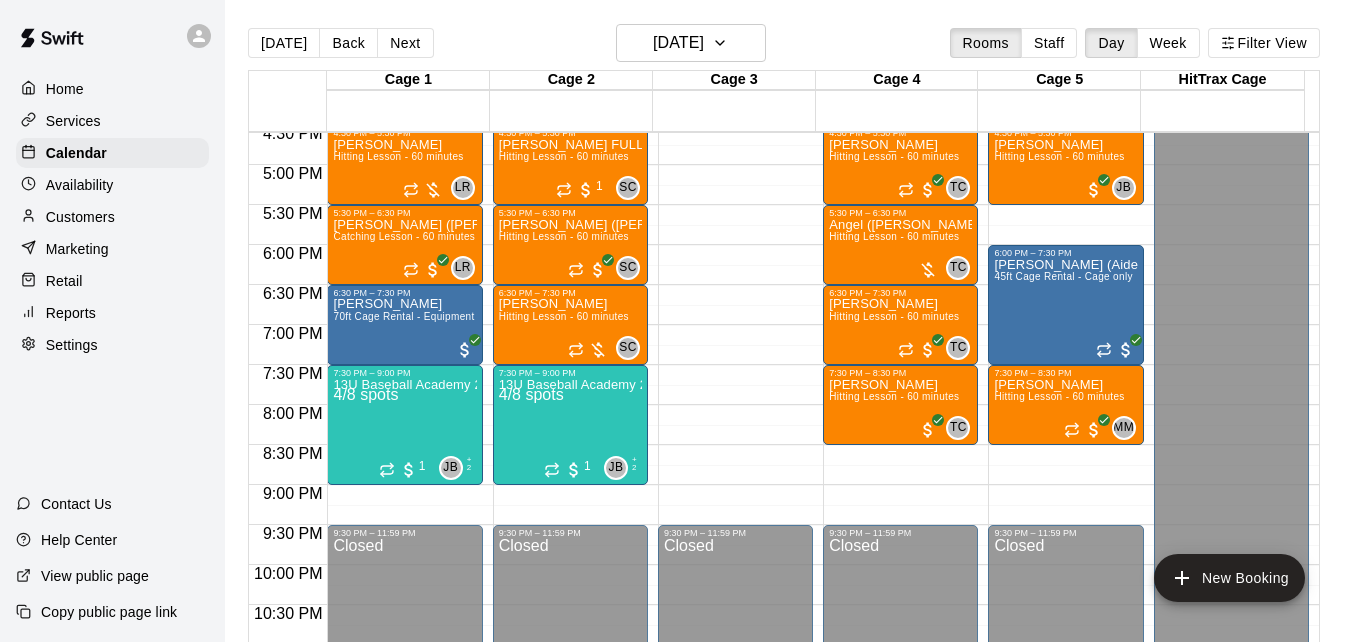 click on "Checkout" at bounding box center (36, 19582) 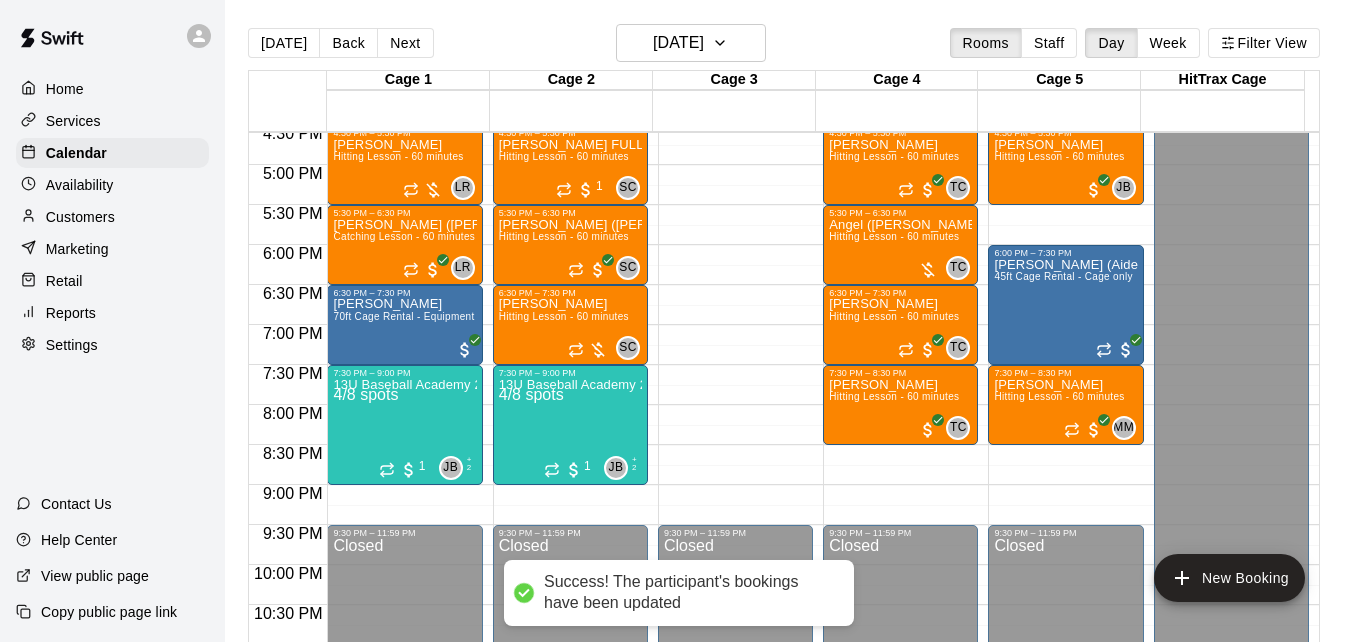 click on "Done" at bounding box center [24, 16800] 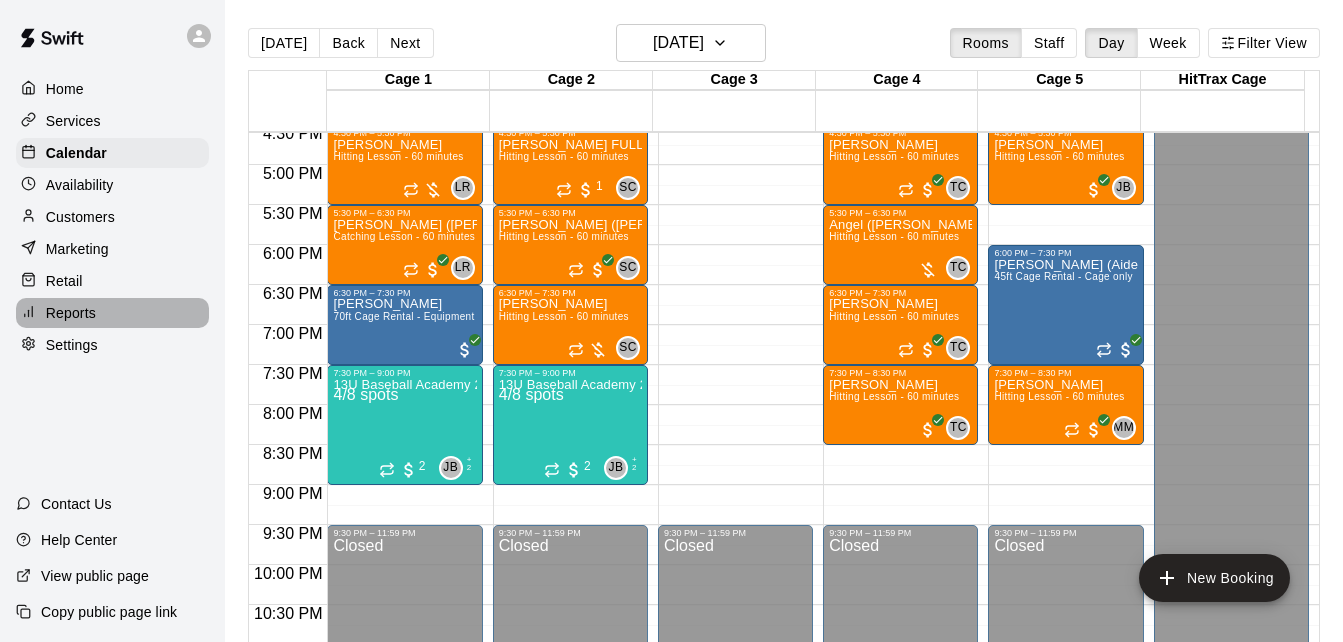 click on "Reports" at bounding box center [112, 313] 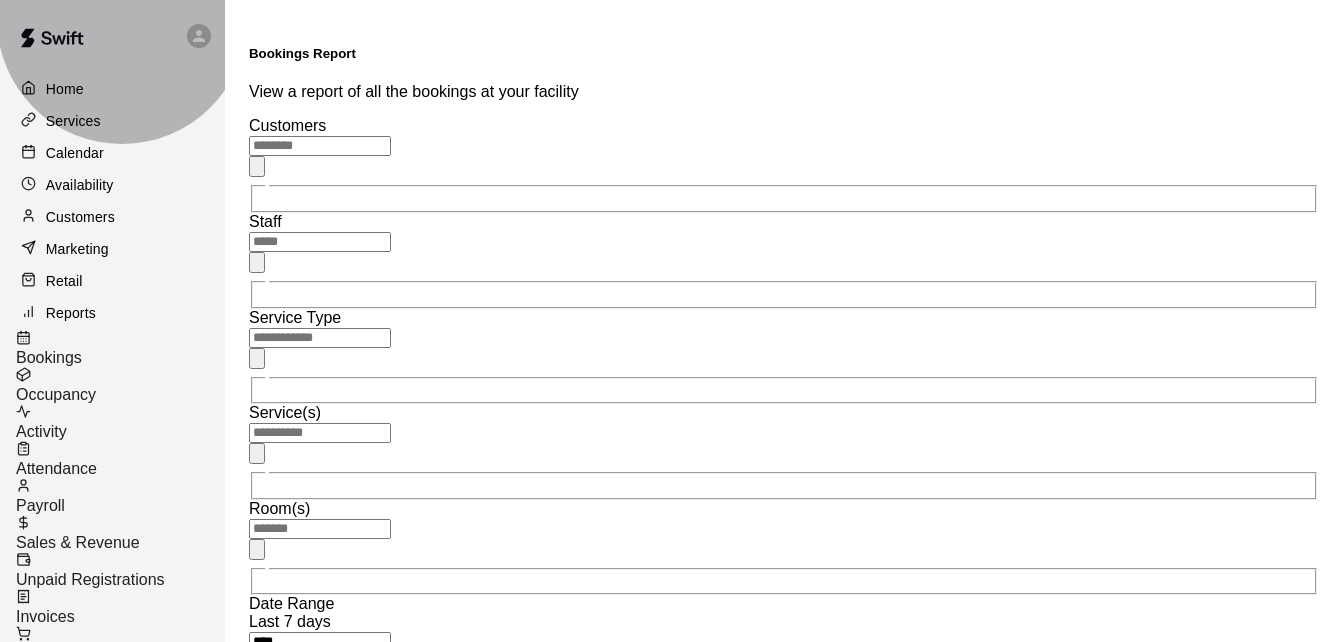 click on "Unpaid Registrations" at bounding box center (90, 579) 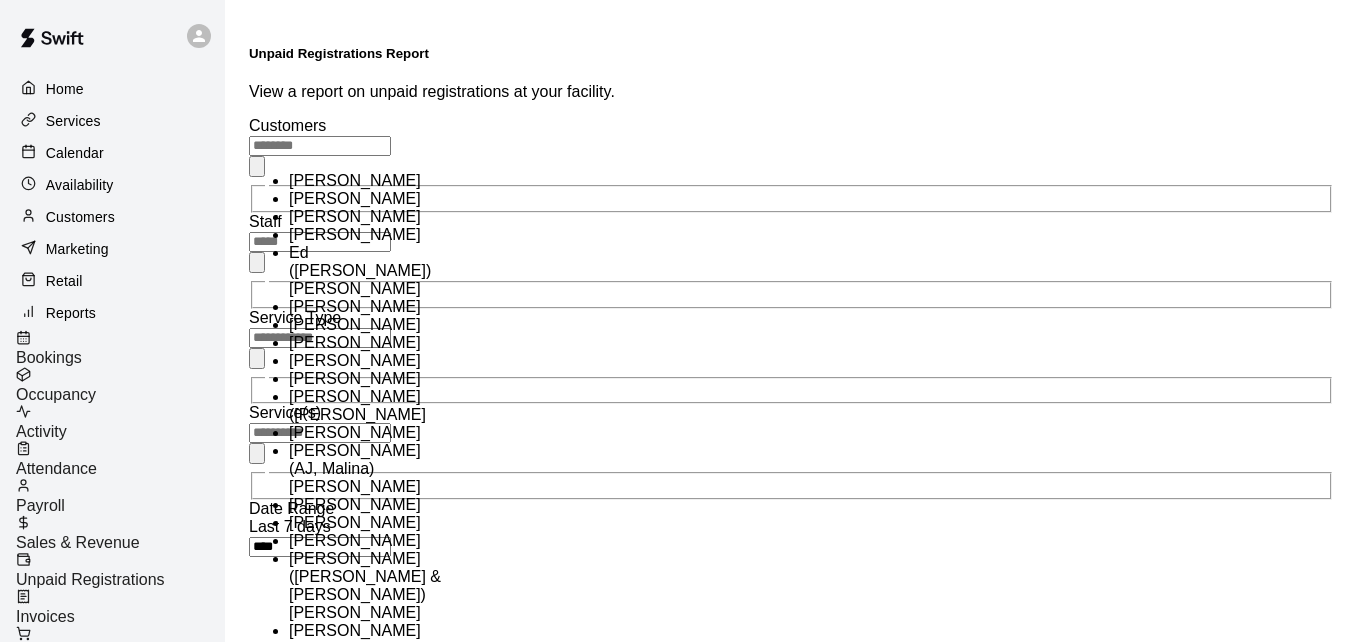 click at bounding box center [320, 146] 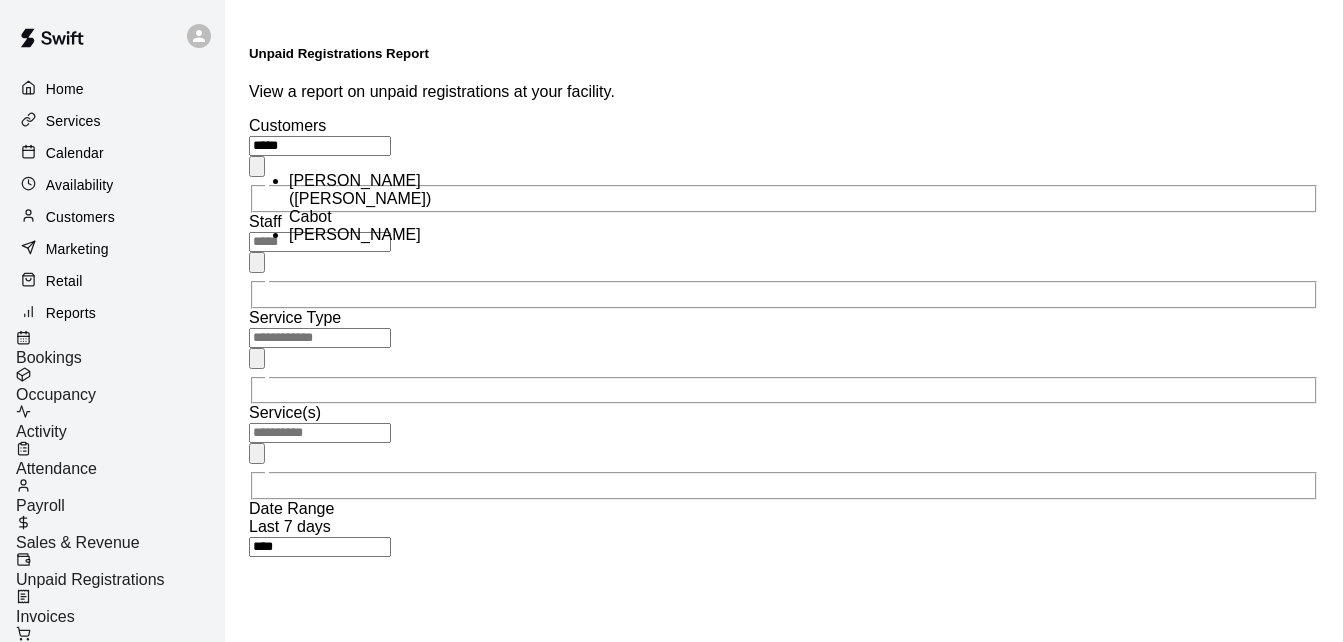 click on "[PERSON_NAME] ([PERSON_NAME]) Cabot" at bounding box center (369, 199) 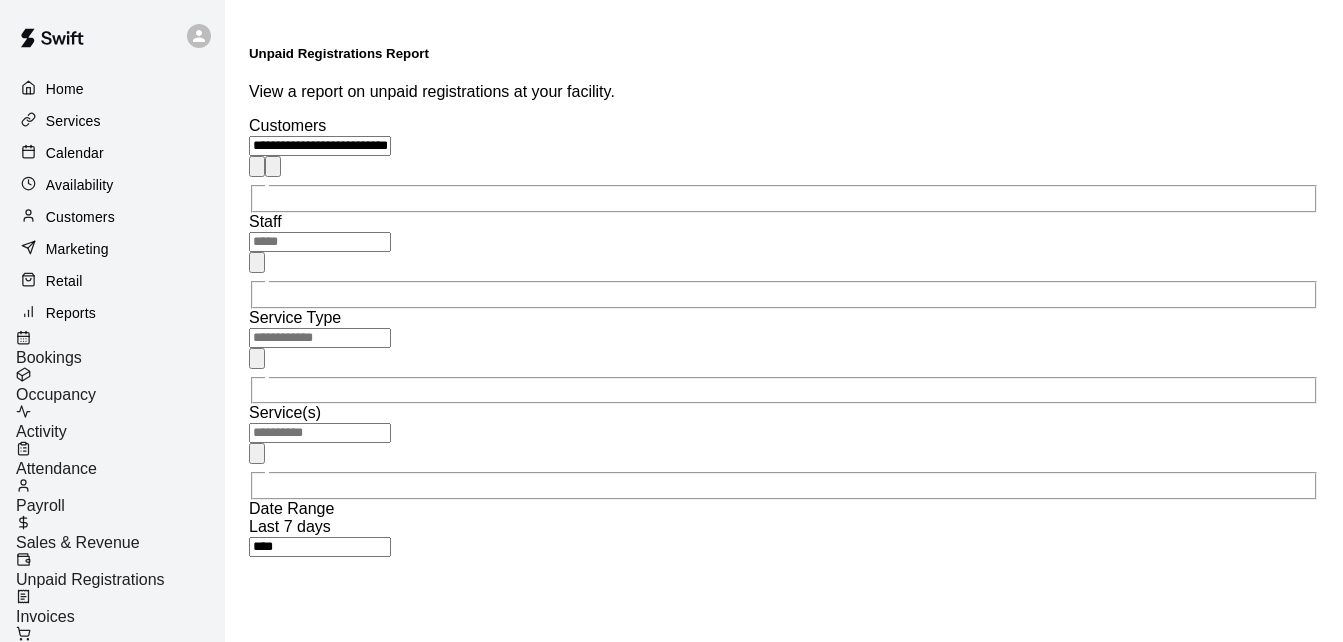 type on "**********" 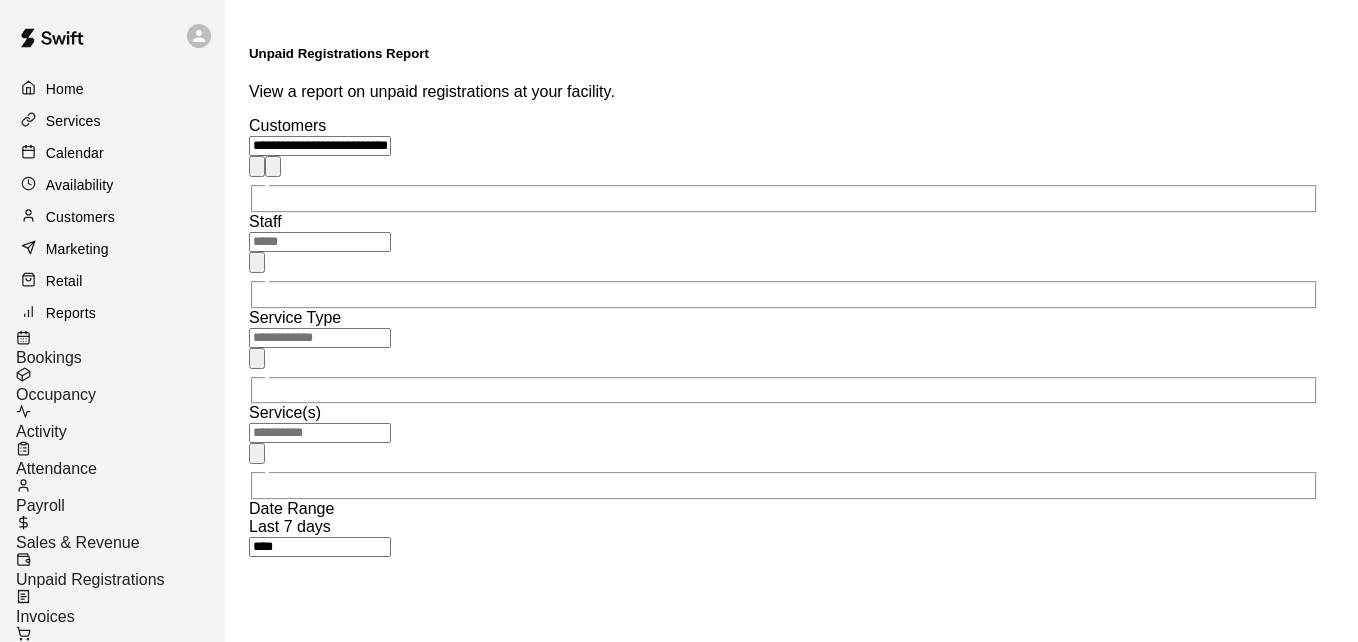 click on "**********" at bounding box center [679, 1320] 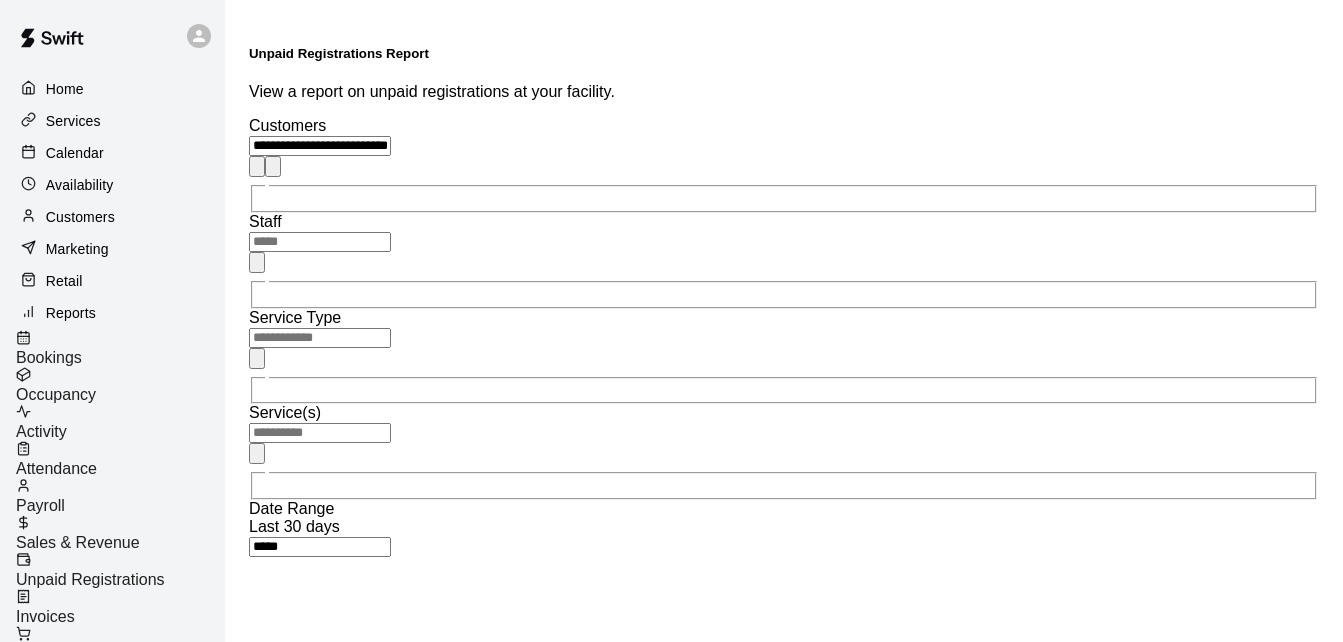 click on "Run" at bounding box center (317, 1729) 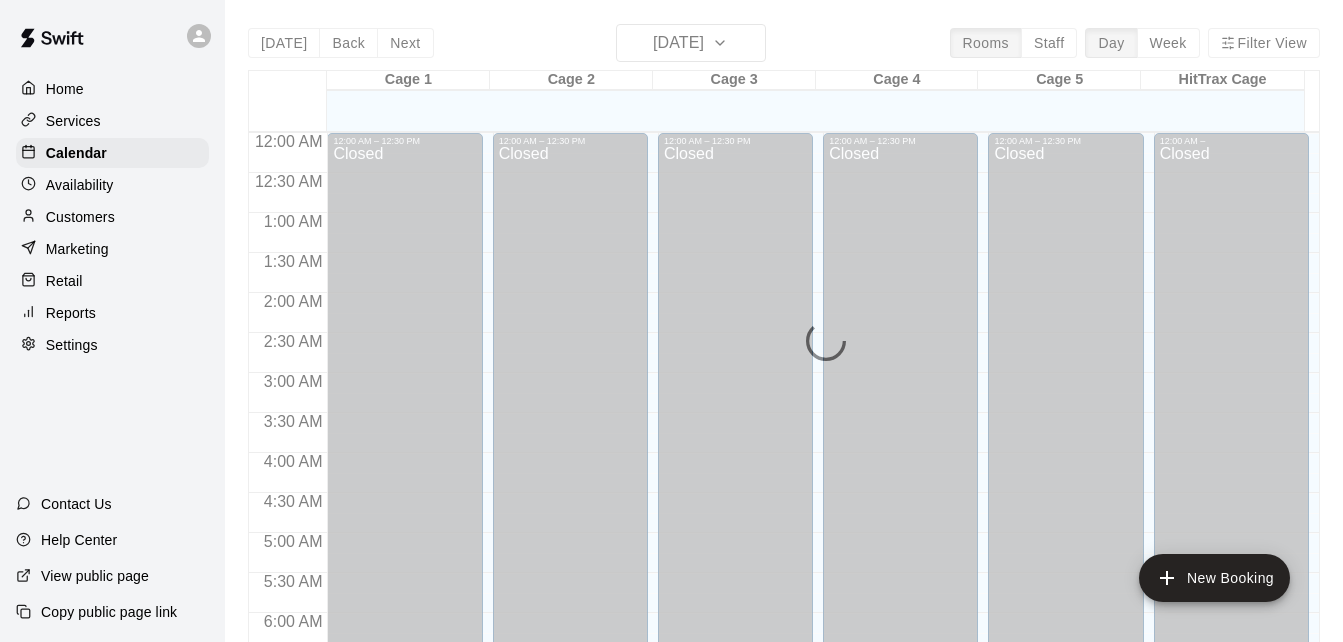 scroll, scrollTop: 1328, scrollLeft: 0, axis: vertical 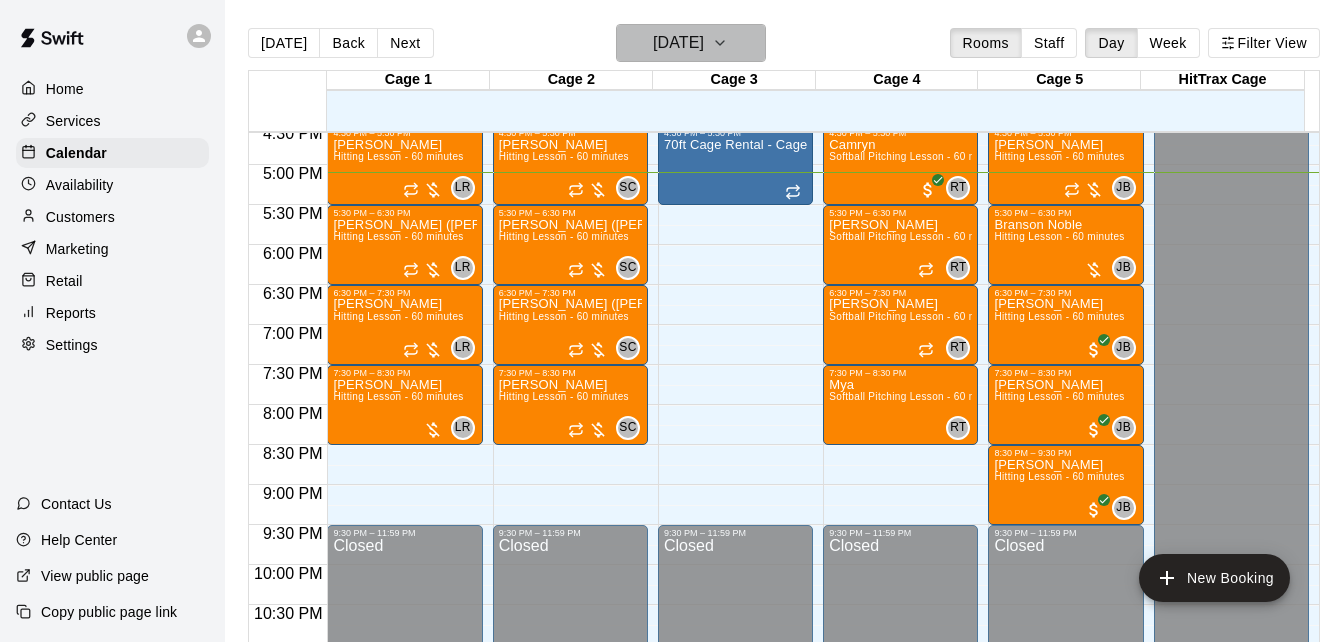 click on "[DATE]" at bounding box center (691, 43) 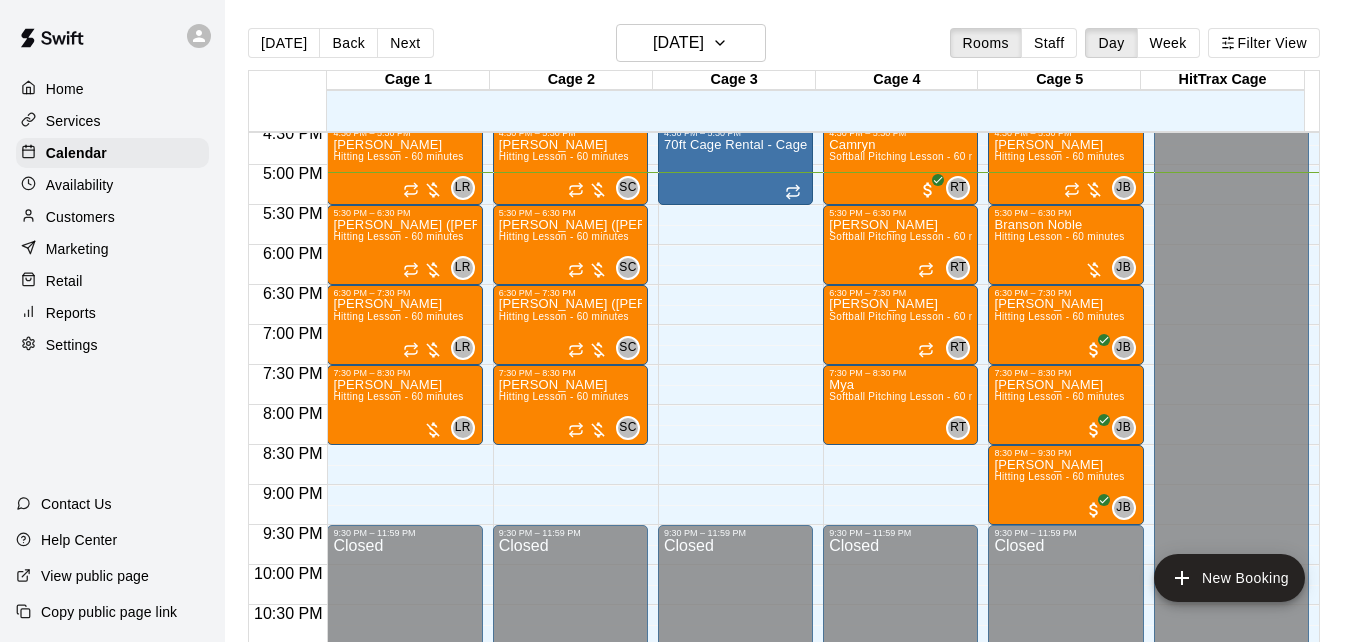 click on "8" at bounding box center (58, 804) 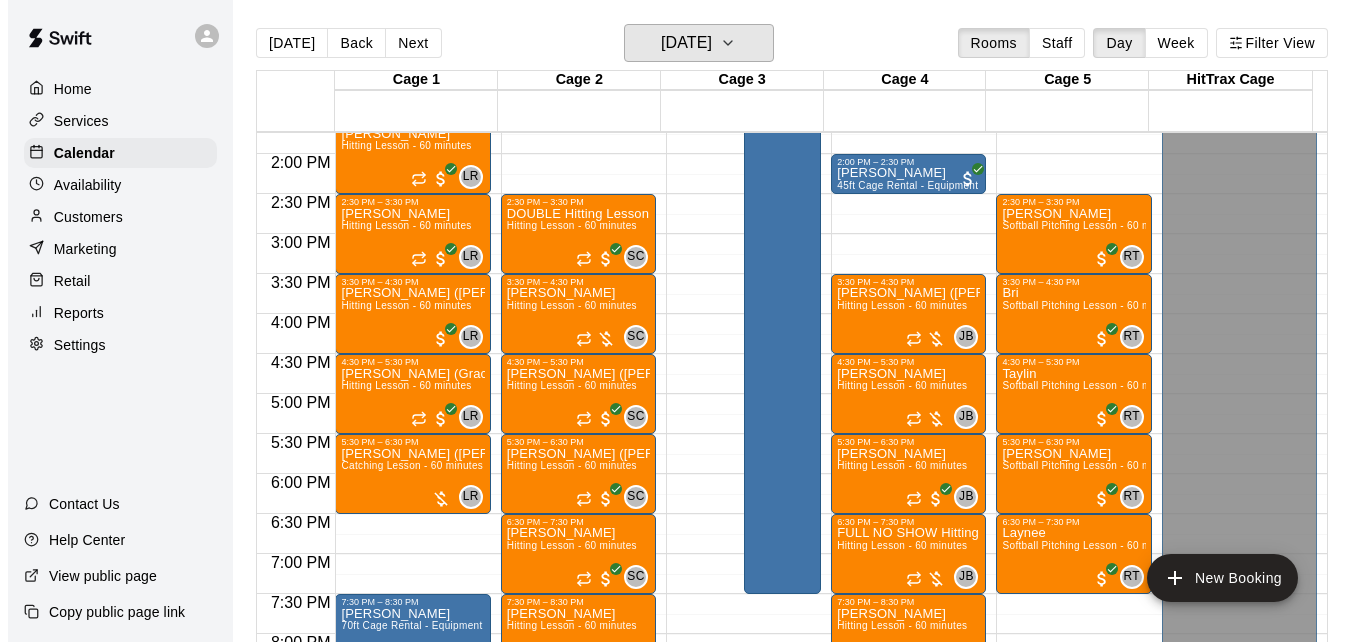 scroll, scrollTop: 1088, scrollLeft: 0, axis: vertical 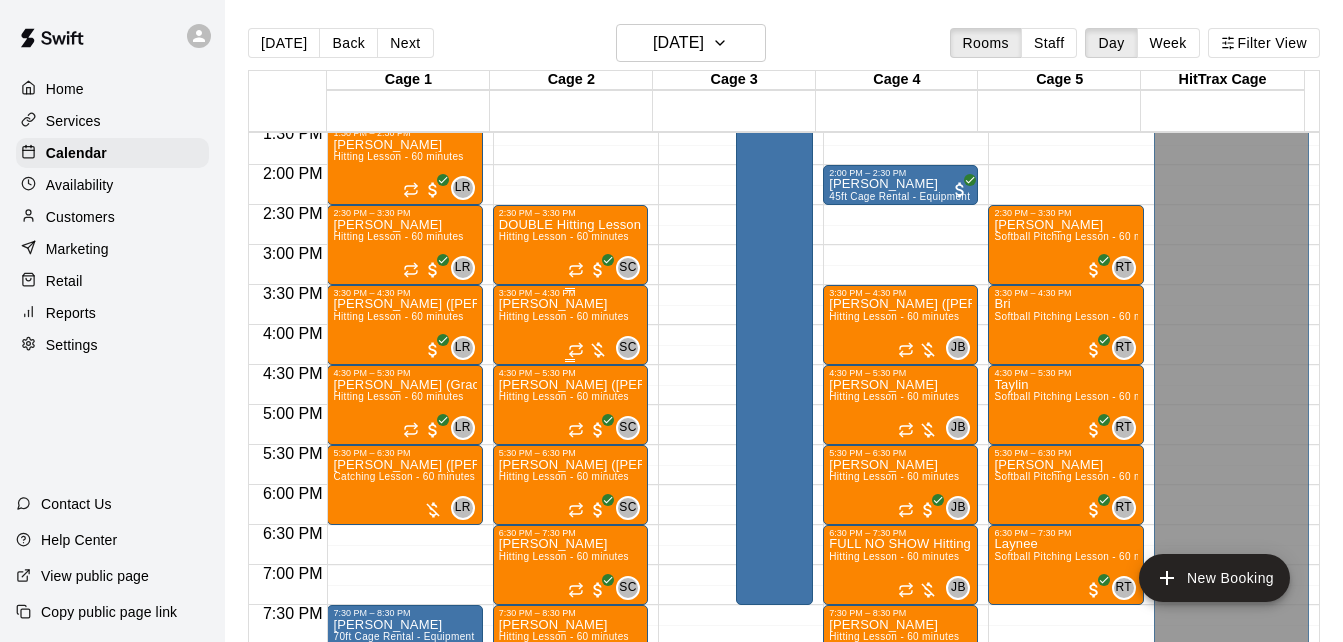click on "Hitting Lesson - 60 minutes" at bounding box center (564, 316) 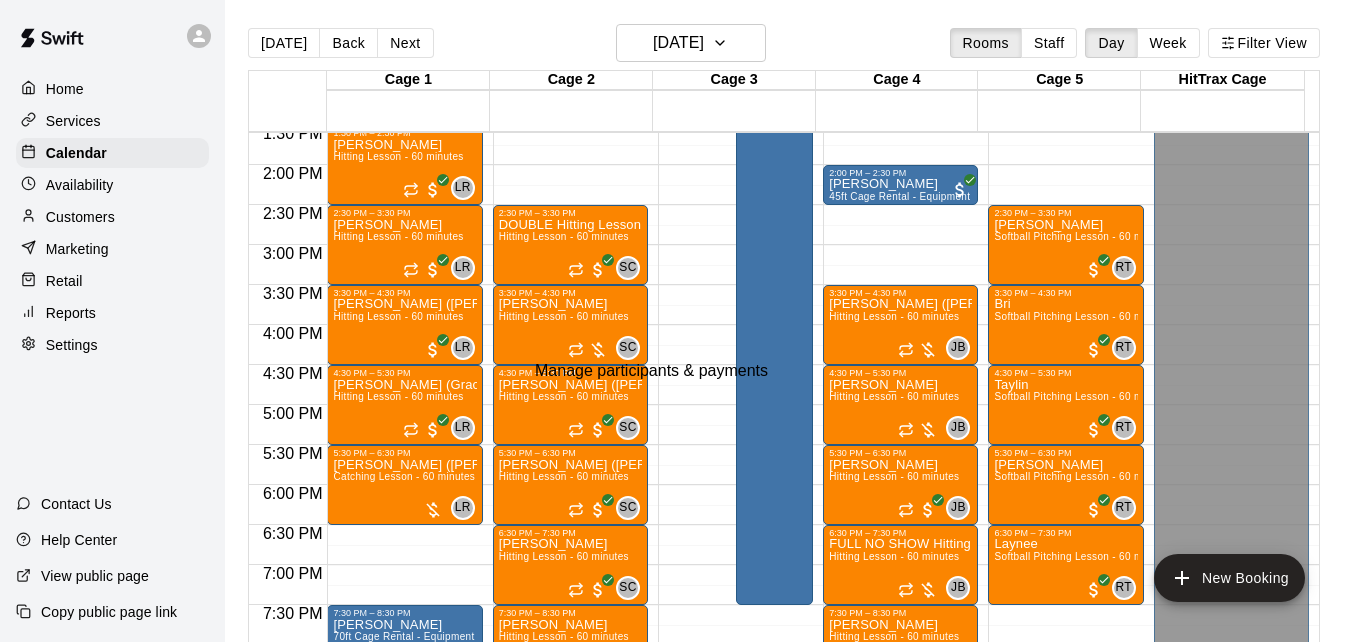 click at bounding box center [35, 688] 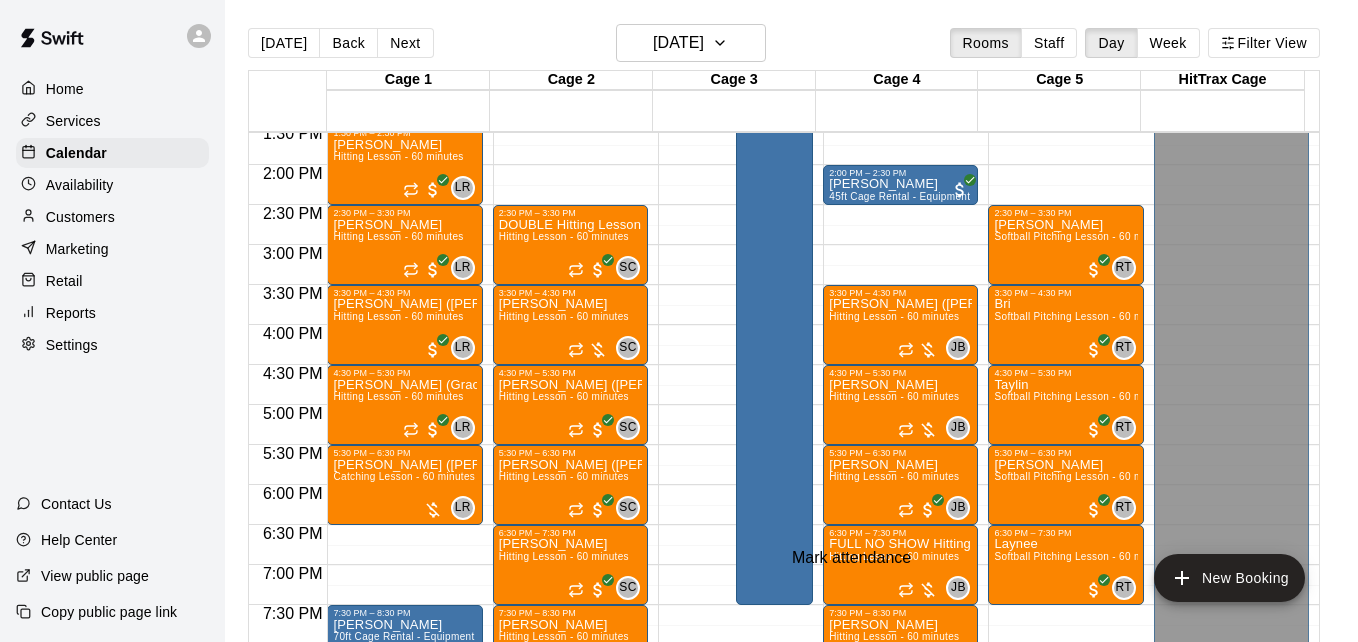 click 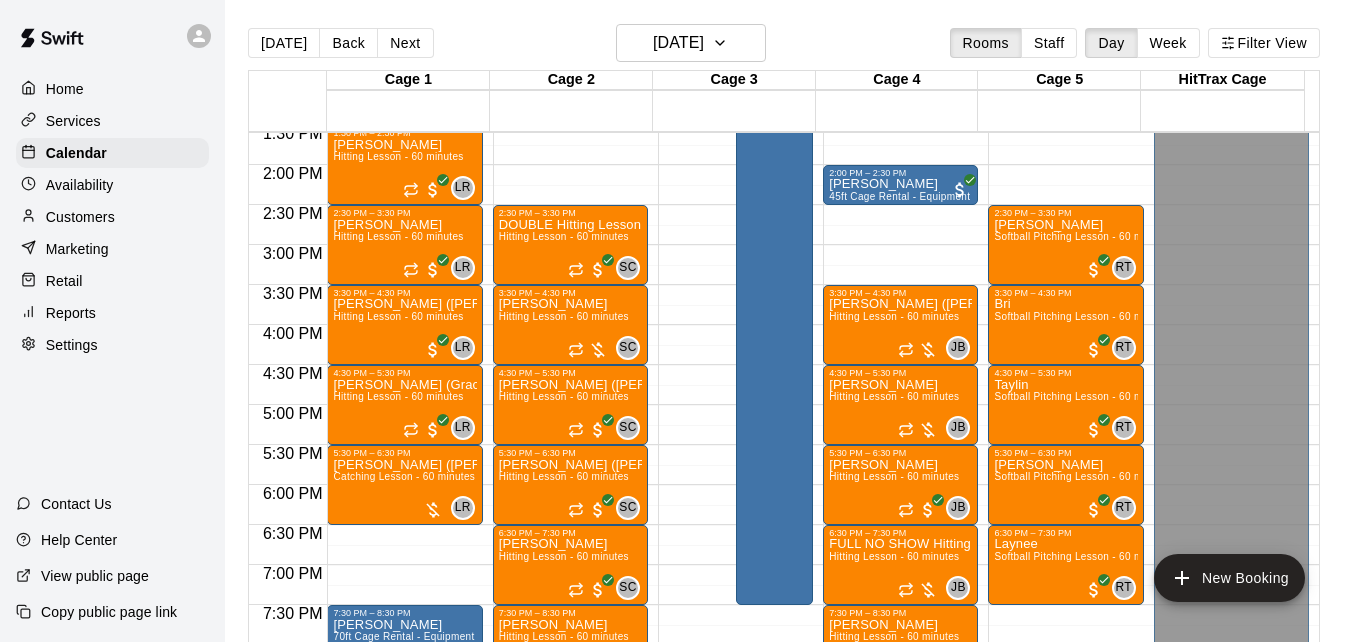 click 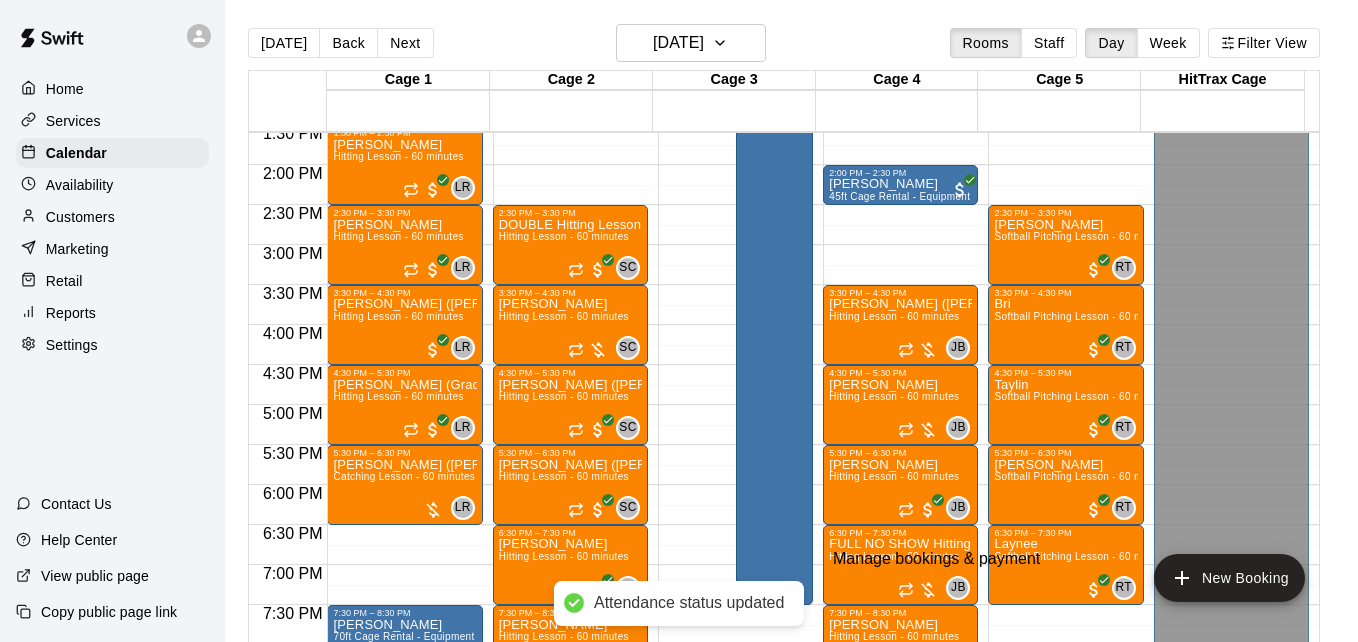 click 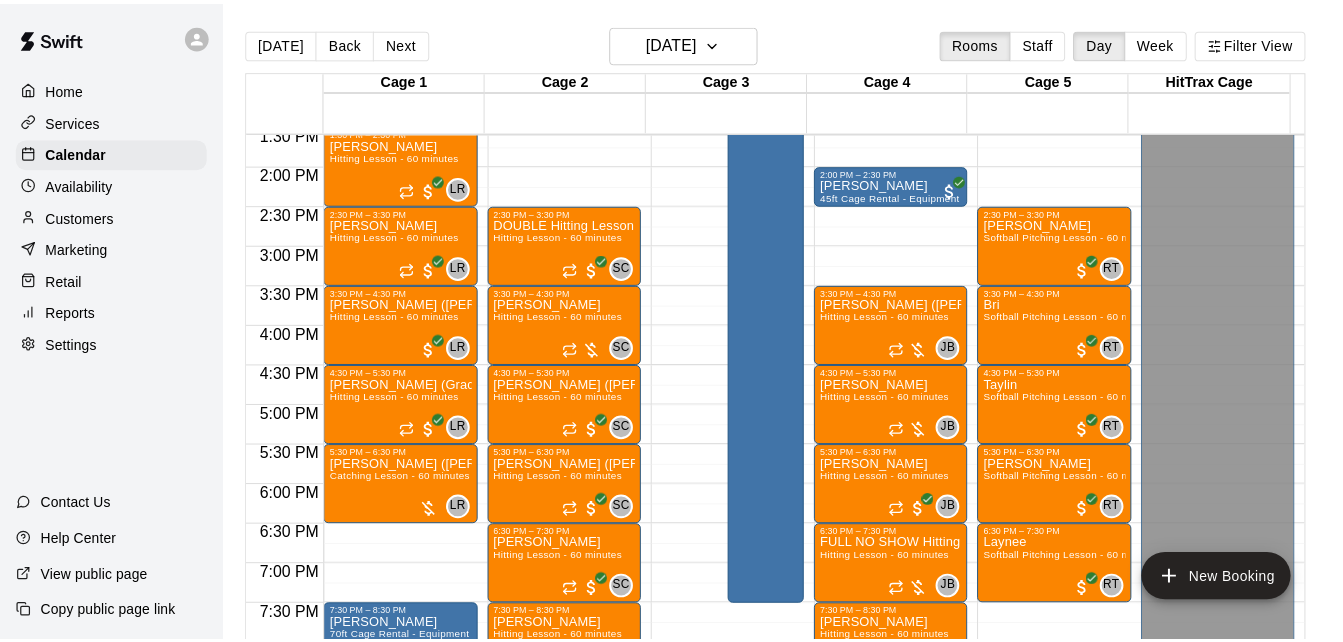 scroll, scrollTop: 280, scrollLeft: 0, axis: vertical 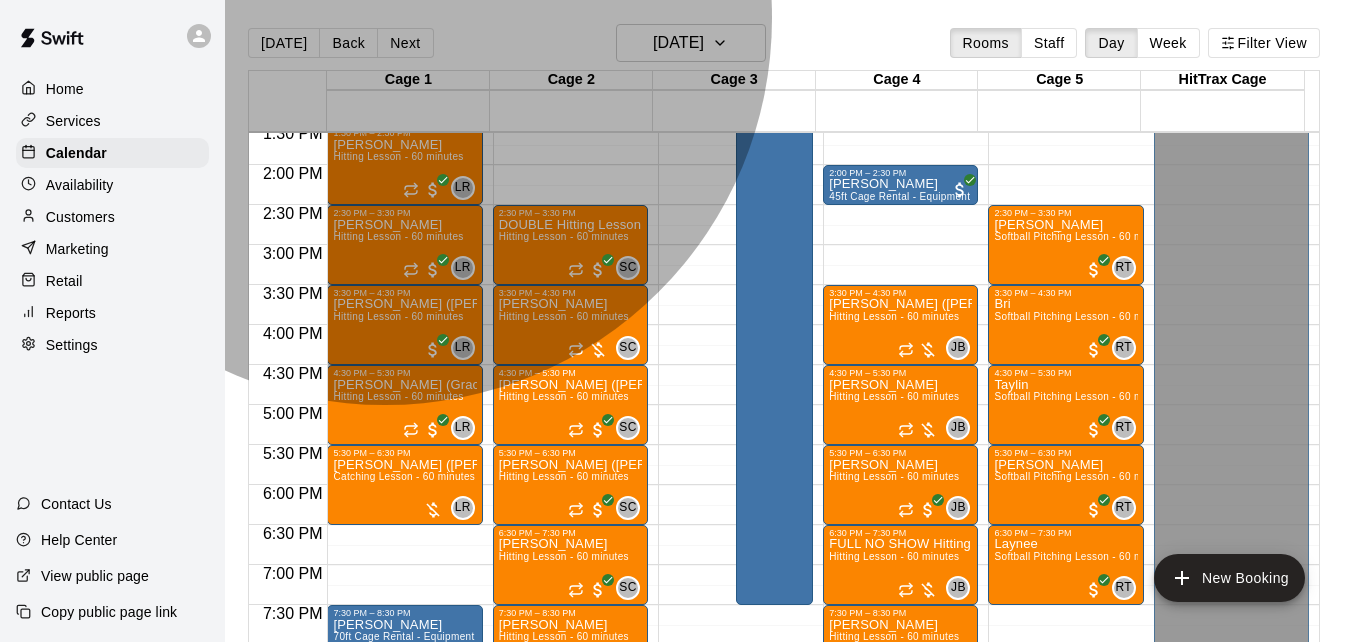 click on "[DATE], July 08: 02:30 PM (Current) Unpaid" at bounding box center (120, 10608) 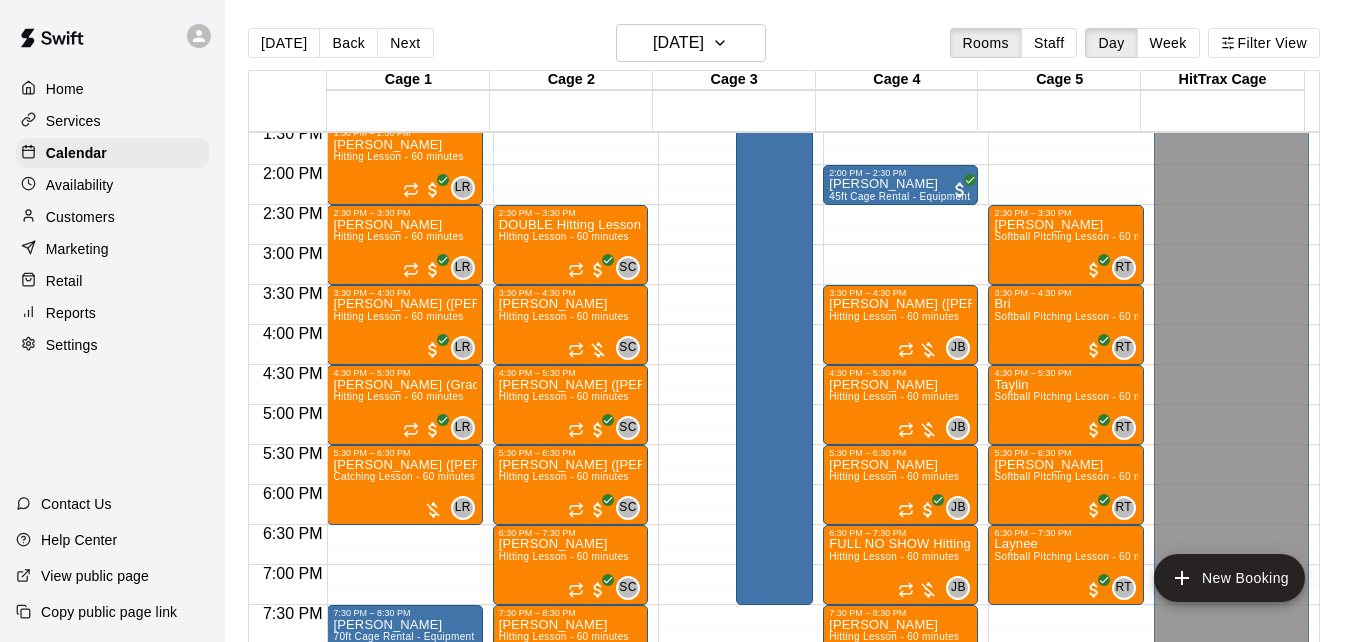 click on "**" at bounding box center (71, 12024) 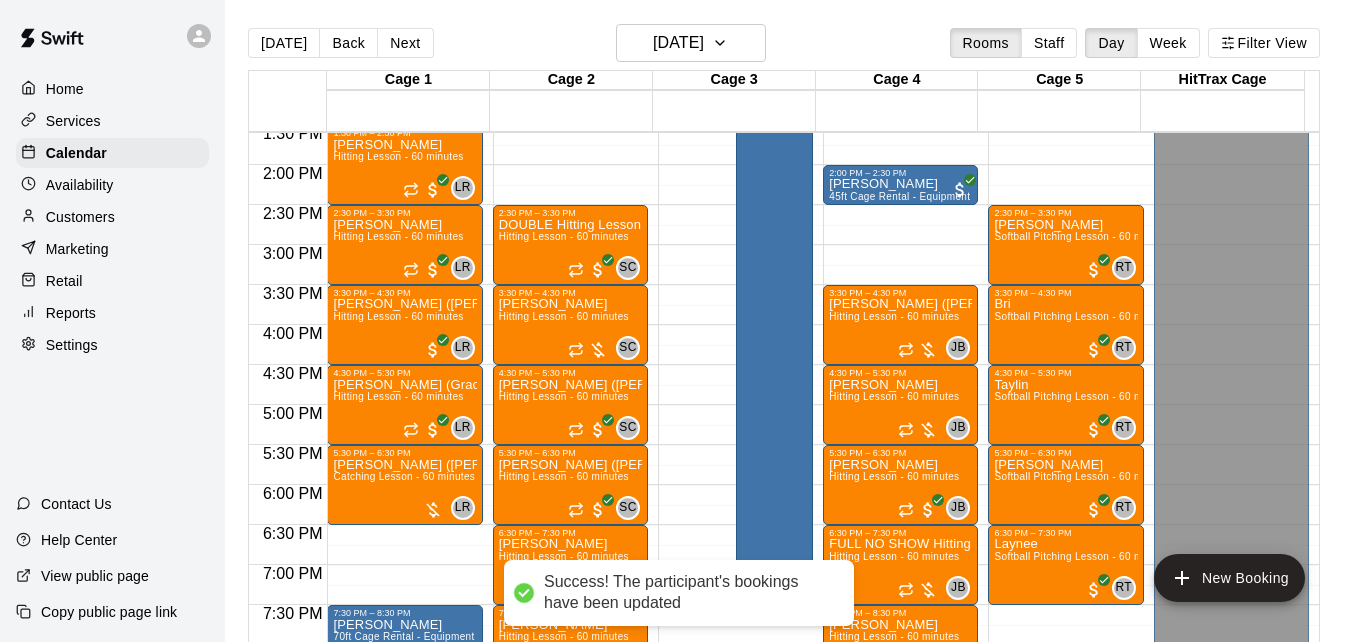 click on "Done" at bounding box center [24, 9975] 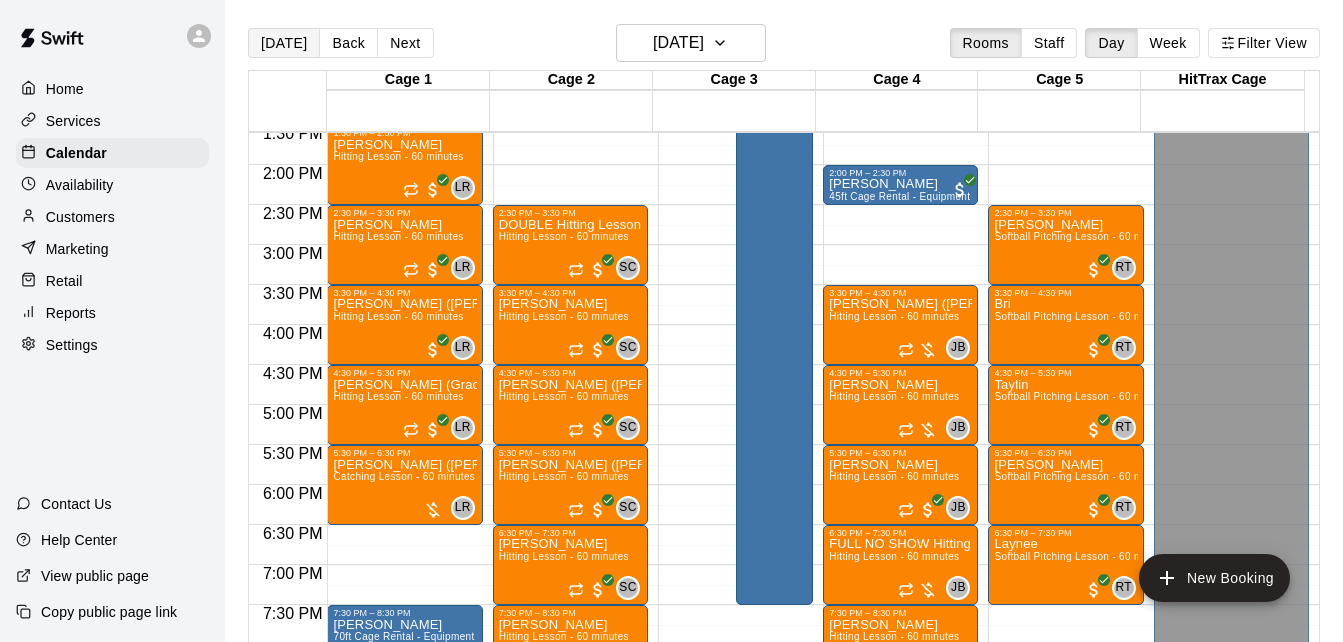 click on "[DATE]" at bounding box center (284, 43) 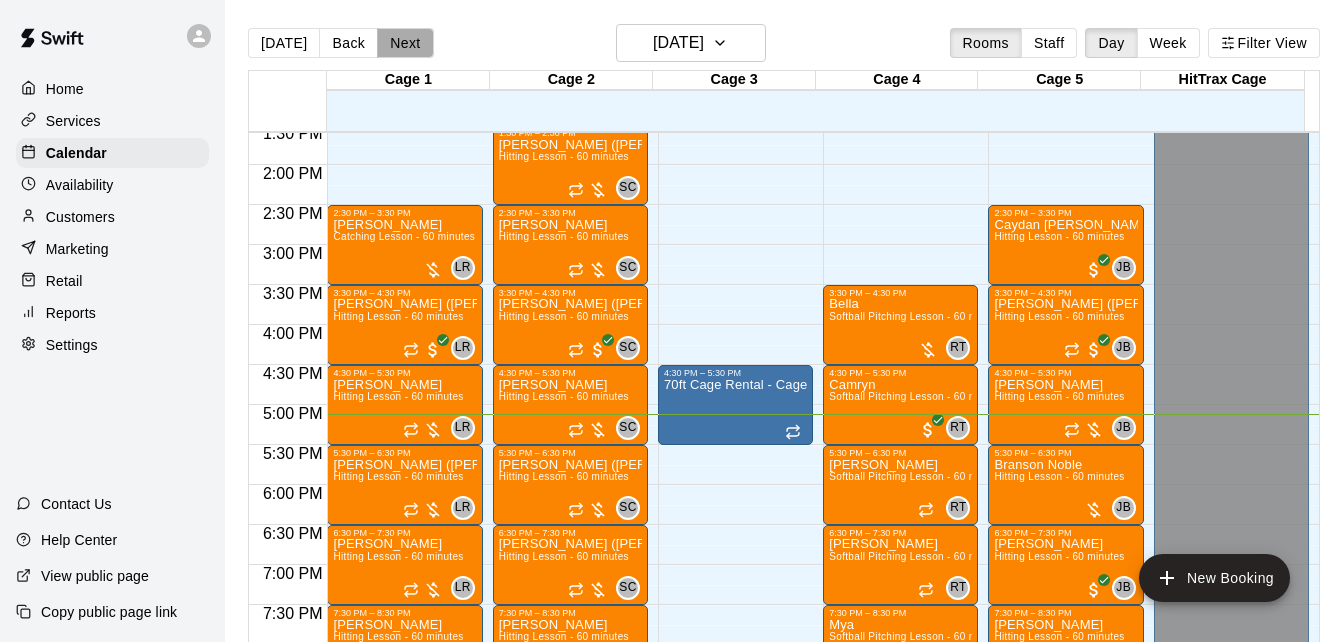 click on "Next" at bounding box center (405, 43) 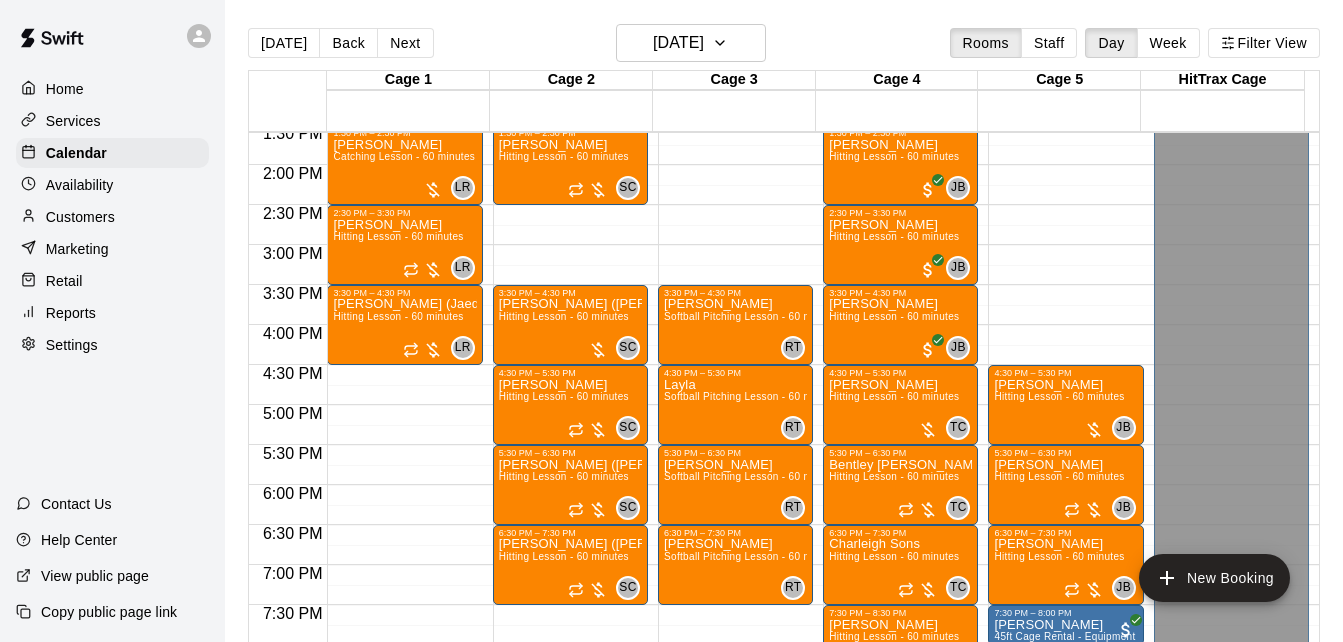 scroll, scrollTop: 32, scrollLeft: 0, axis: vertical 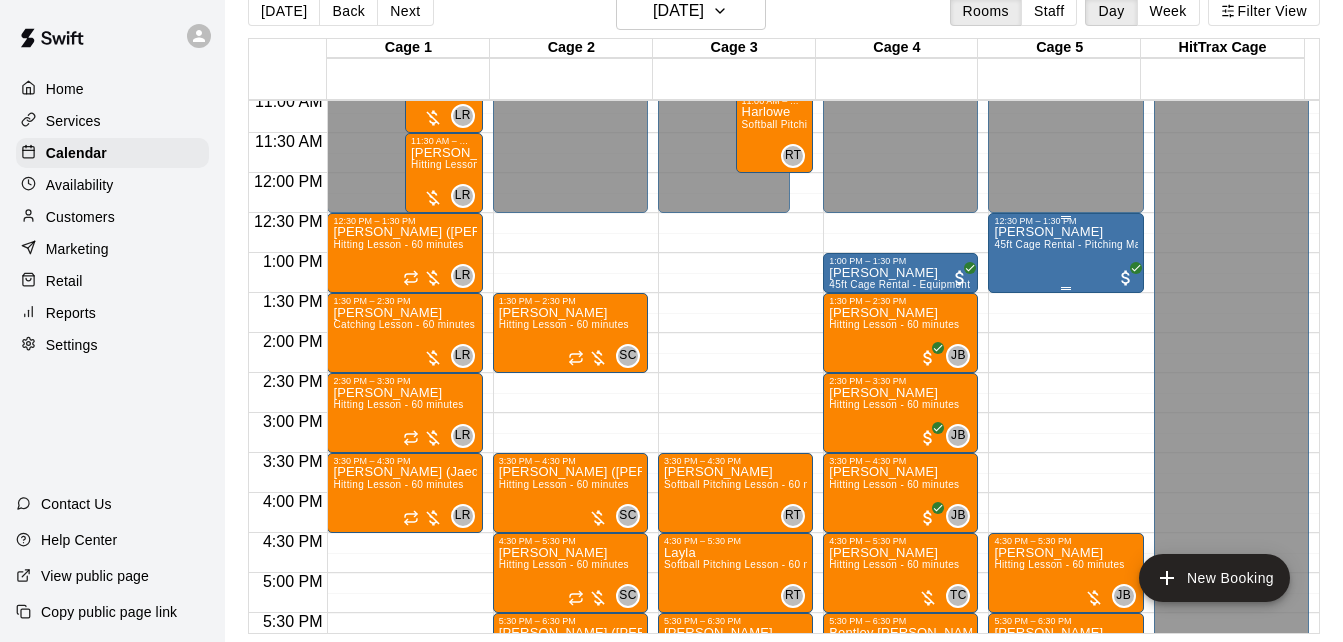 click on "45ft Cage Rental - Pitching Machine Softball" at bounding box center (1099, 244) 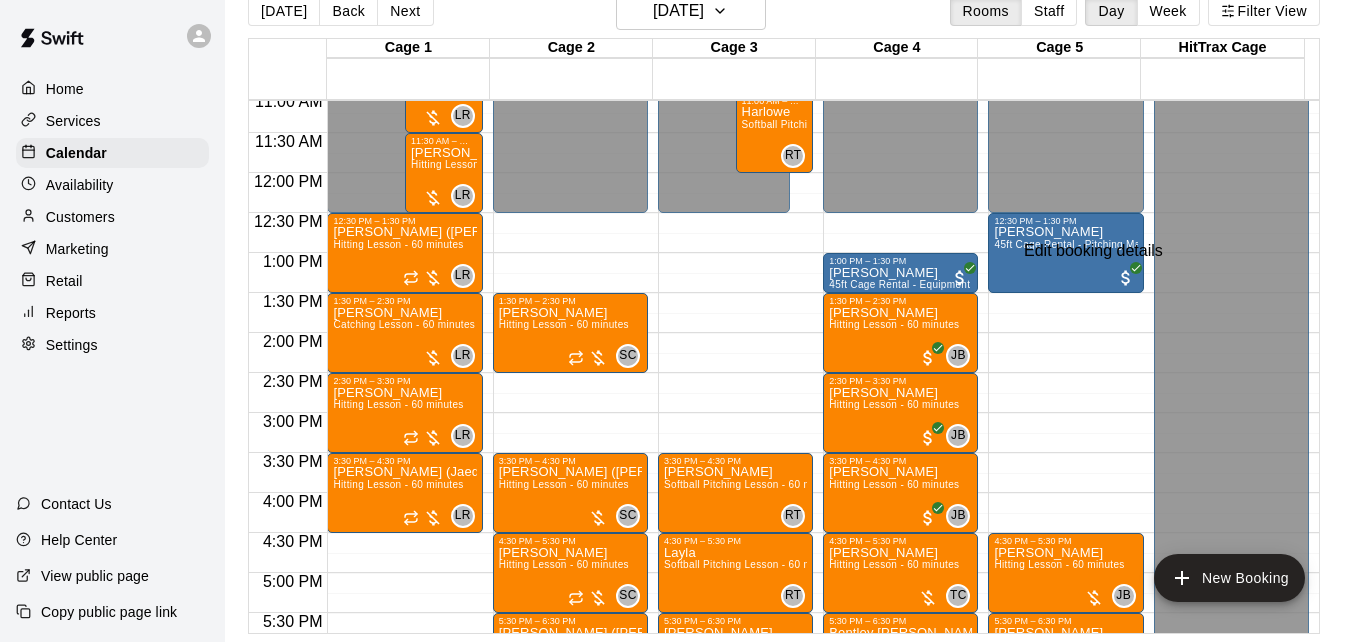 click 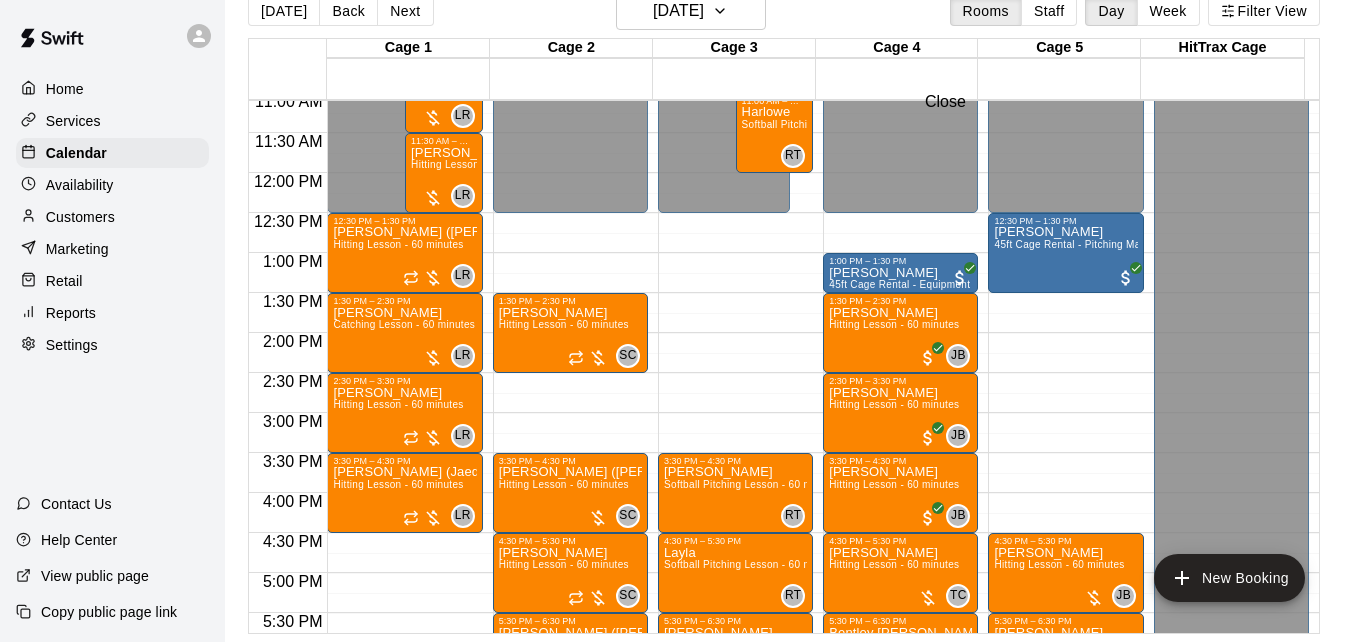 click 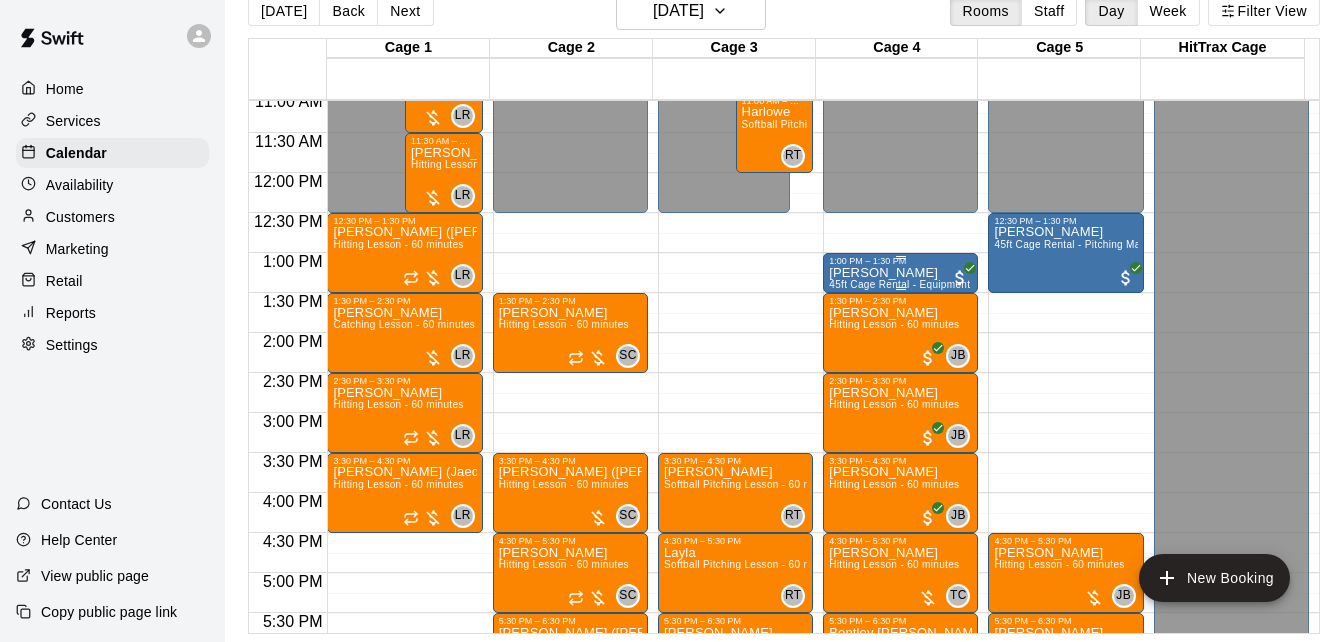 click on "[PERSON_NAME] 45ft Cage Rental - Equipment" at bounding box center (899, 587) 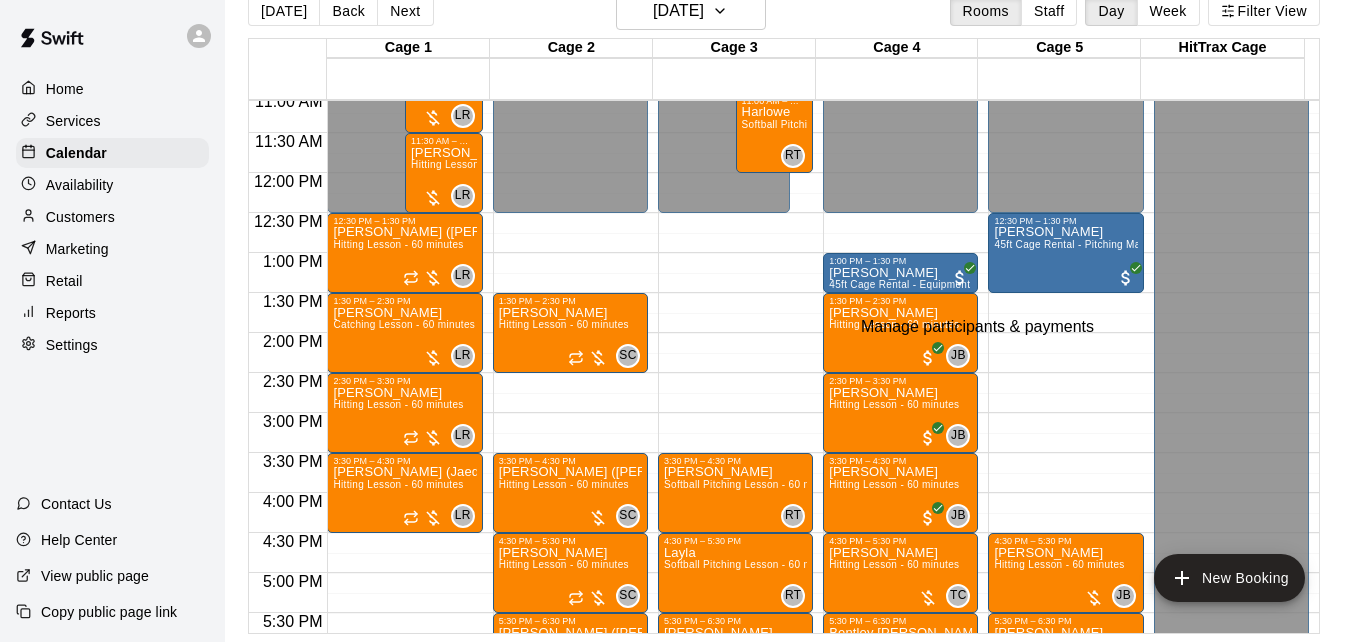click at bounding box center [35, 656] 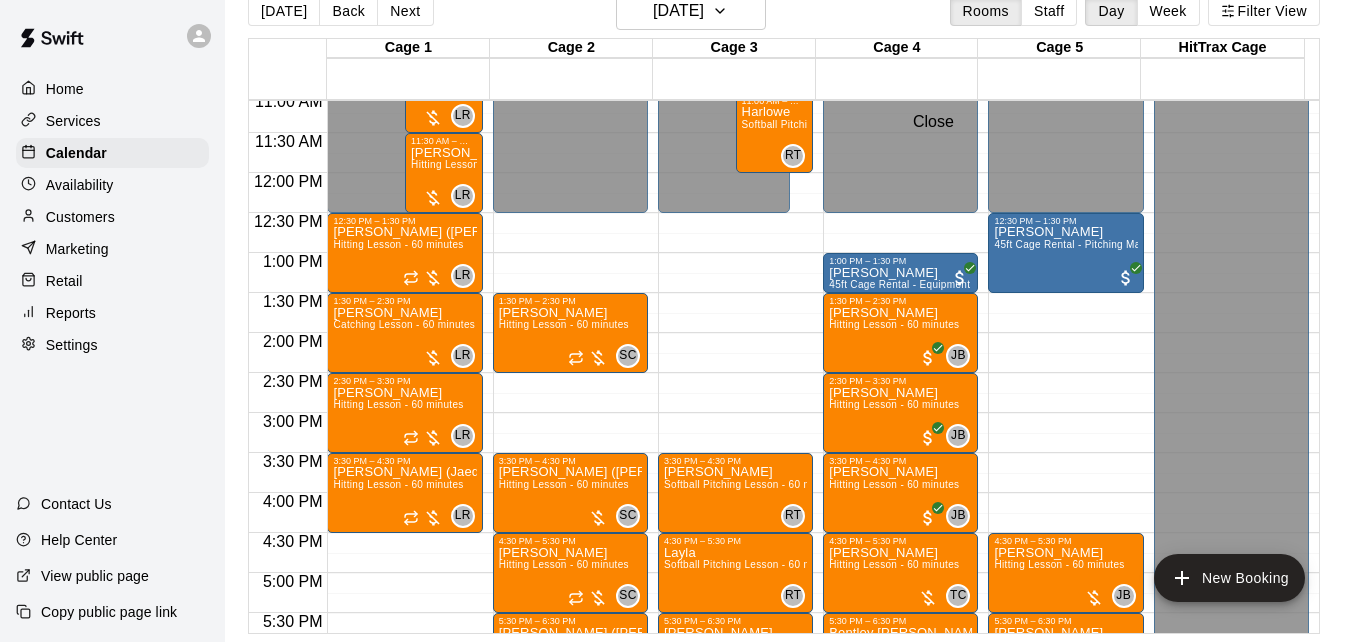click 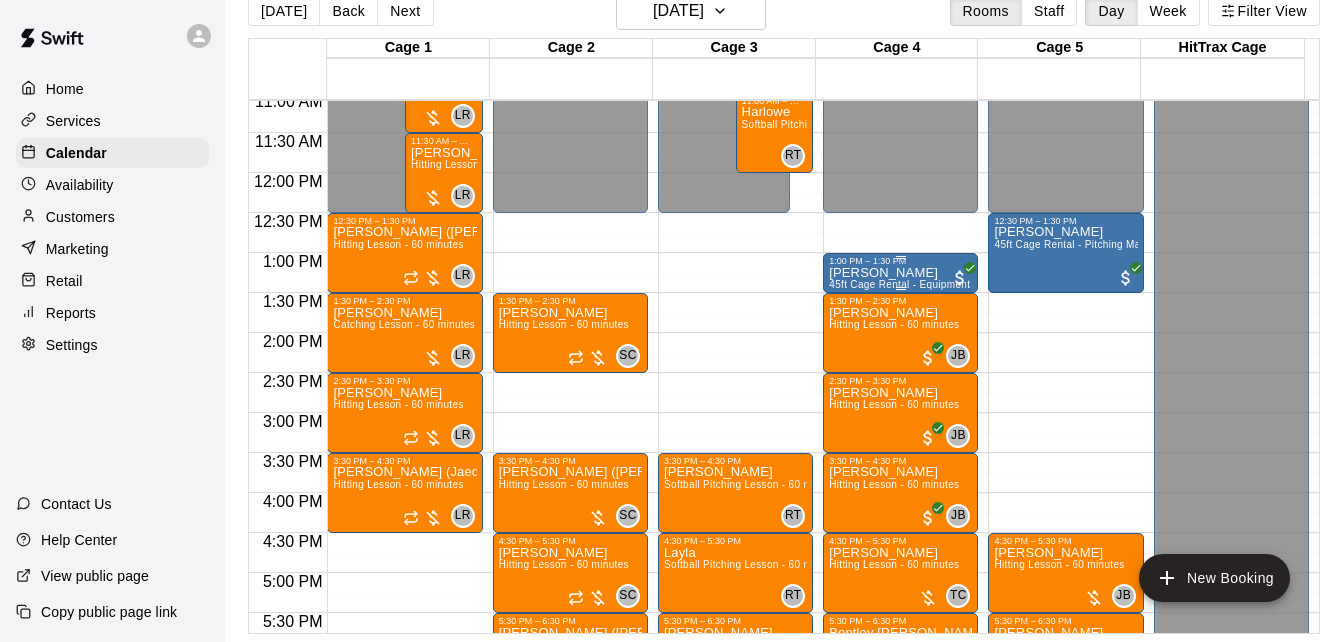 click on "1:00 PM – 1:30 PM" at bounding box center (900, 261) 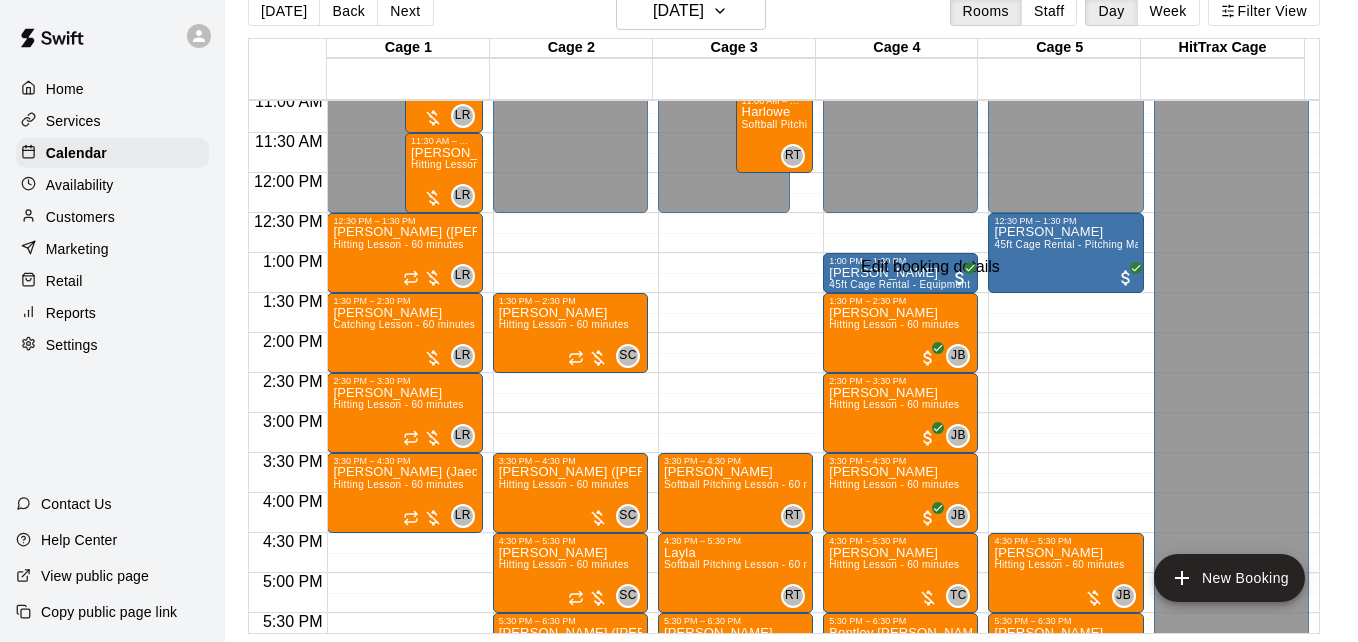 click 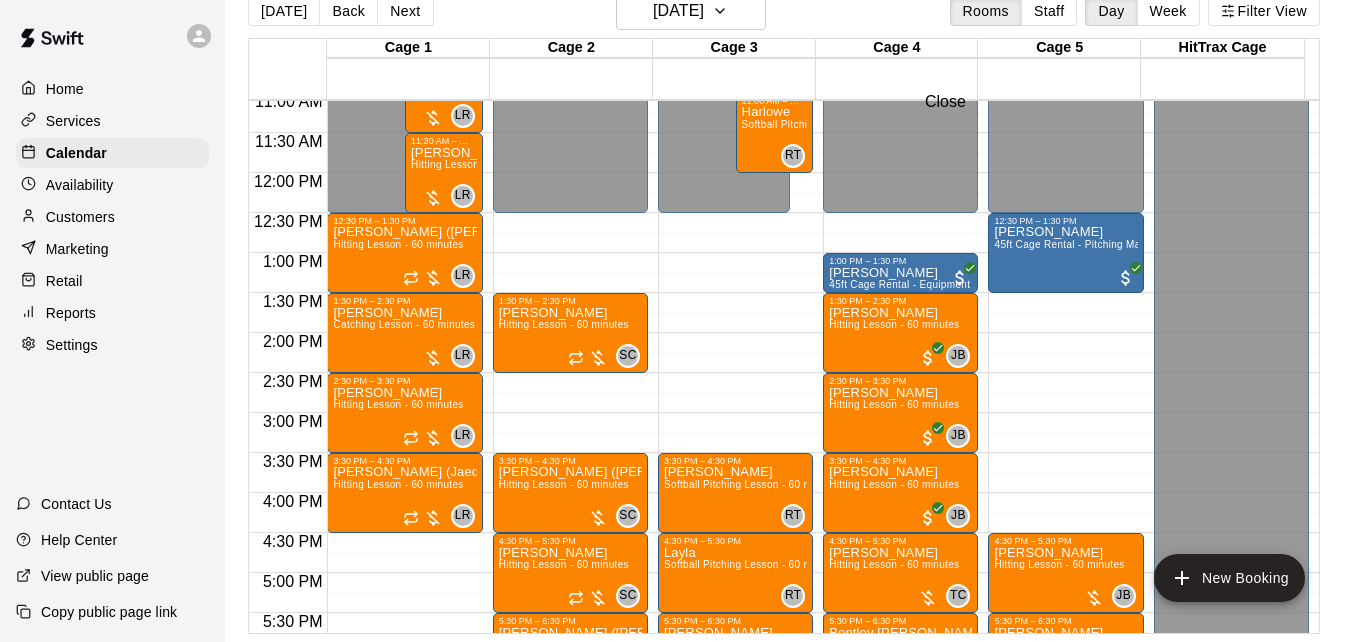 click 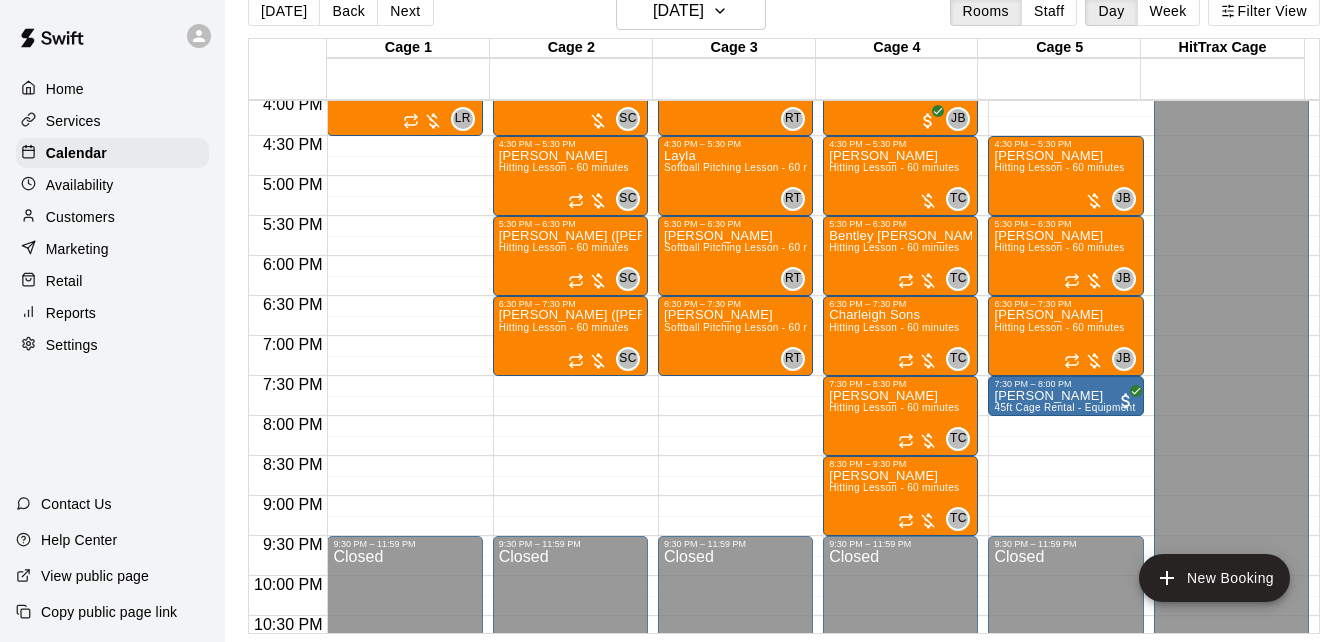 scroll, scrollTop: 1288, scrollLeft: 0, axis: vertical 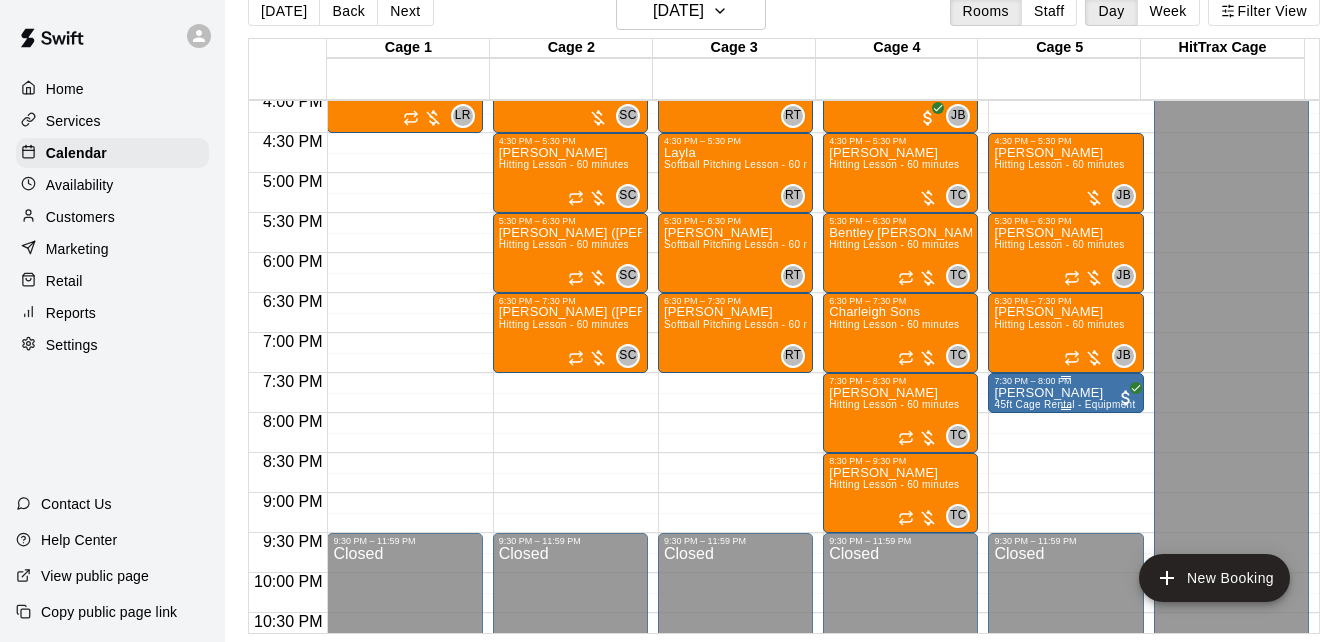 click on "[PERSON_NAME] 45ft Cage Rental - Equipment" at bounding box center [1064, 707] 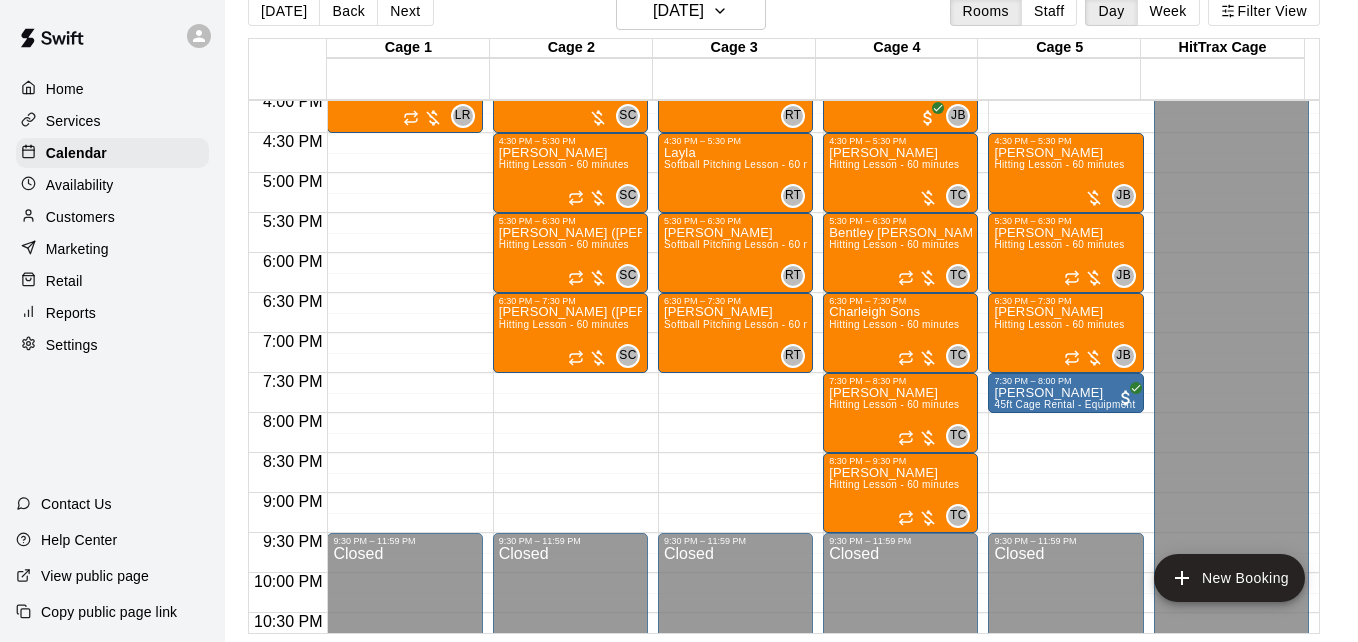 click at bounding box center (671, 642) 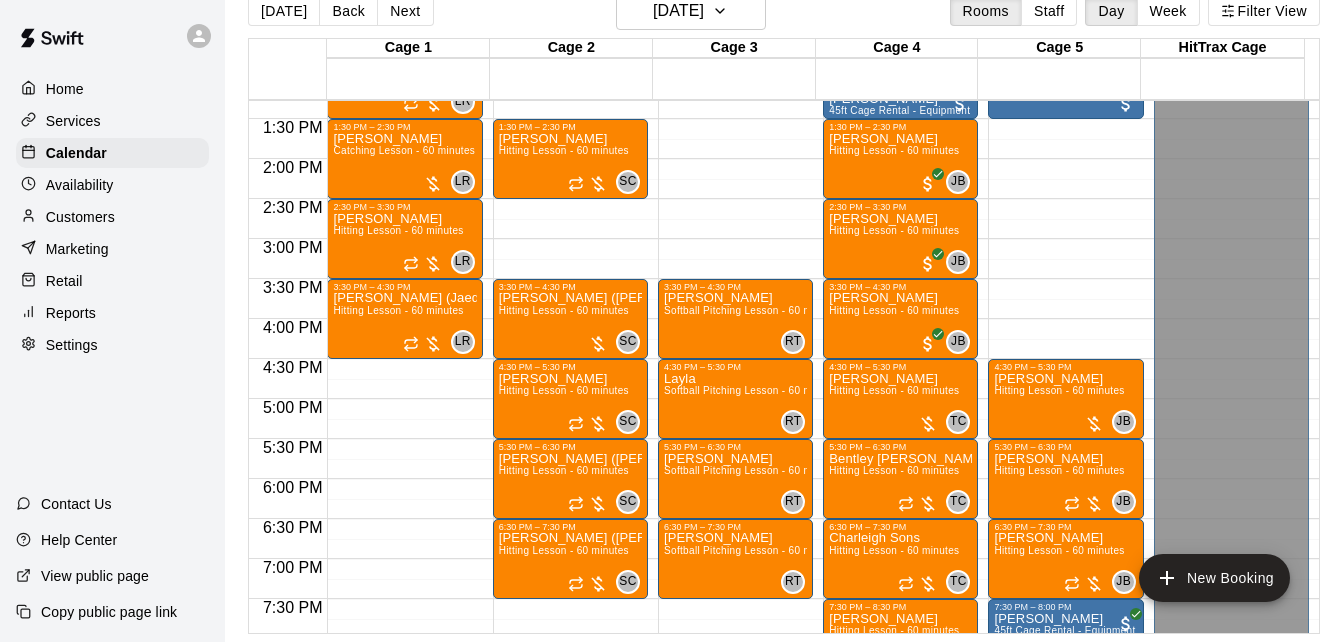 scroll, scrollTop: 1048, scrollLeft: 0, axis: vertical 